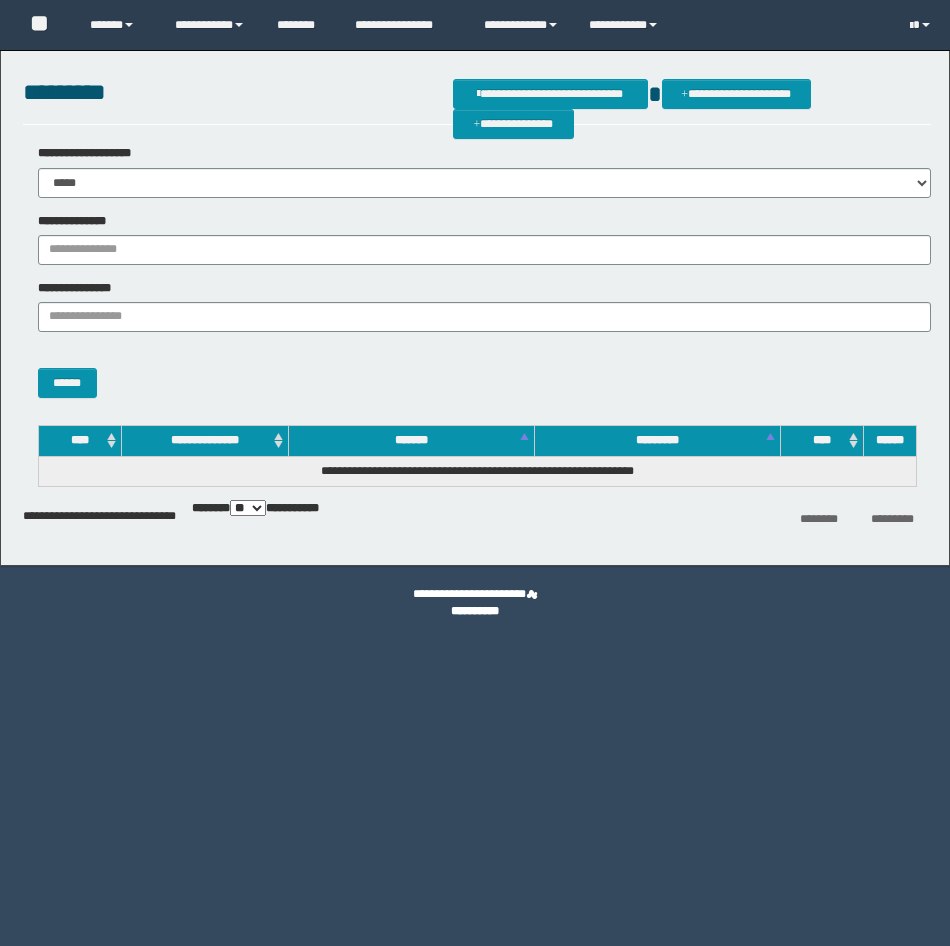 scroll, scrollTop: 0, scrollLeft: 0, axis: both 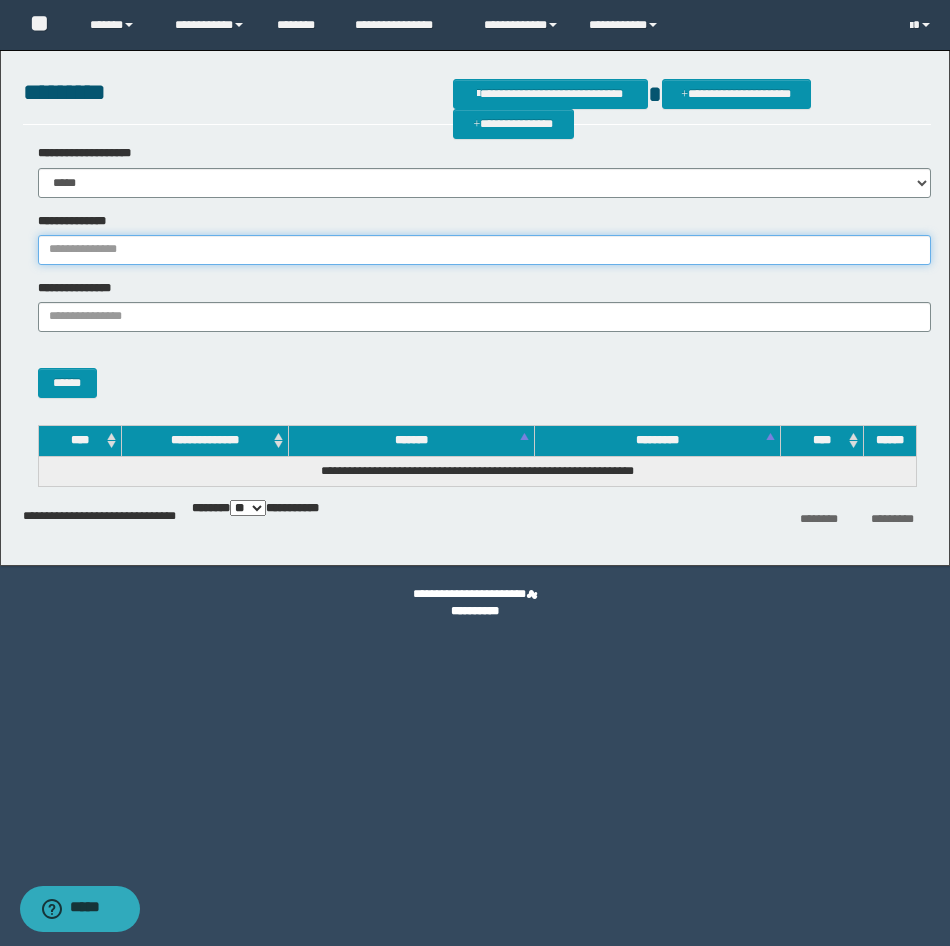click on "**********" at bounding box center [484, 250] 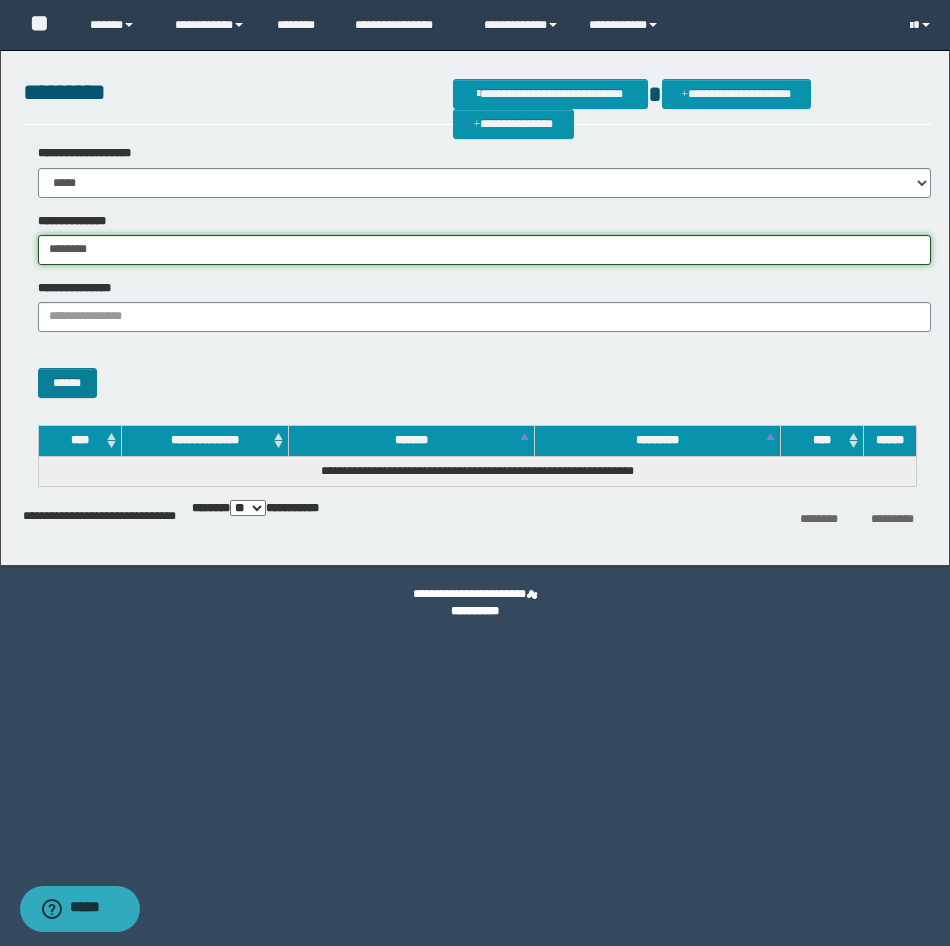 type on "********" 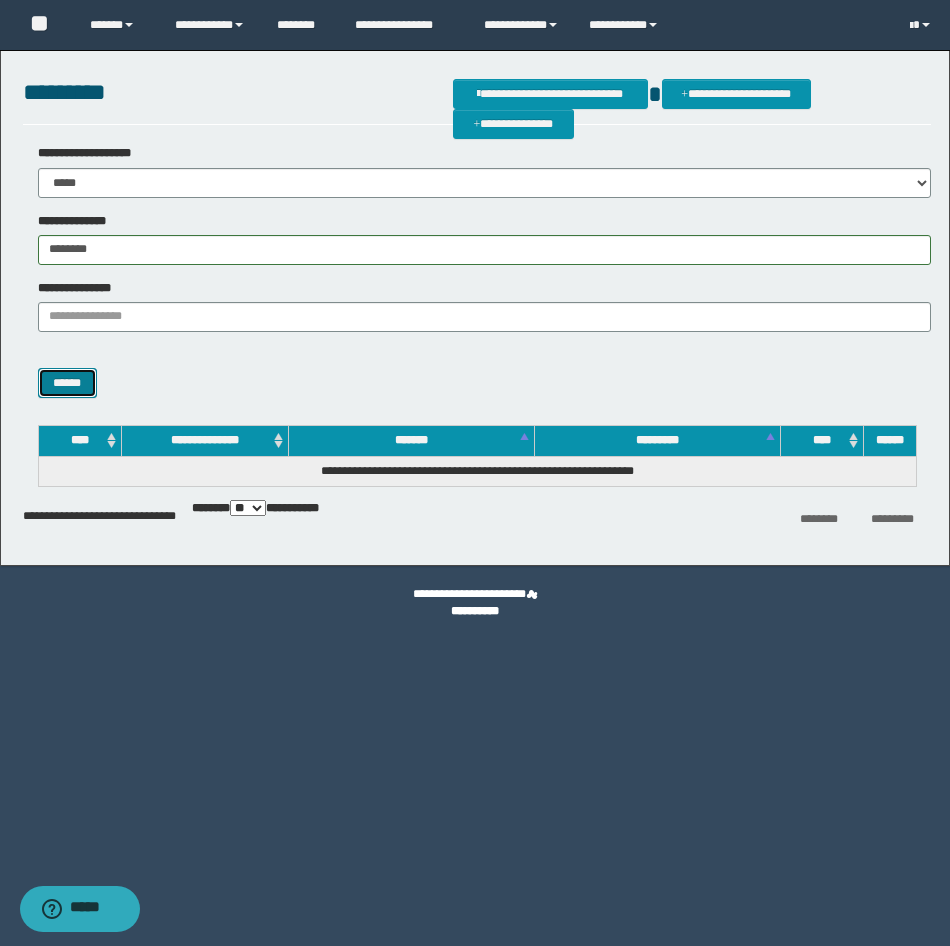 click on "******" at bounding box center (67, 383) 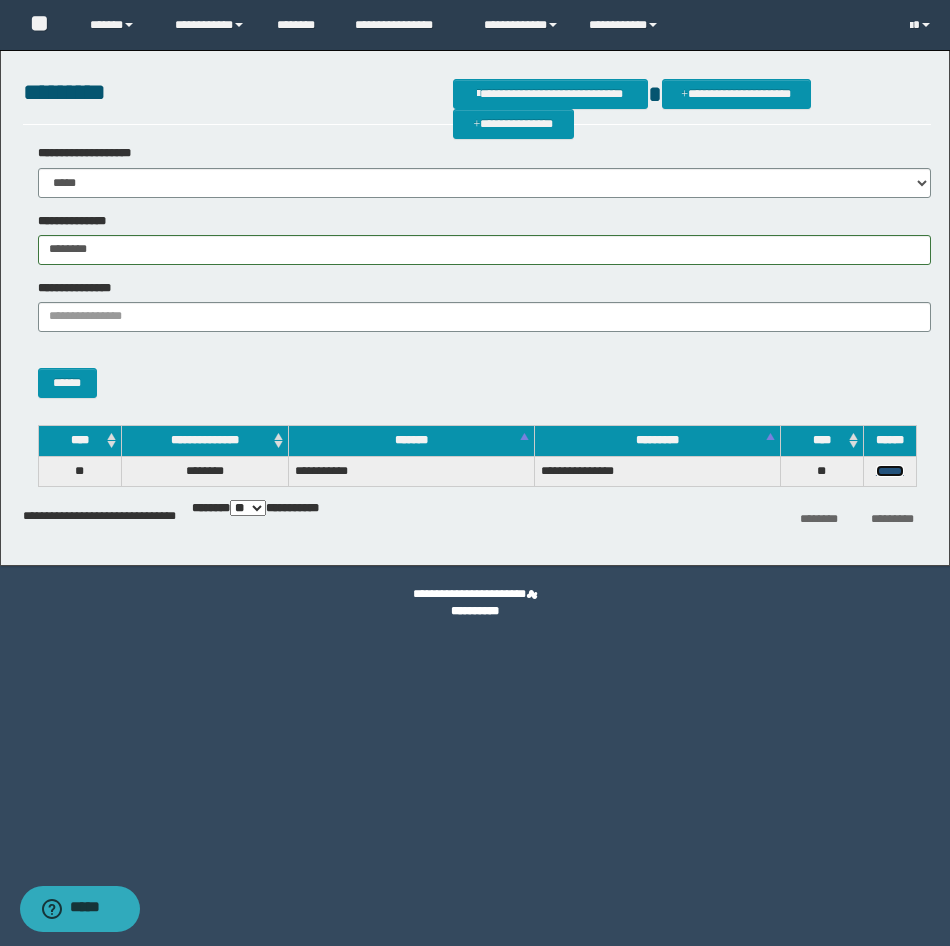 click on "******" at bounding box center [890, 471] 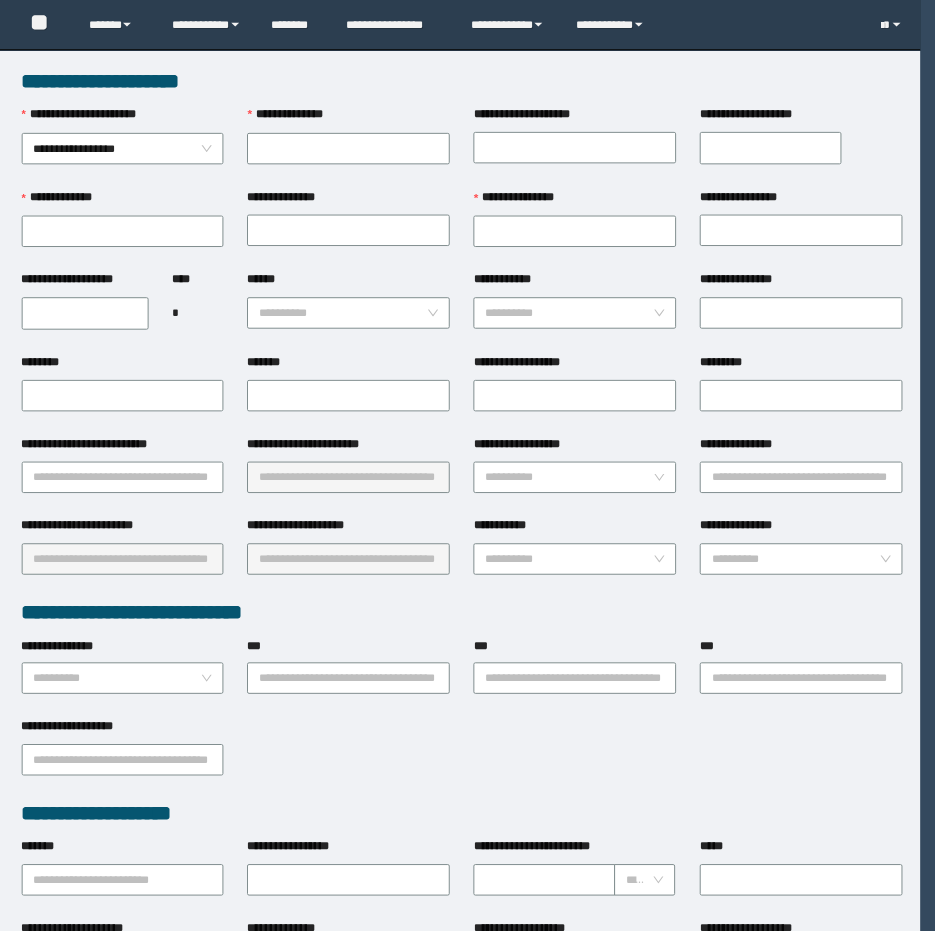 scroll, scrollTop: 0, scrollLeft: 0, axis: both 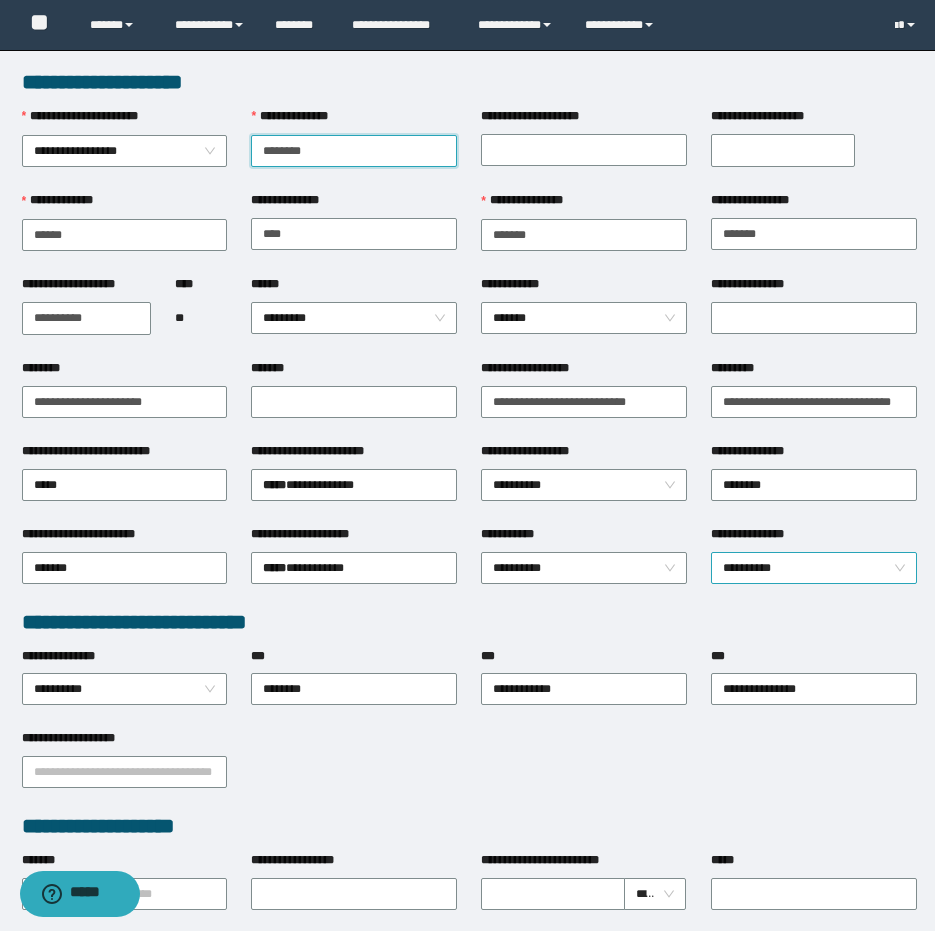 click on "**********" at bounding box center [814, 568] 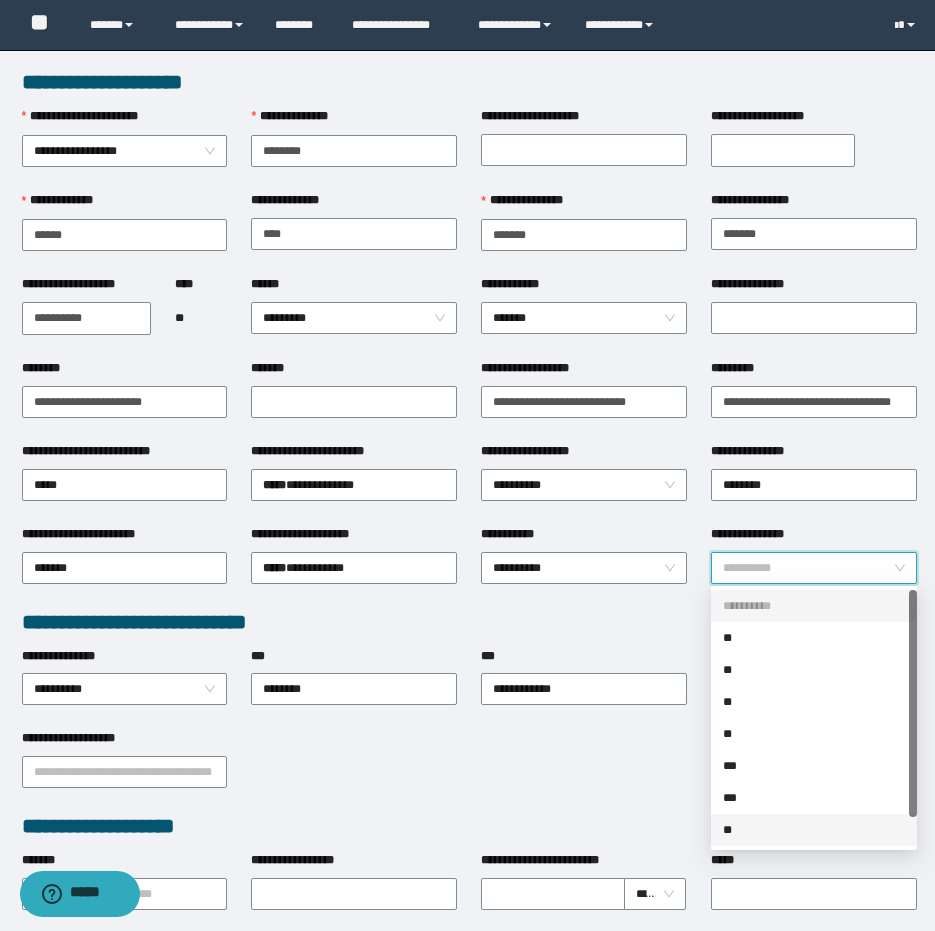 click on "**" at bounding box center [814, 830] 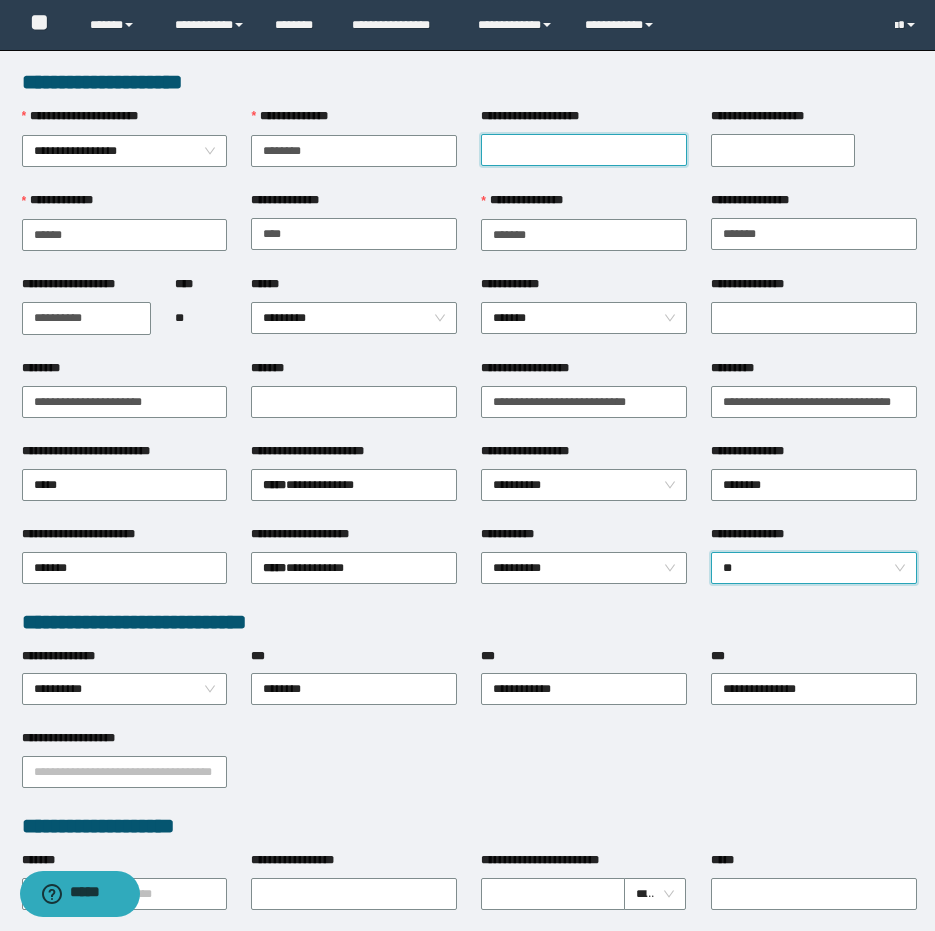 click on "**********" at bounding box center (584, 150) 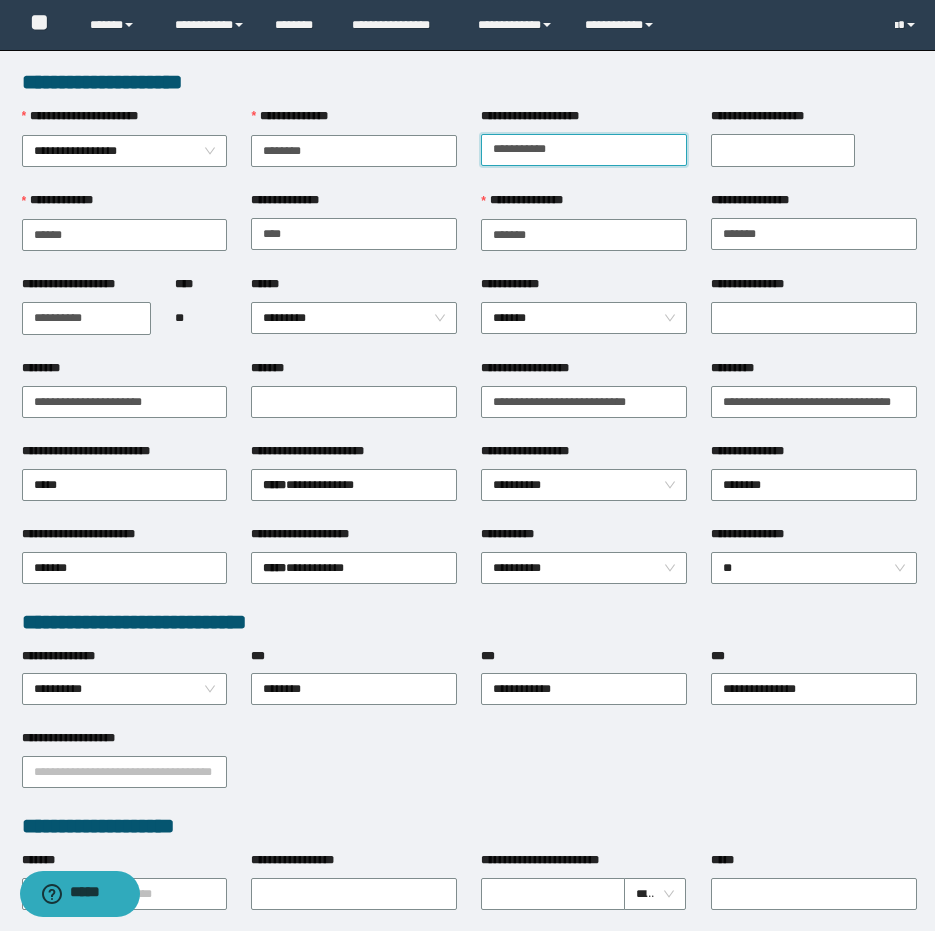 type on "**********" 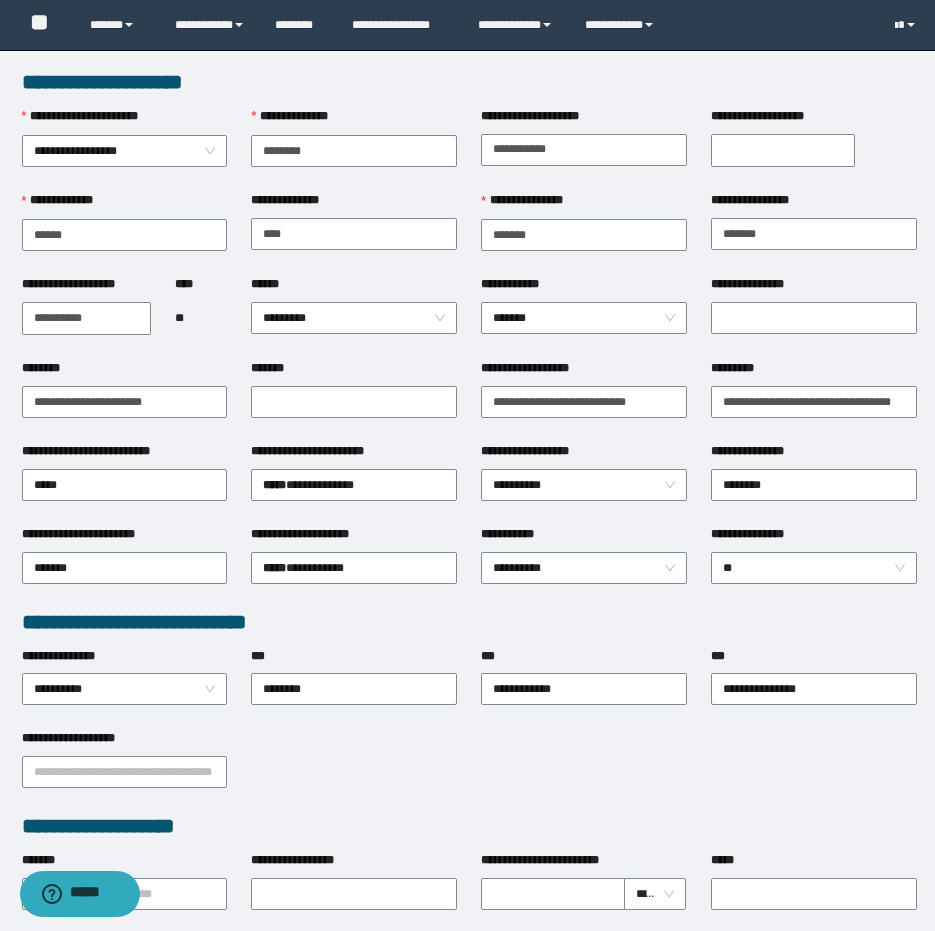 click on "**********" at bounding box center (783, 150) 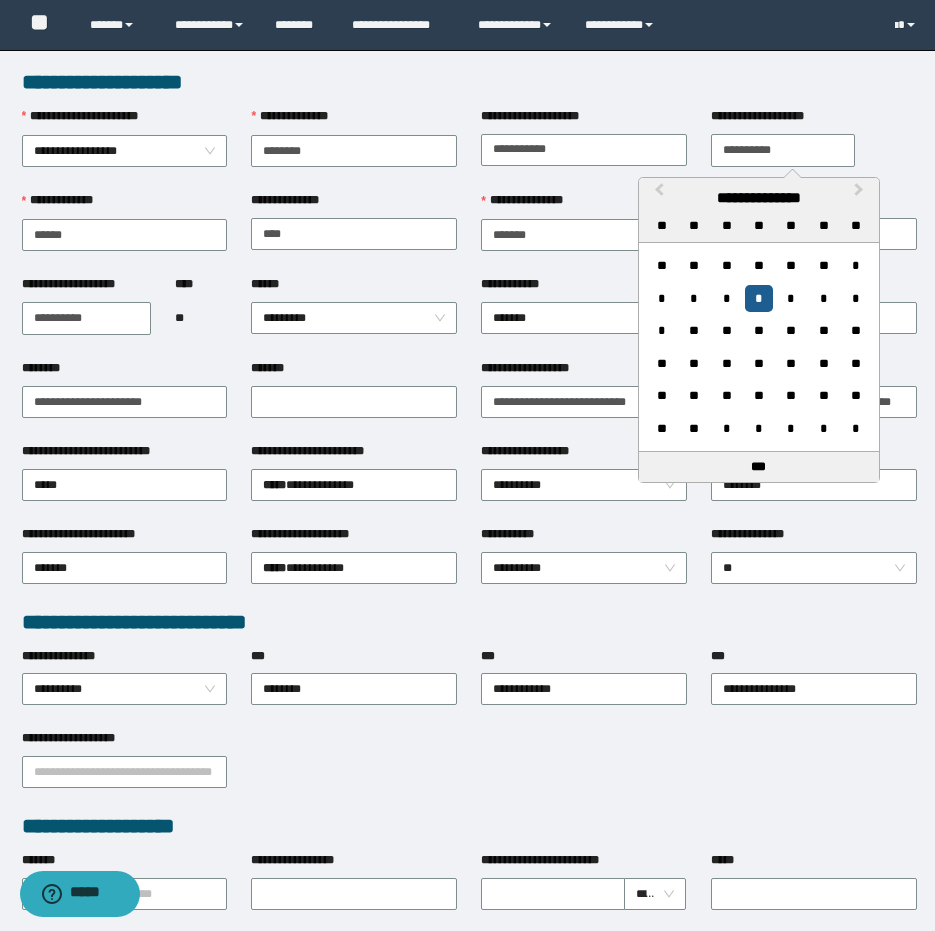 type on "**********" 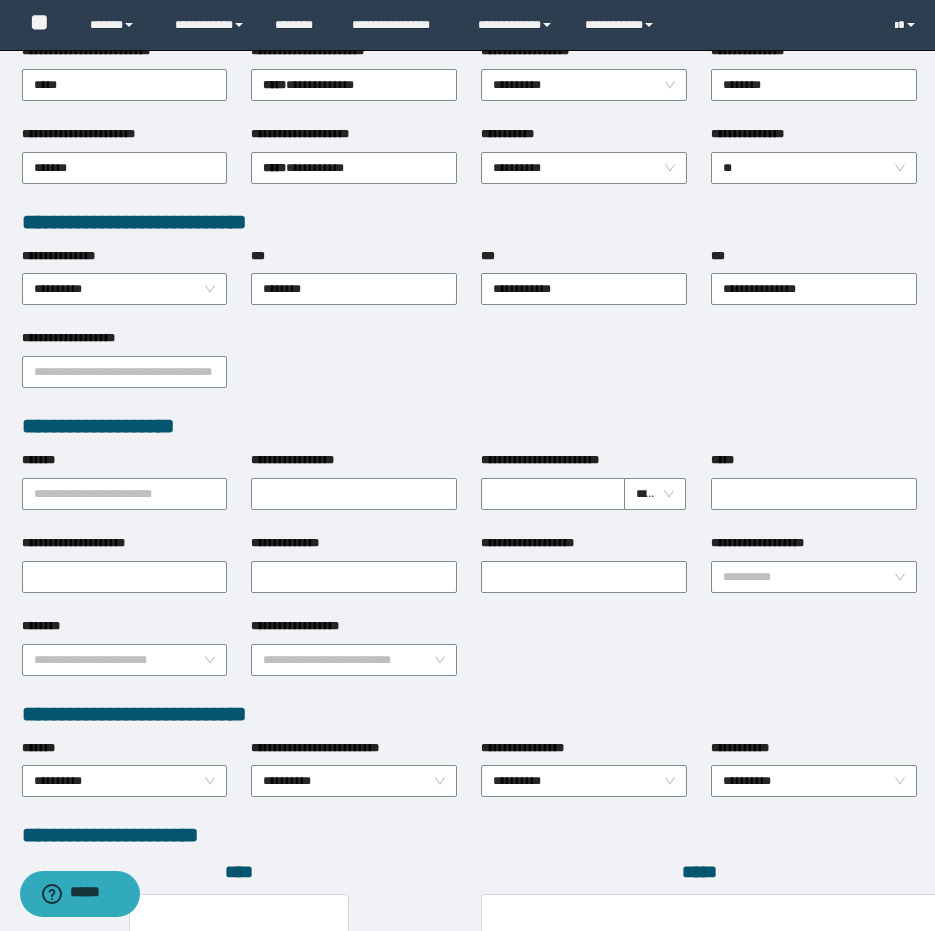 scroll, scrollTop: 772, scrollLeft: 0, axis: vertical 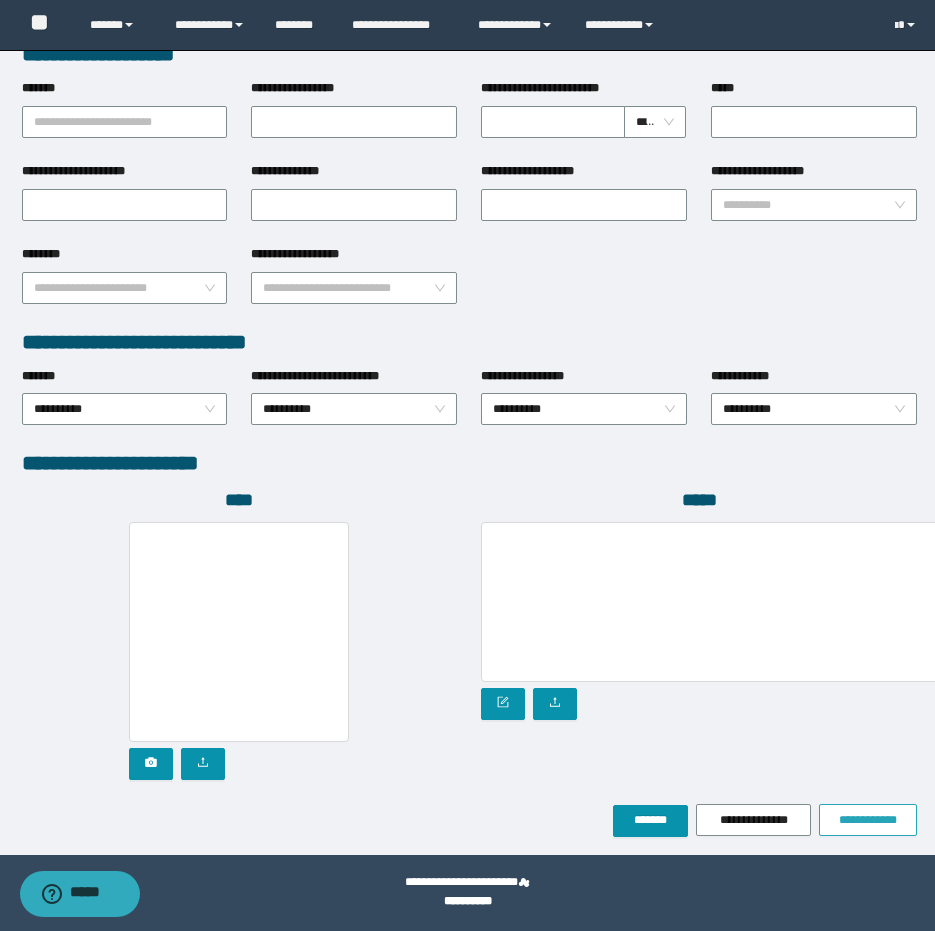 click on "**********" at bounding box center (868, 820) 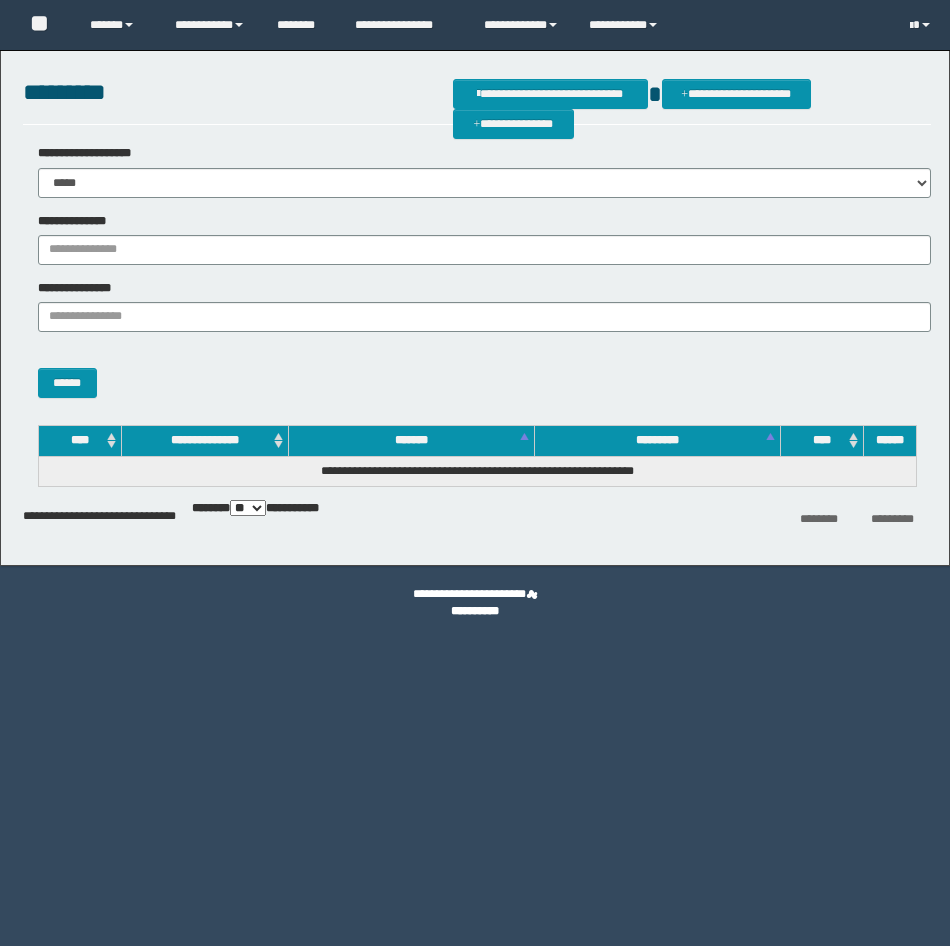 scroll, scrollTop: 0, scrollLeft: 0, axis: both 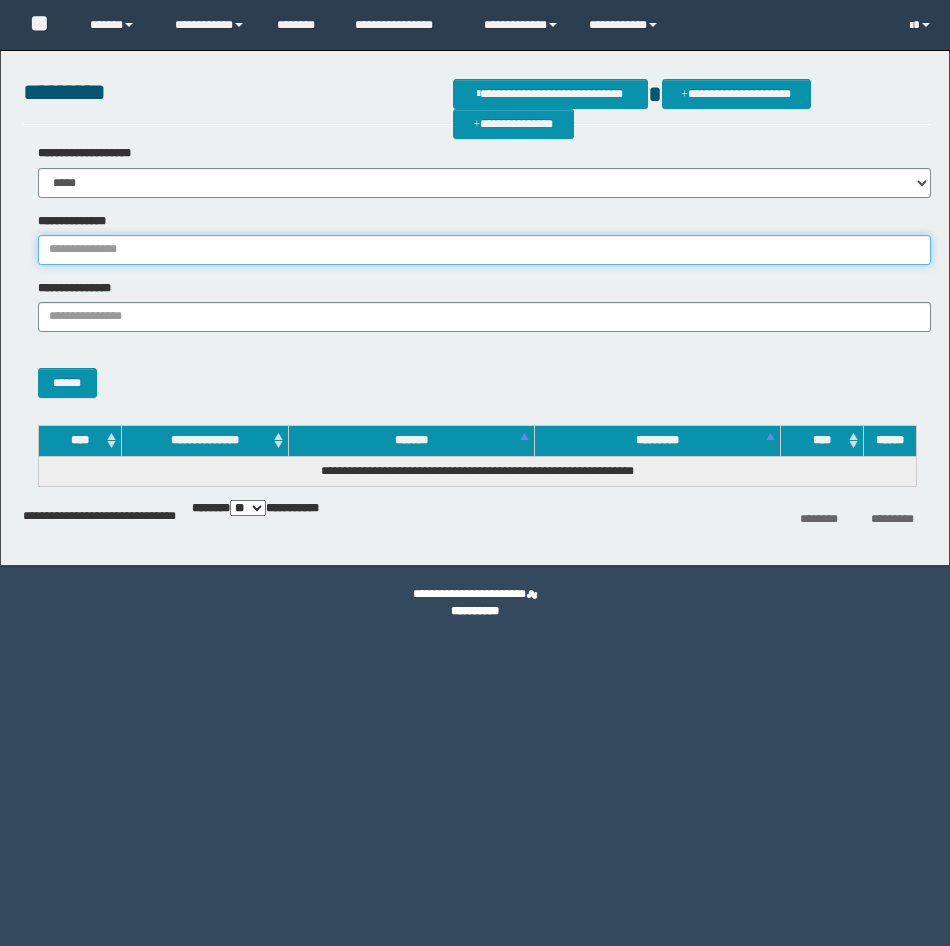 click on "**********" at bounding box center (484, 250) 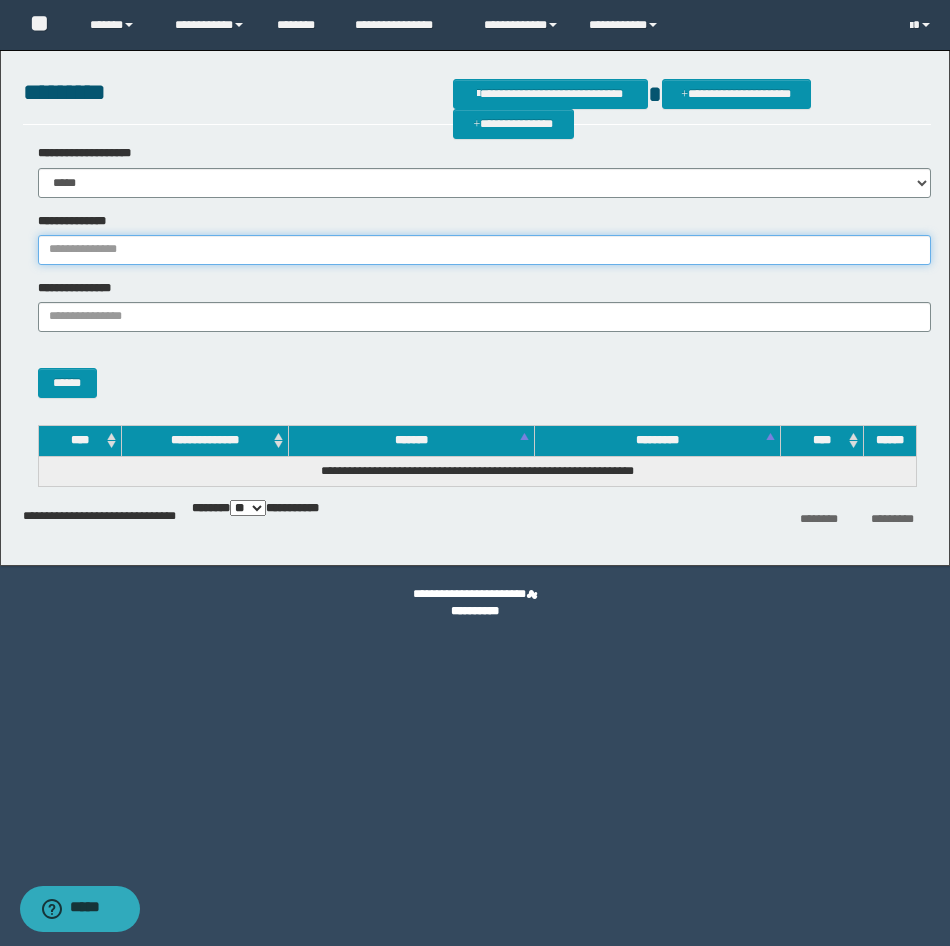 paste on "********" 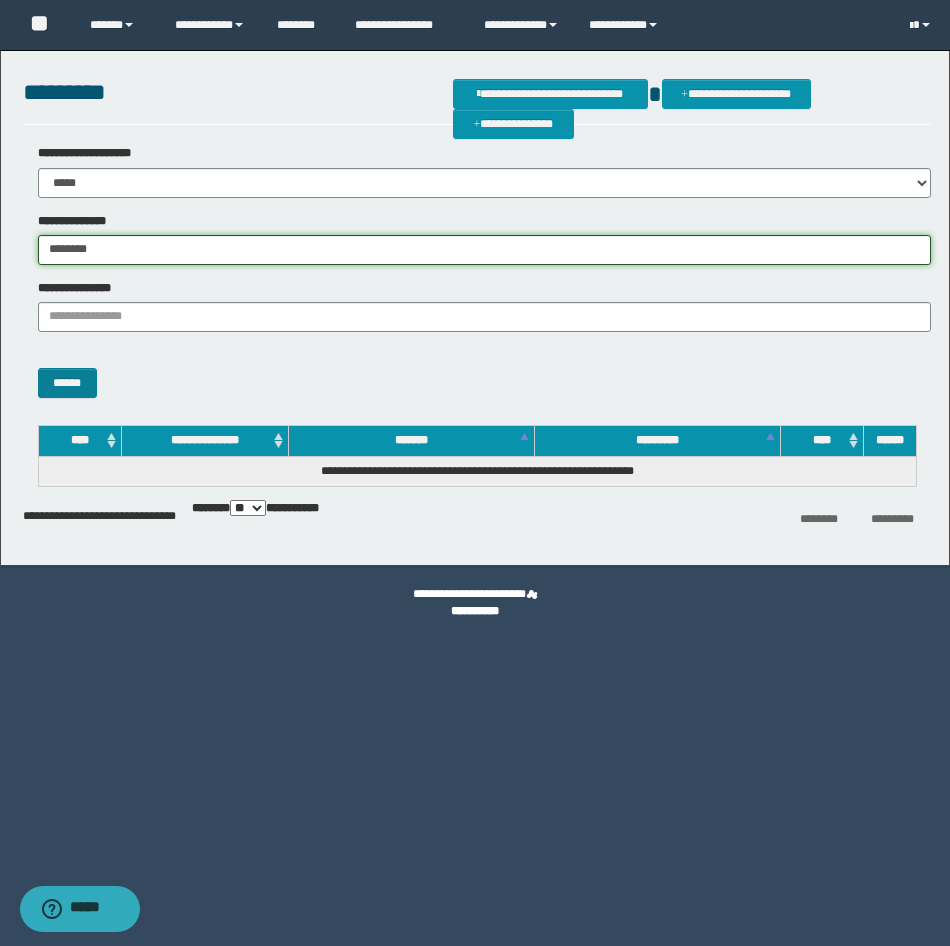 type on "********" 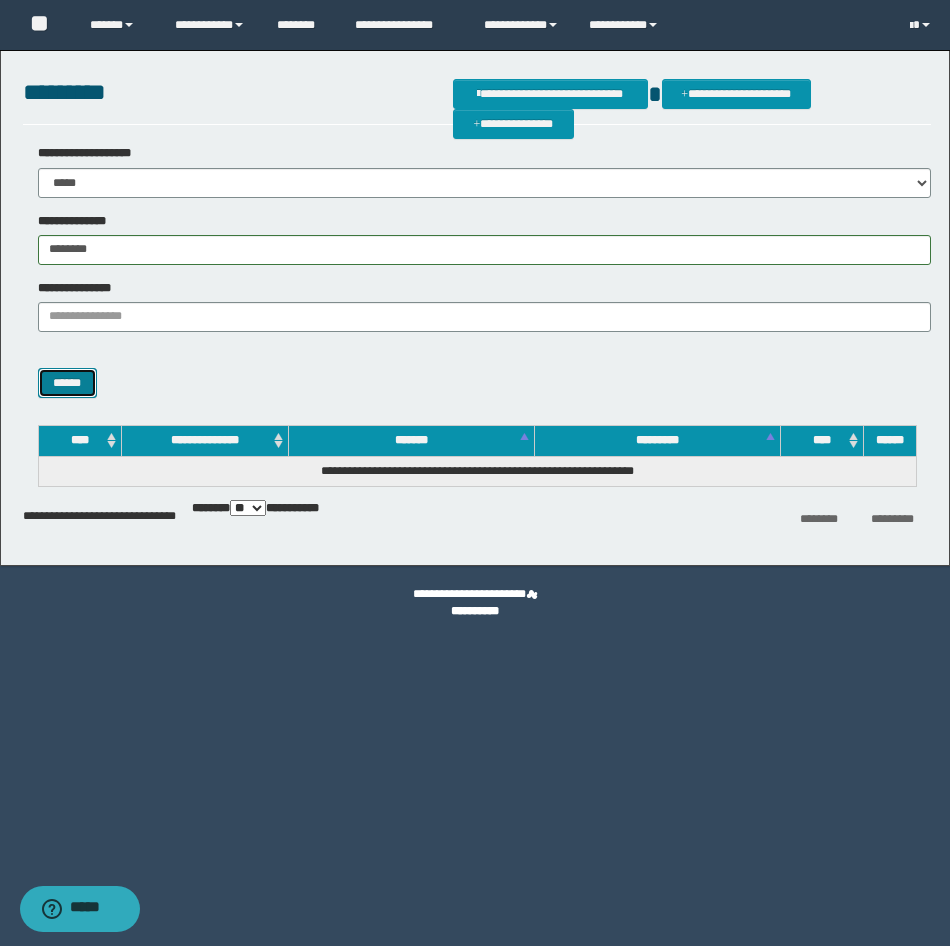 click on "******" at bounding box center (67, 383) 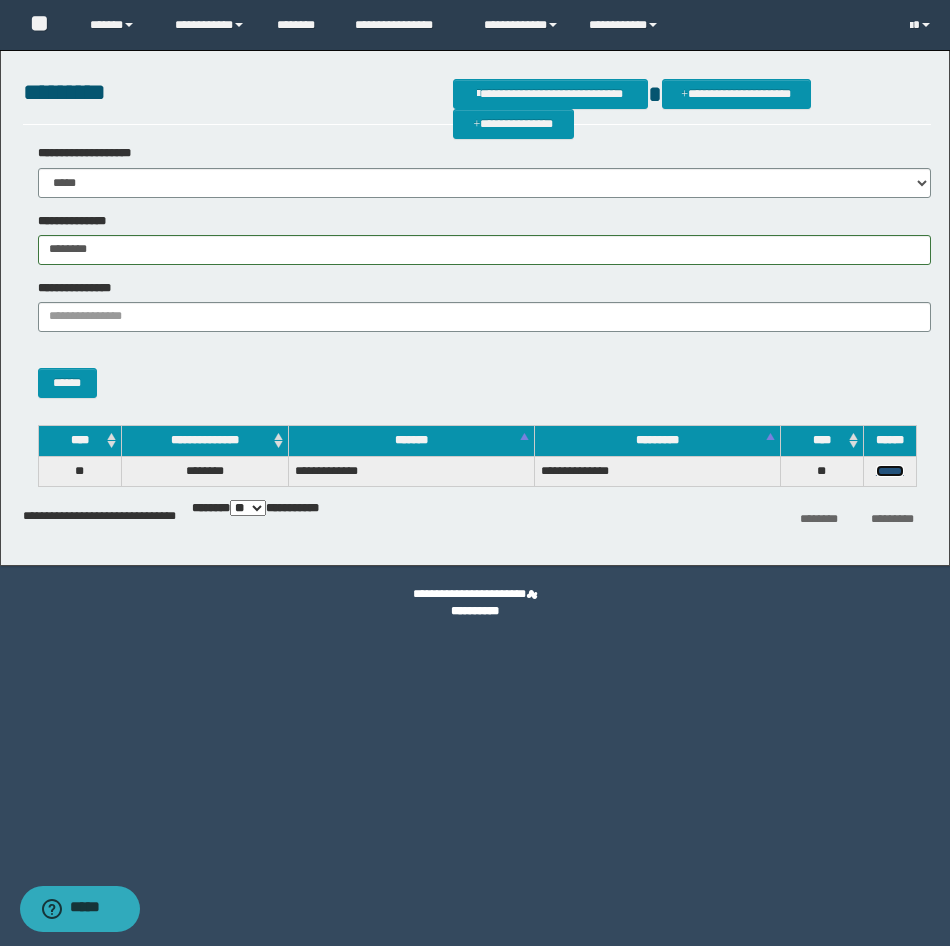 click on "******" at bounding box center [890, 471] 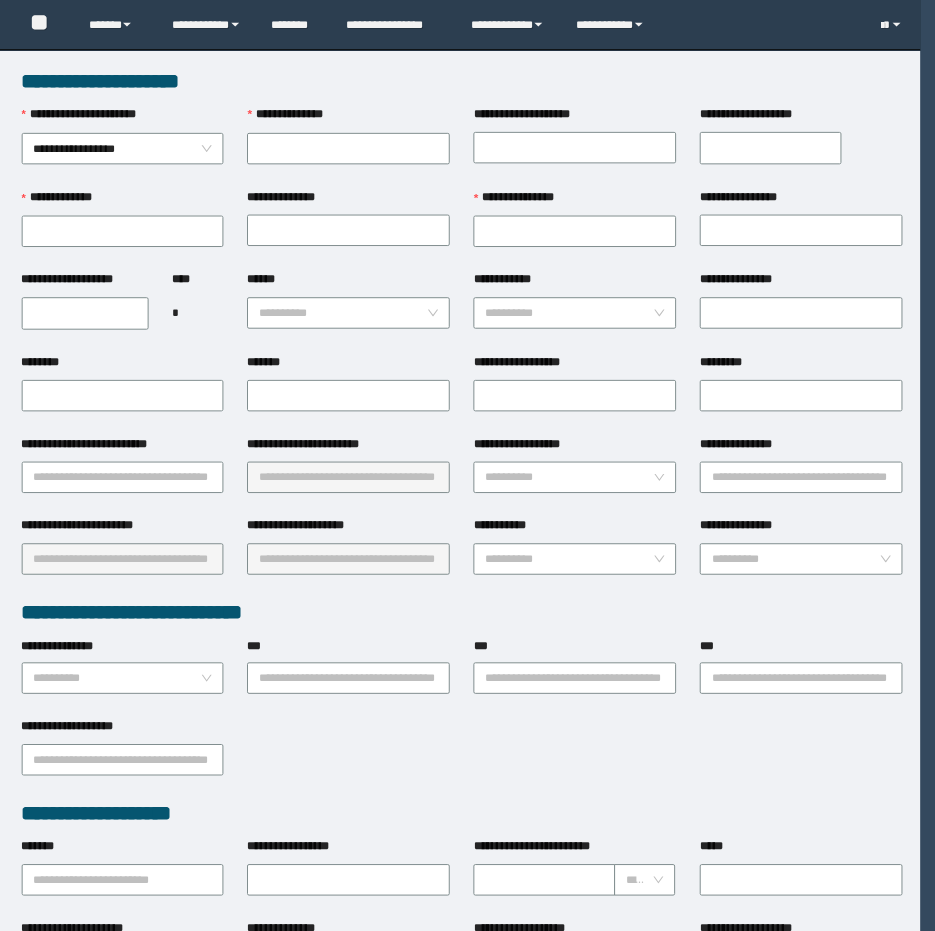 scroll, scrollTop: 0, scrollLeft: 0, axis: both 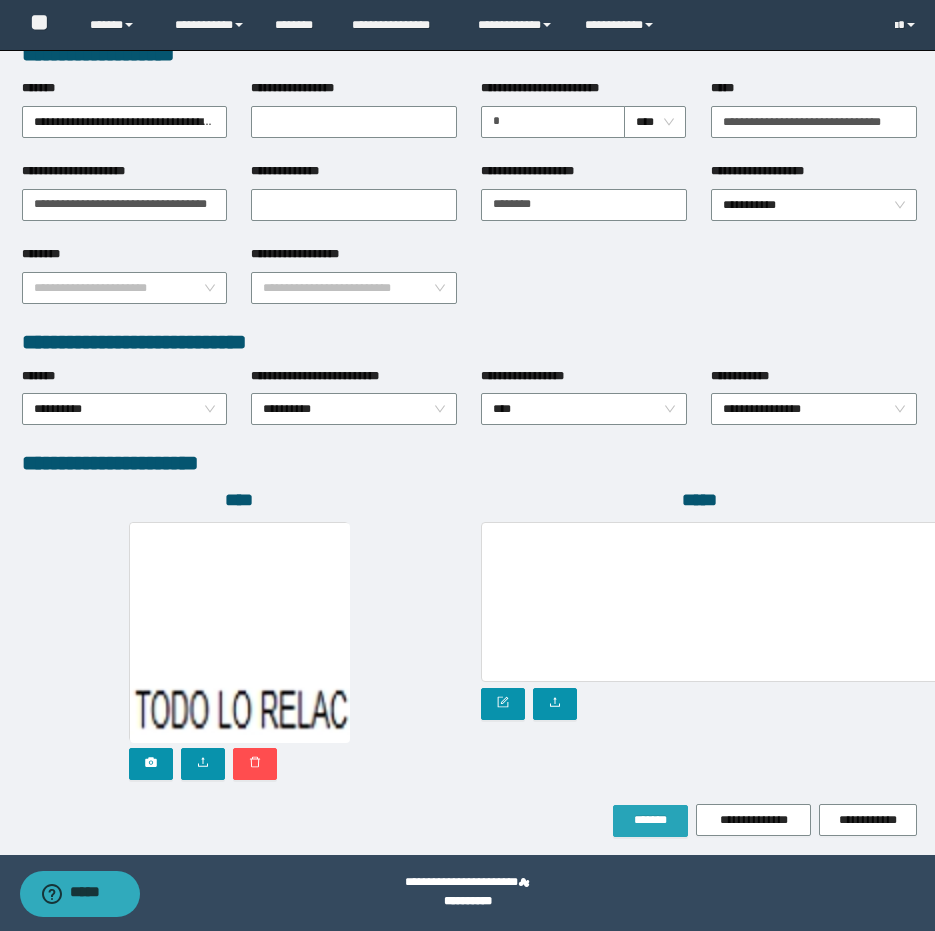 click on "*******" at bounding box center [650, 821] 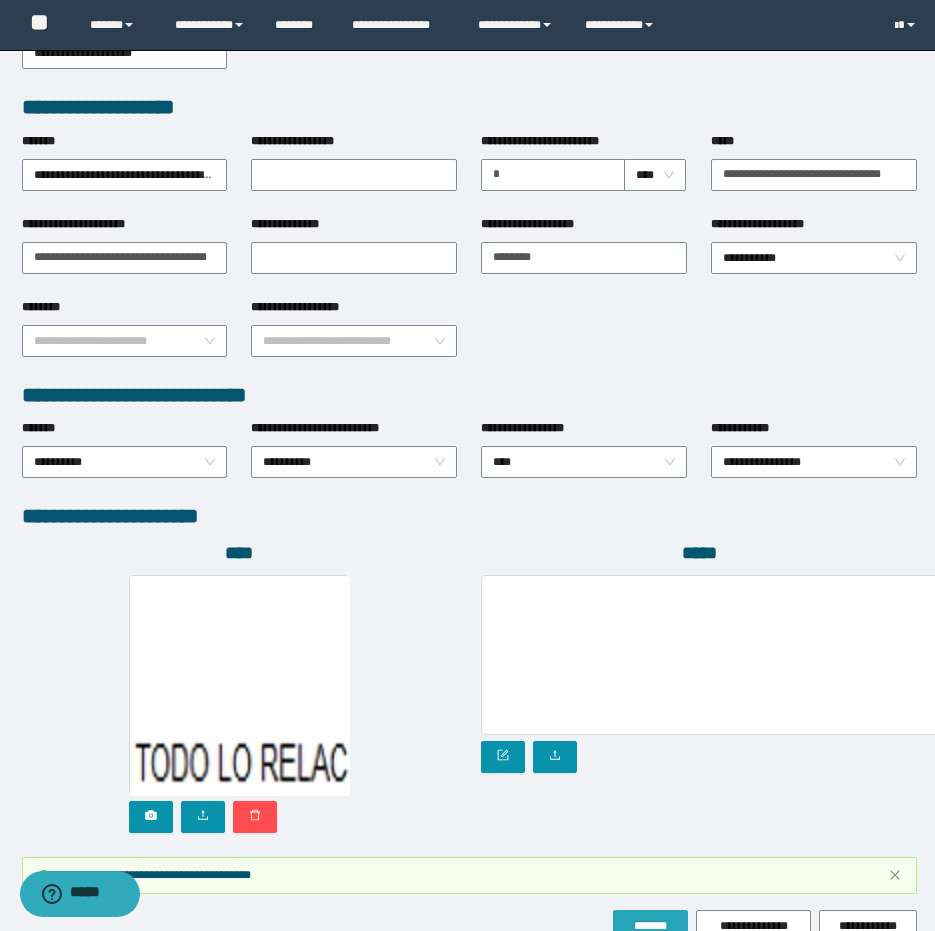 scroll, scrollTop: 825, scrollLeft: 0, axis: vertical 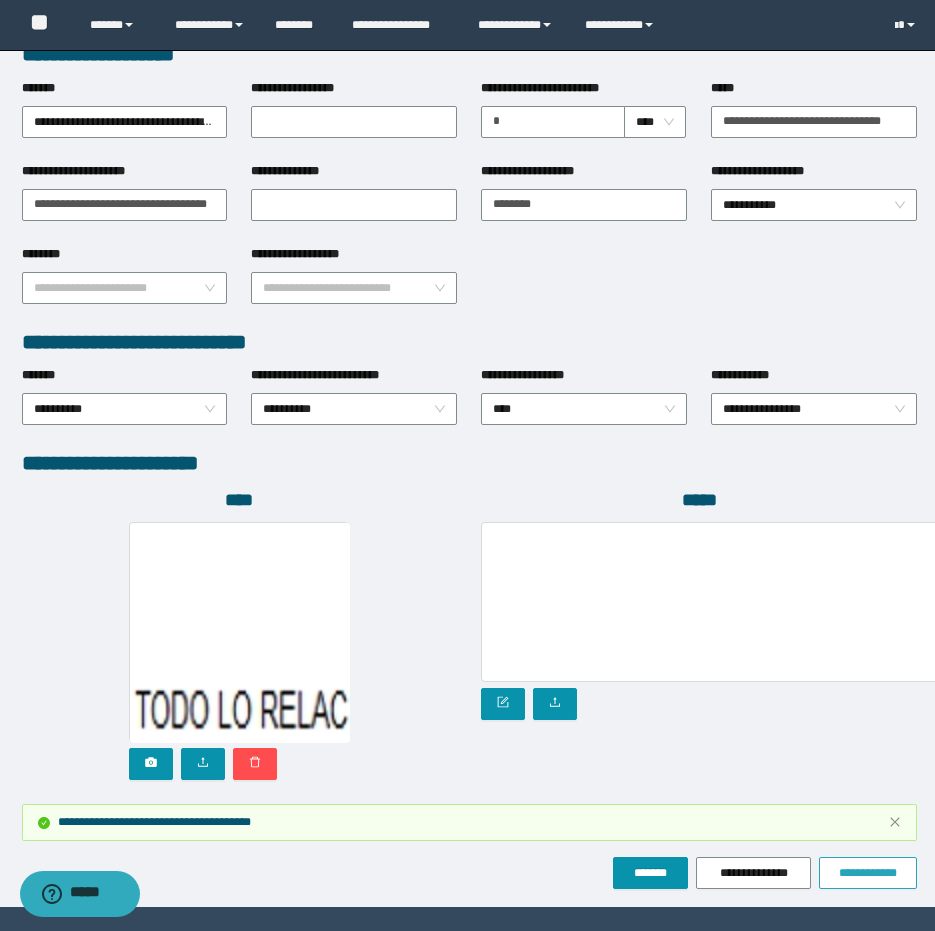 click on "**********" at bounding box center [868, 873] 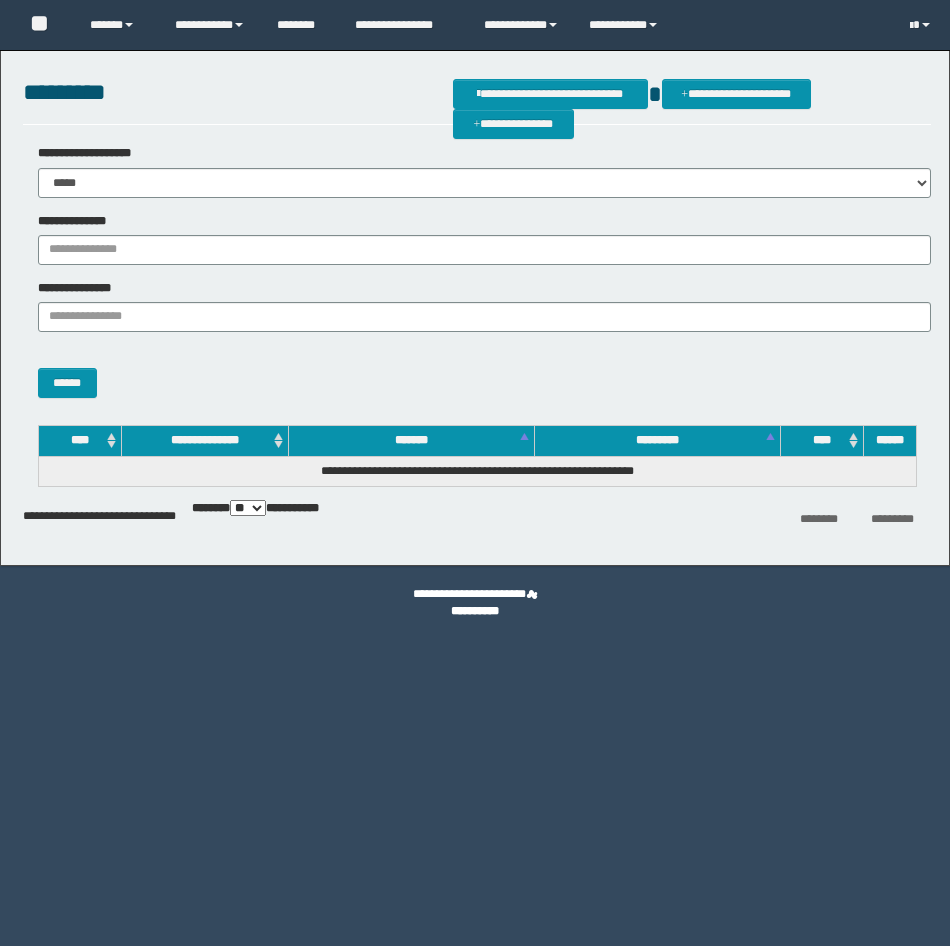 scroll, scrollTop: 0, scrollLeft: 0, axis: both 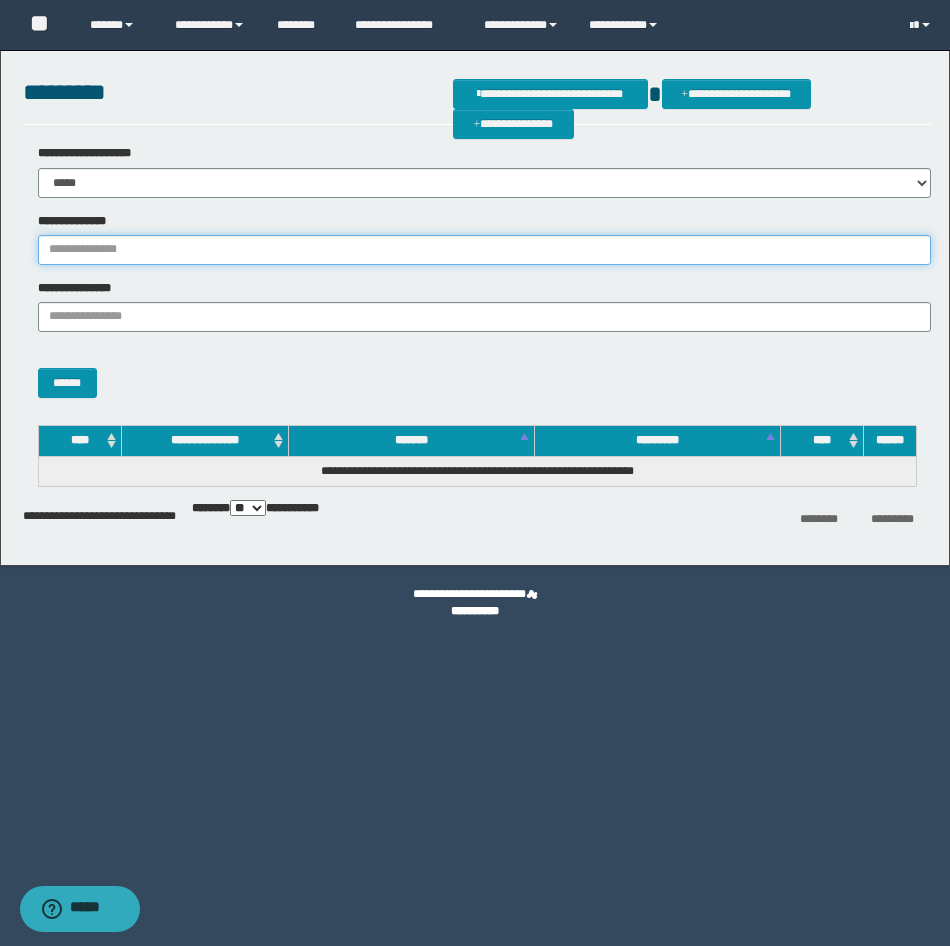 click on "**********" at bounding box center (484, 250) 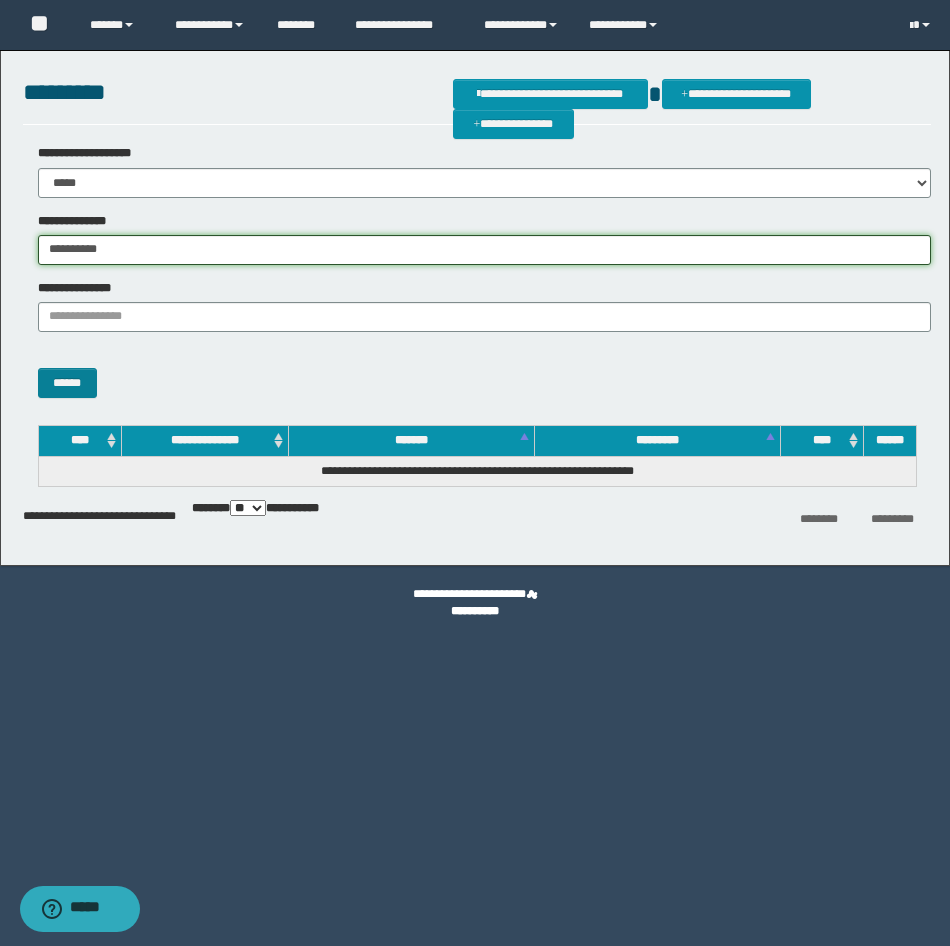 type on "**********" 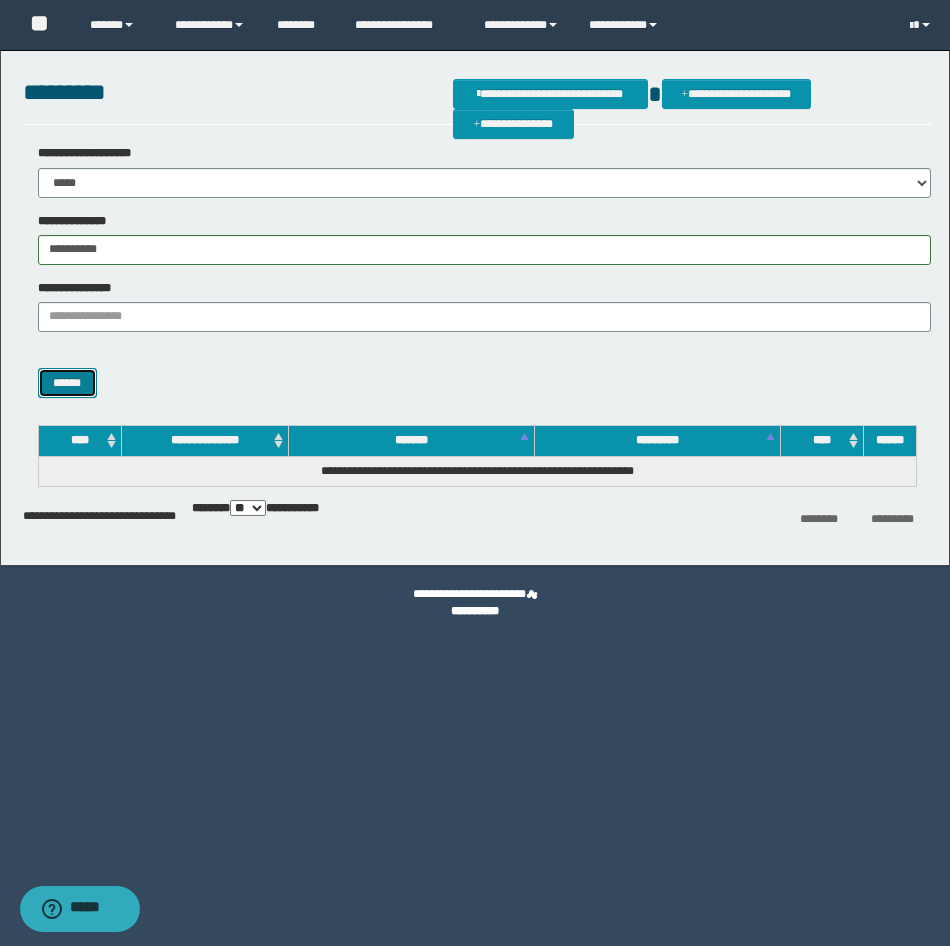 click on "******" at bounding box center [67, 383] 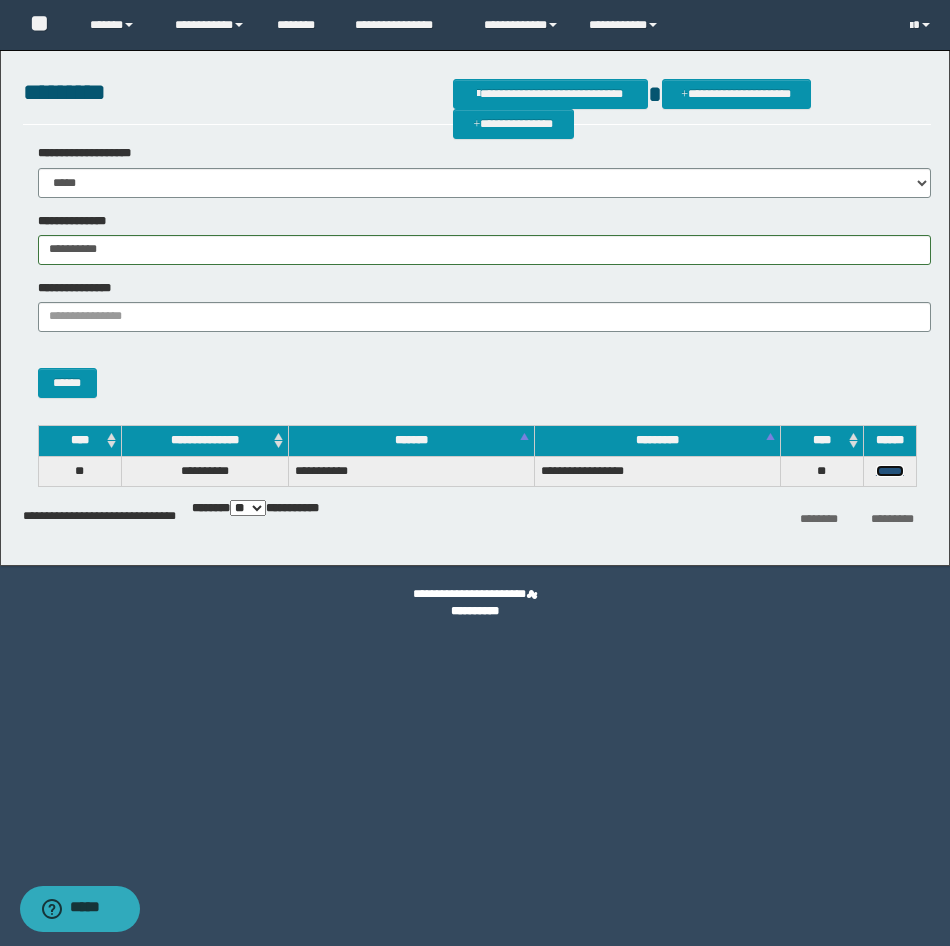 click on "******" at bounding box center (890, 471) 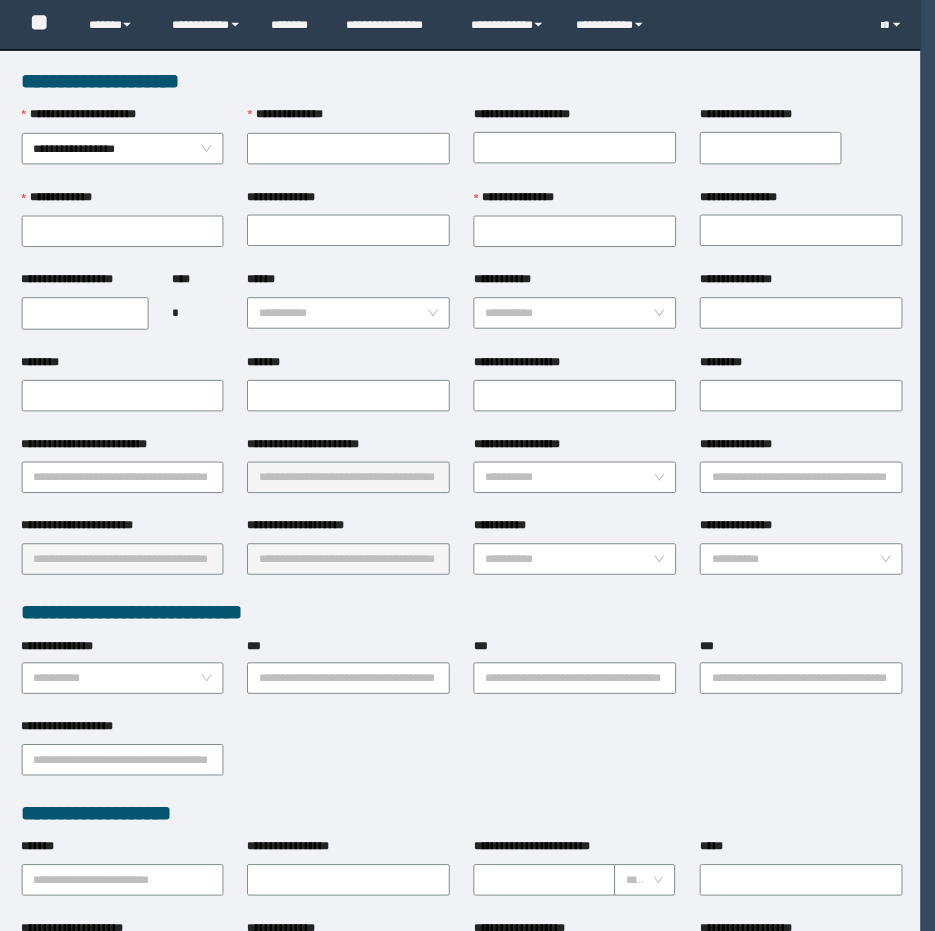 scroll, scrollTop: 0, scrollLeft: 0, axis: both 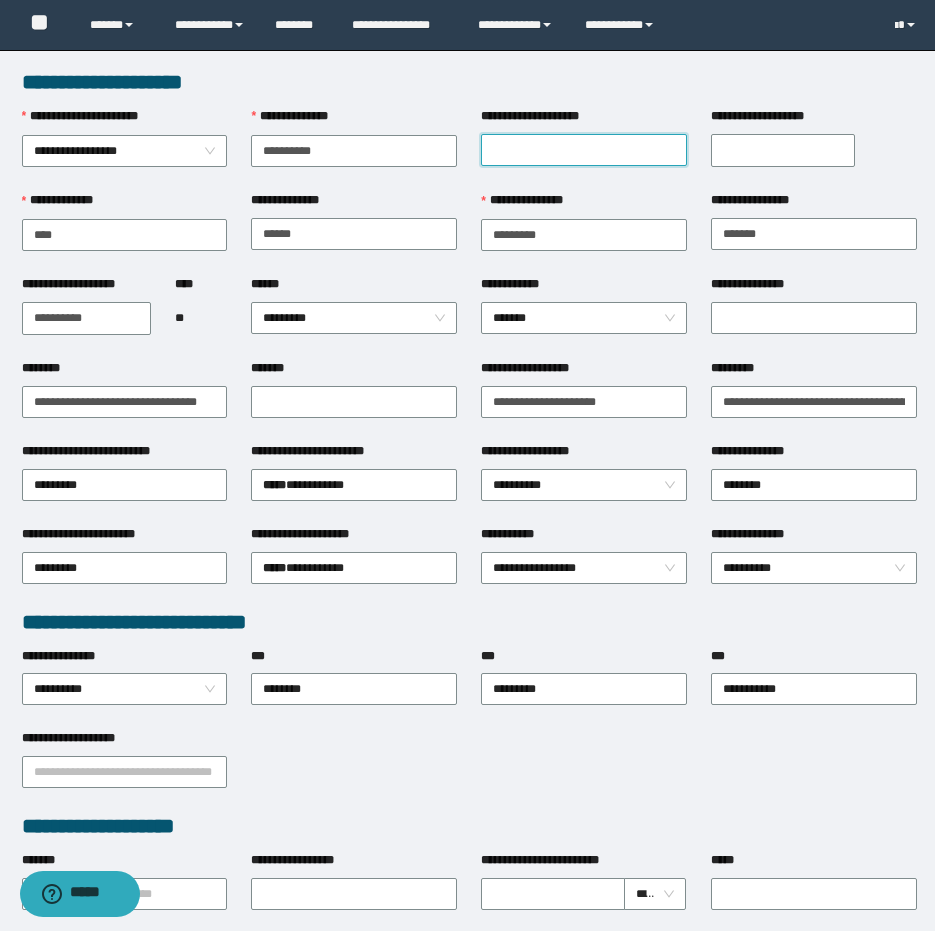 click on "**********" at bounding box center (584, 150) 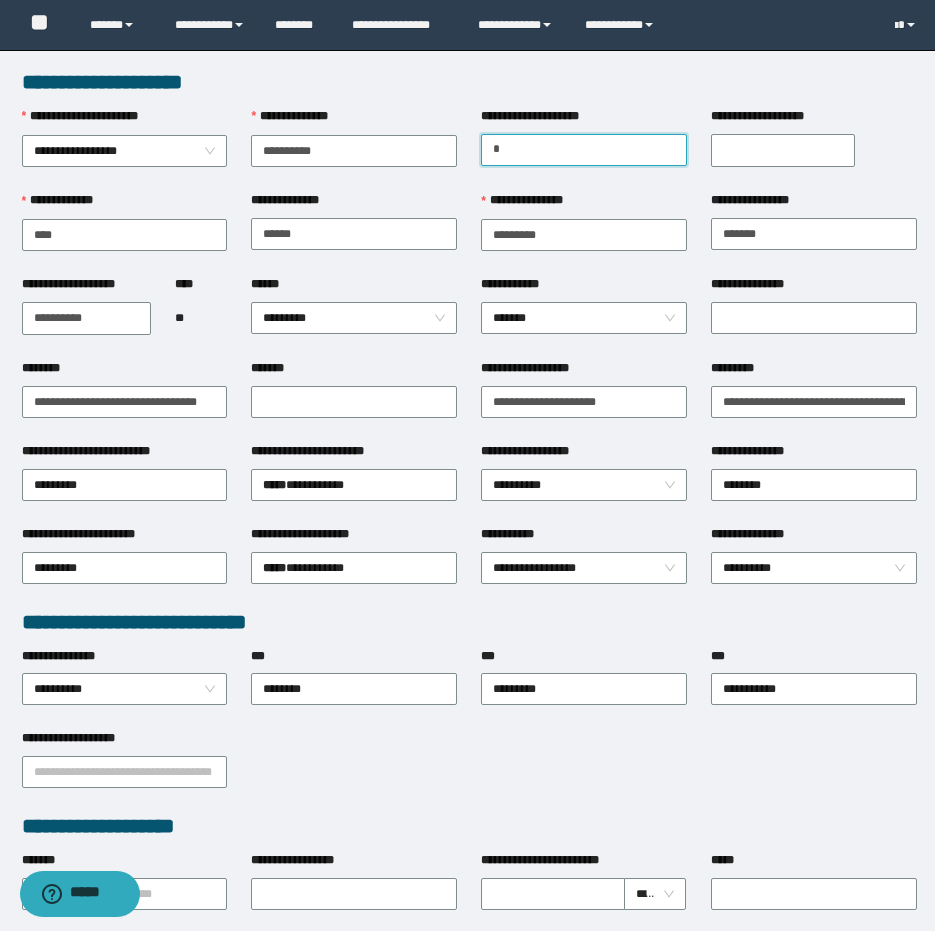 type on "********" 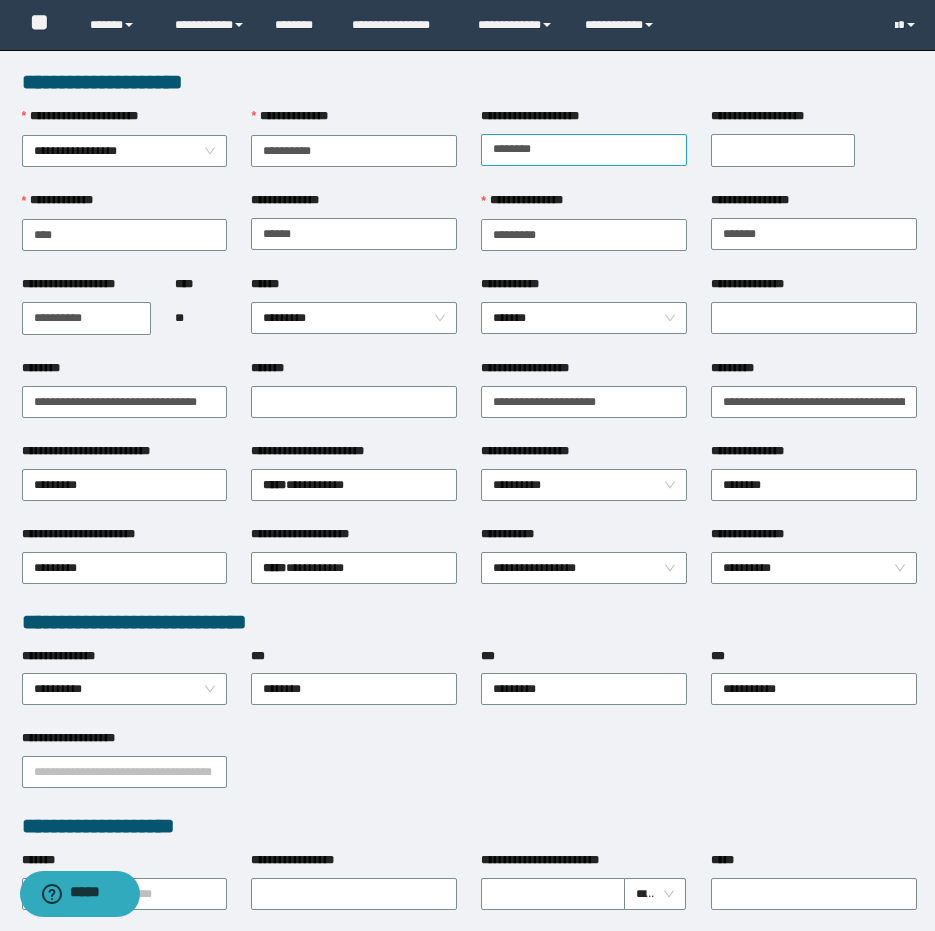 type on "********" 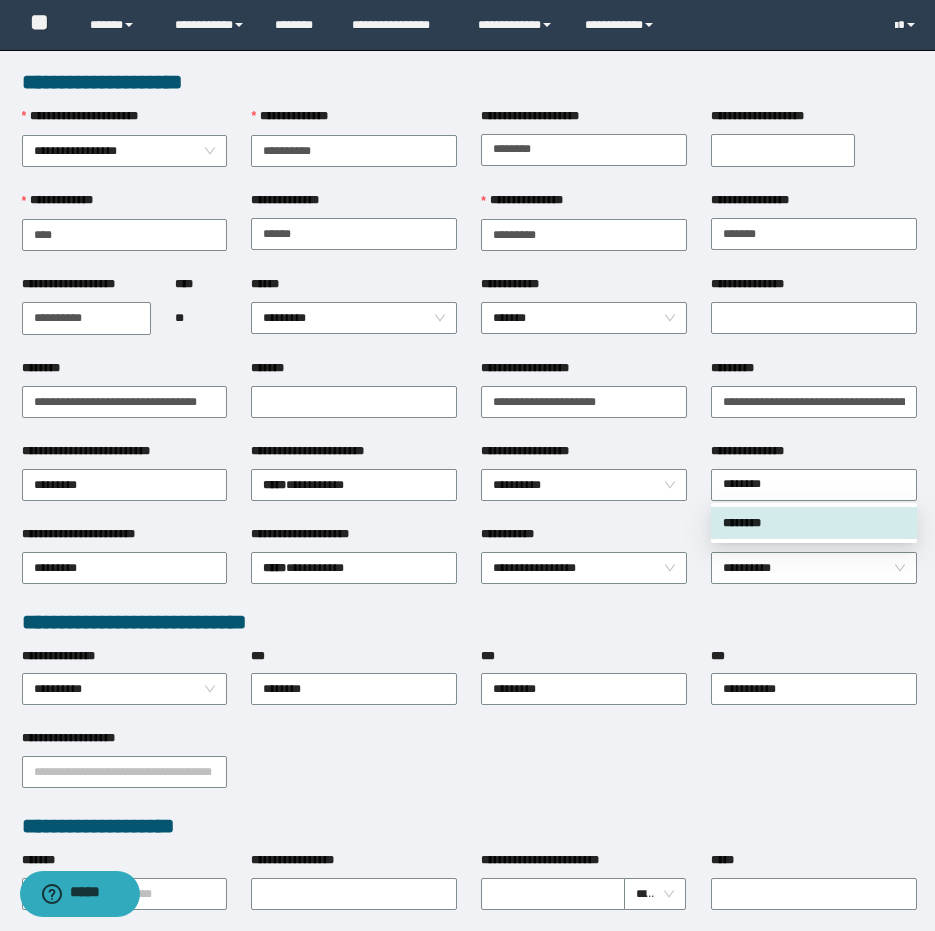 click on "**********" at bounding box center (783, 150) 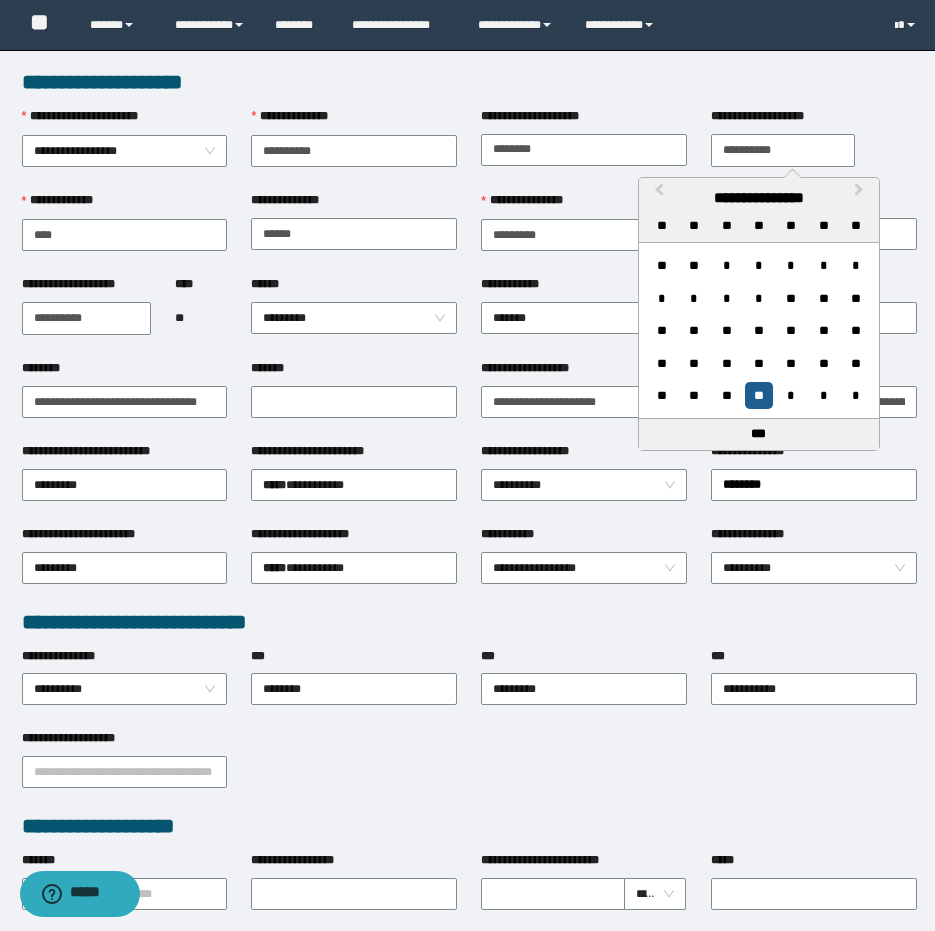 type on "**********" 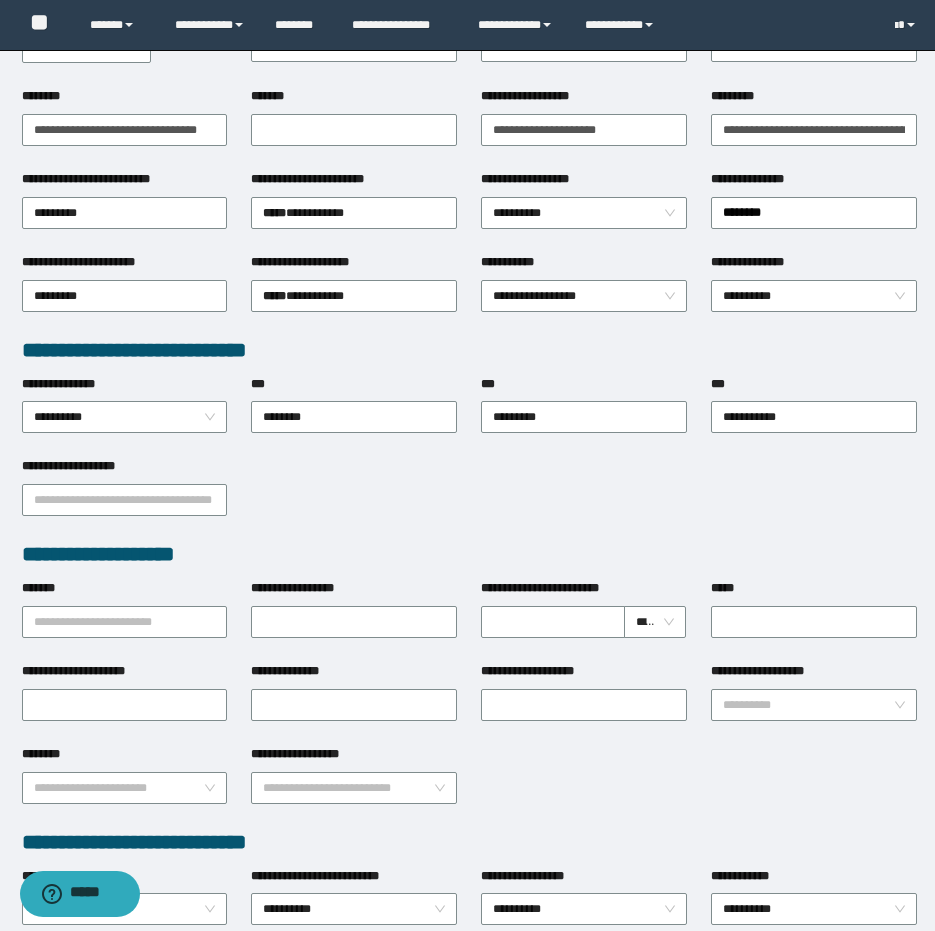 scroll, scrollTop: 0, scrollLeft: 0, axis: both 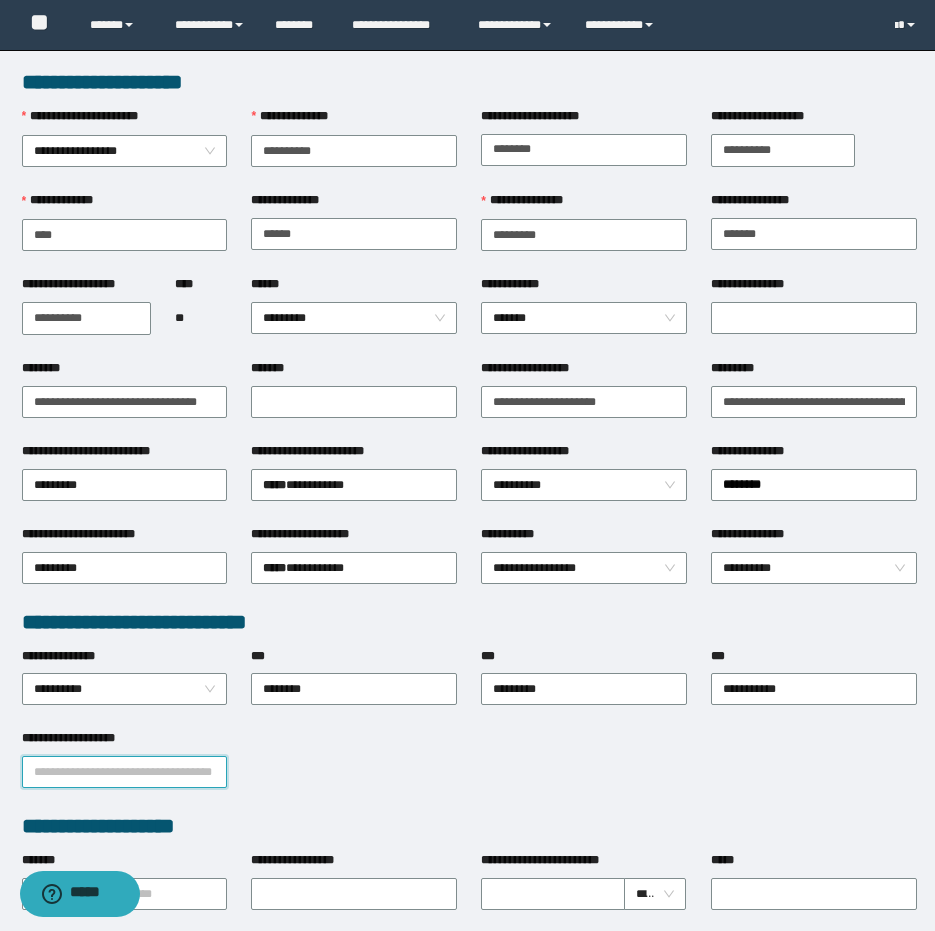 click on "**********" at bounding box center (125, 772) 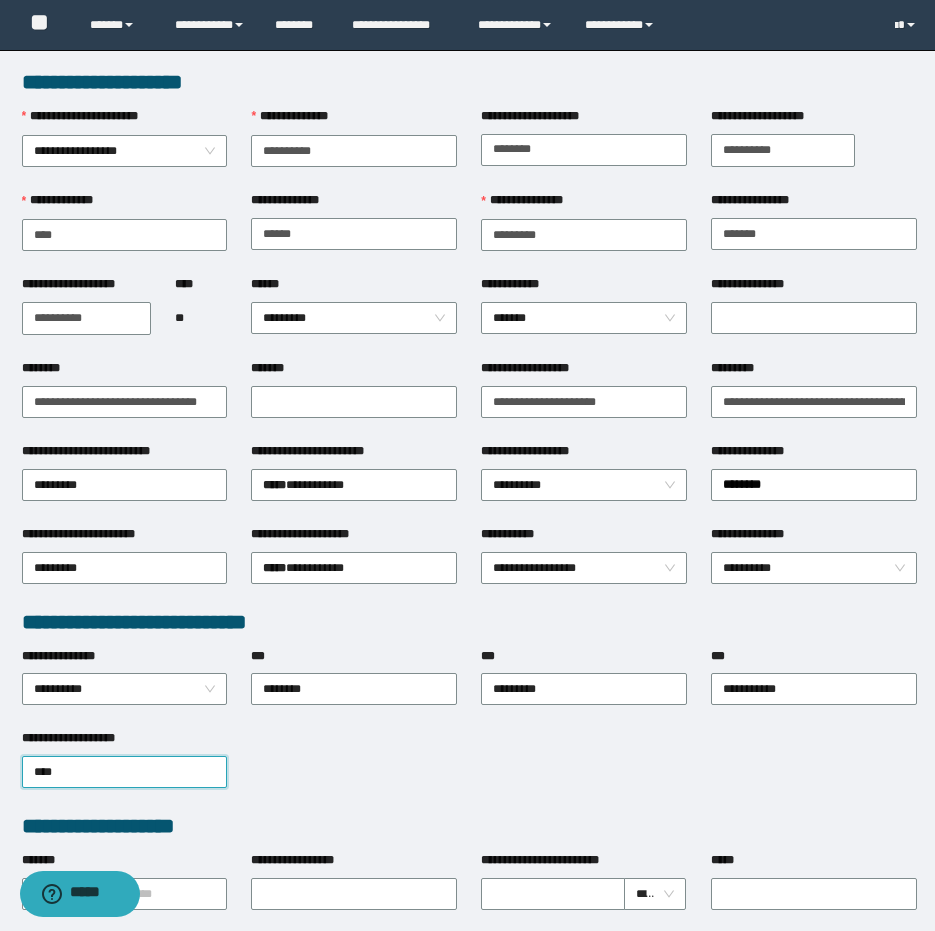 type on "*****" 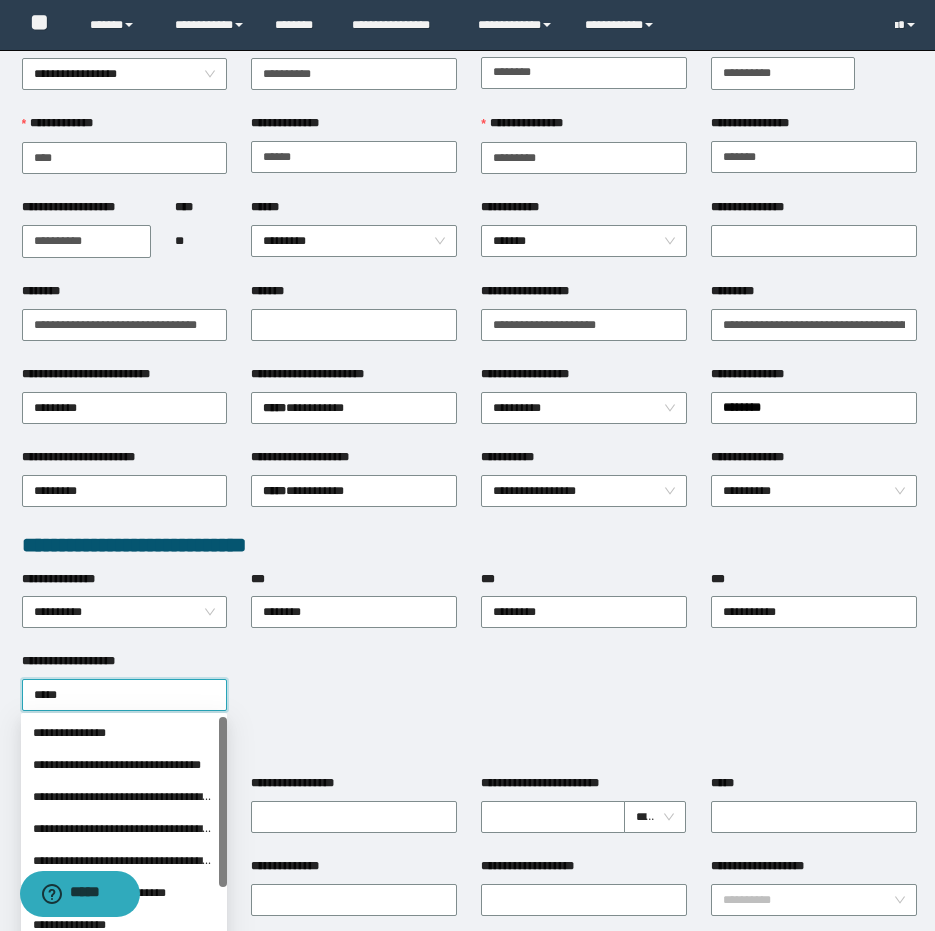 scroll, scrollTop: 200, scrollLeft: 0, axis: vertical 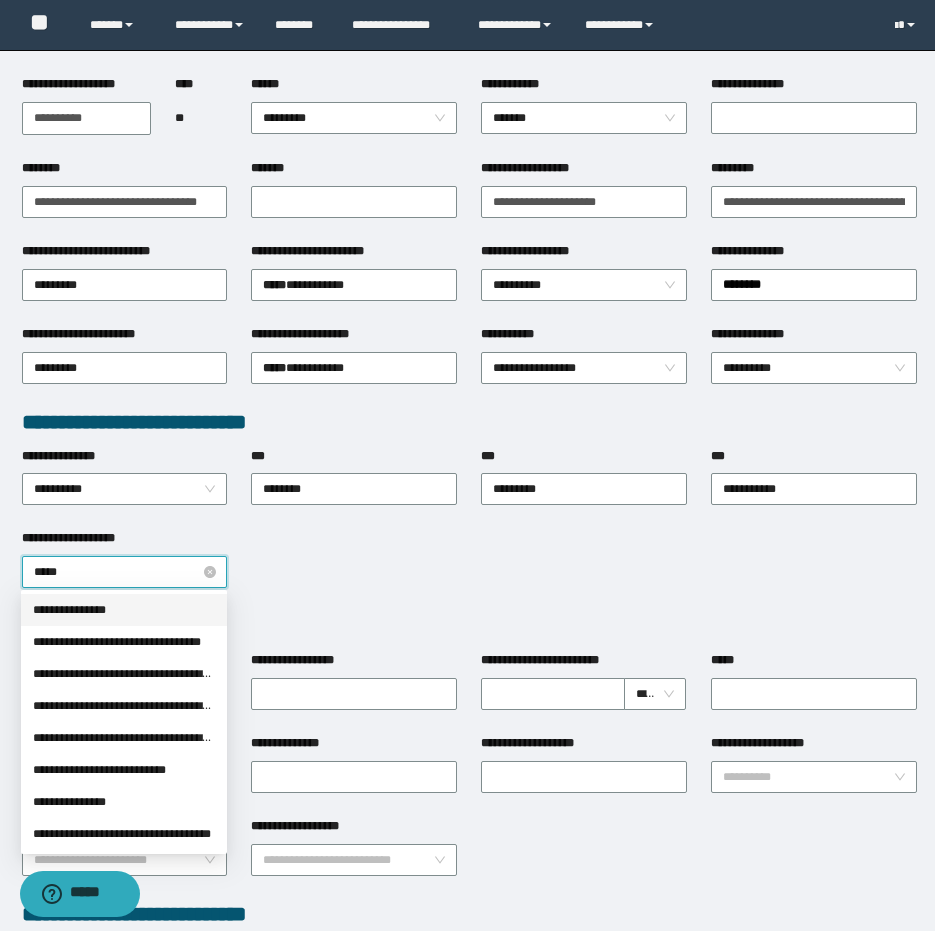 drag, startPoint x: 94, startPoint y: 578, endPoint x: 32, endPoint y: 585, distance: 62.39391 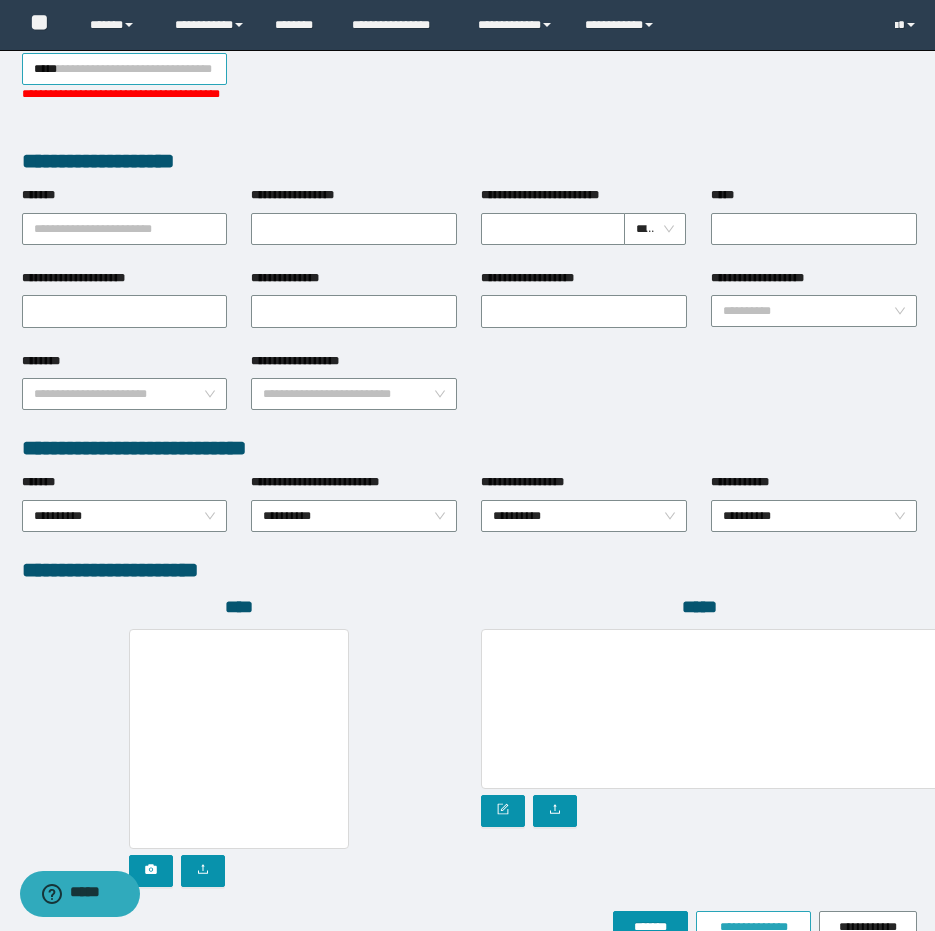 scroll, scrollTop: 810, scrollLeft: 0, axis: vertical 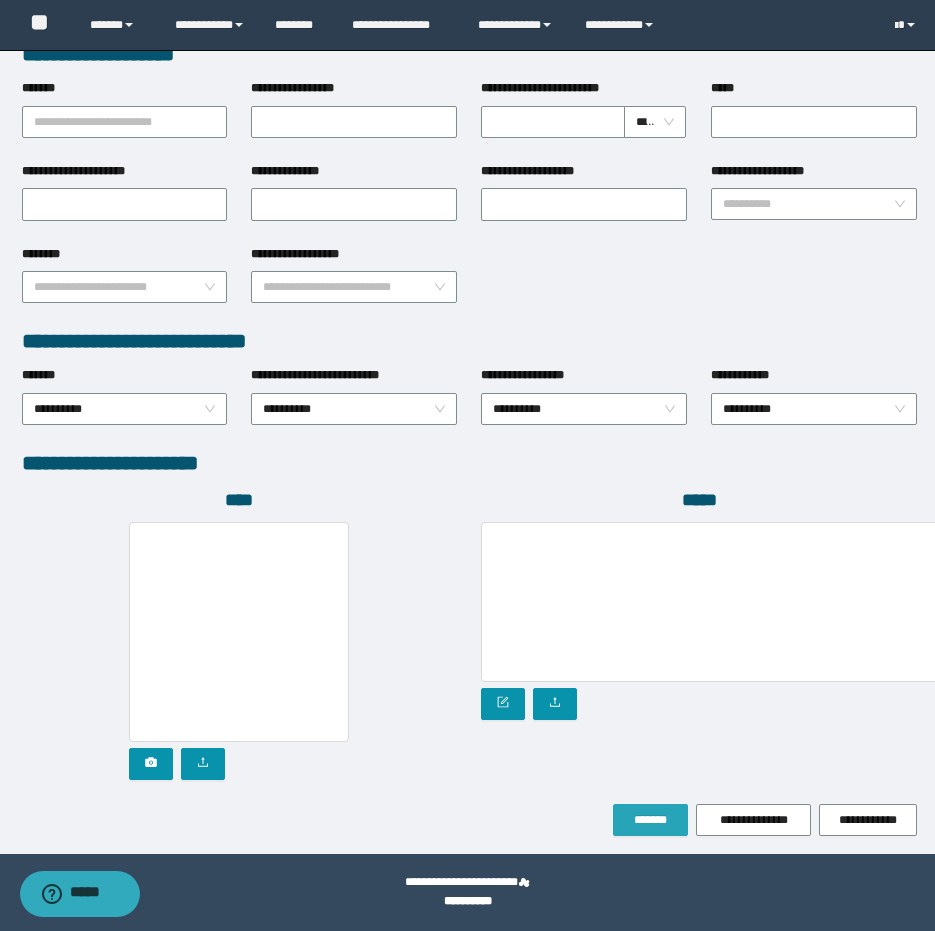 click on "*******" at bounding box center (650, 820) 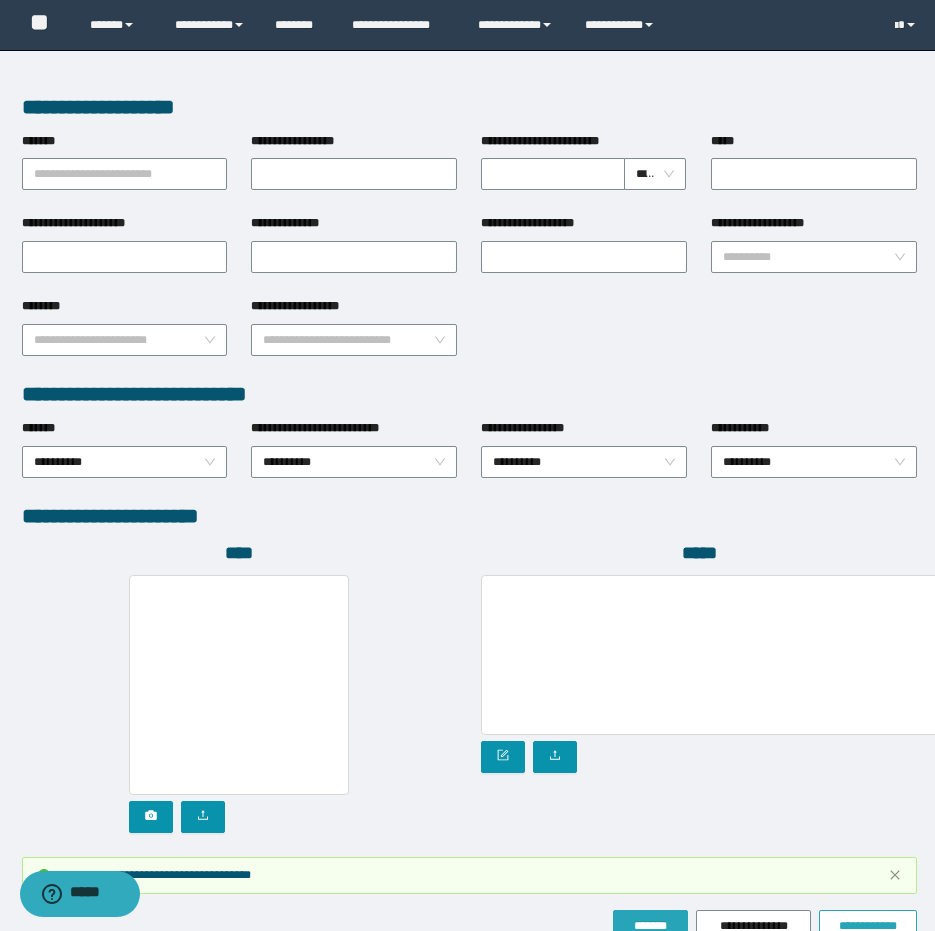 scroll, scrollTop: 863, scrollLeft: 0, axis: vertical 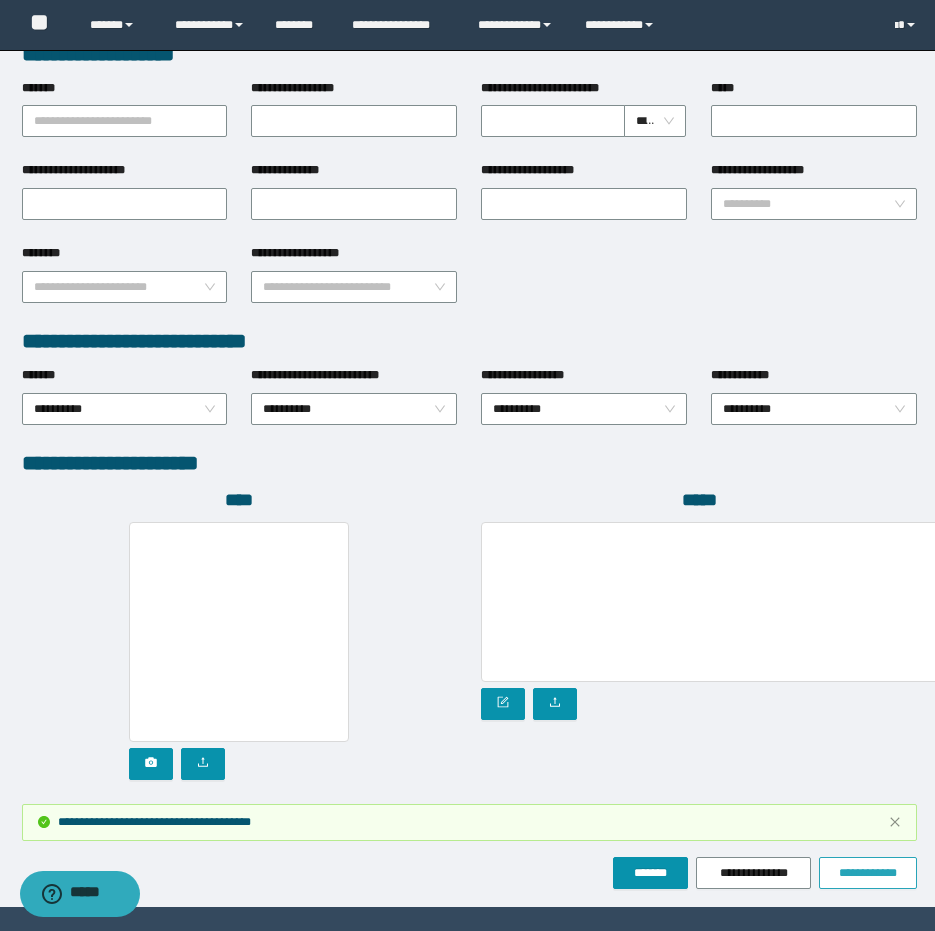 click on "**********" at bounding box center [868, 873] 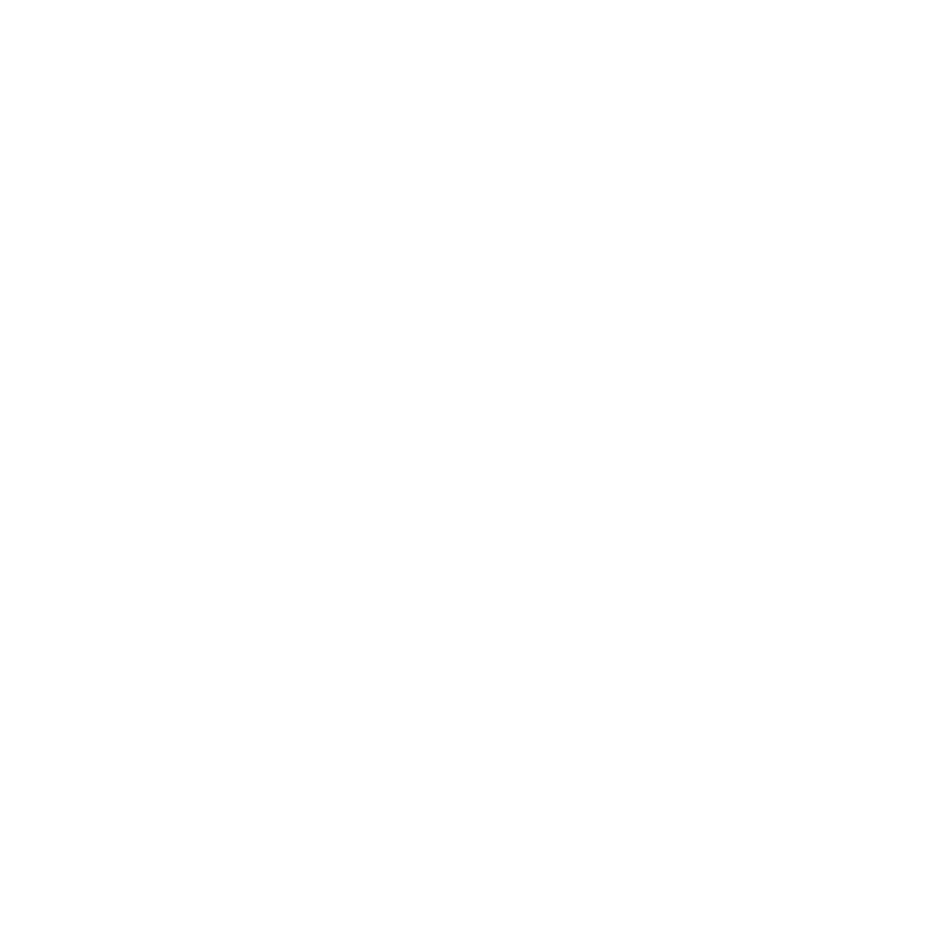 scroll, scrollTop: 0, scrollLeft: 0, axis: both 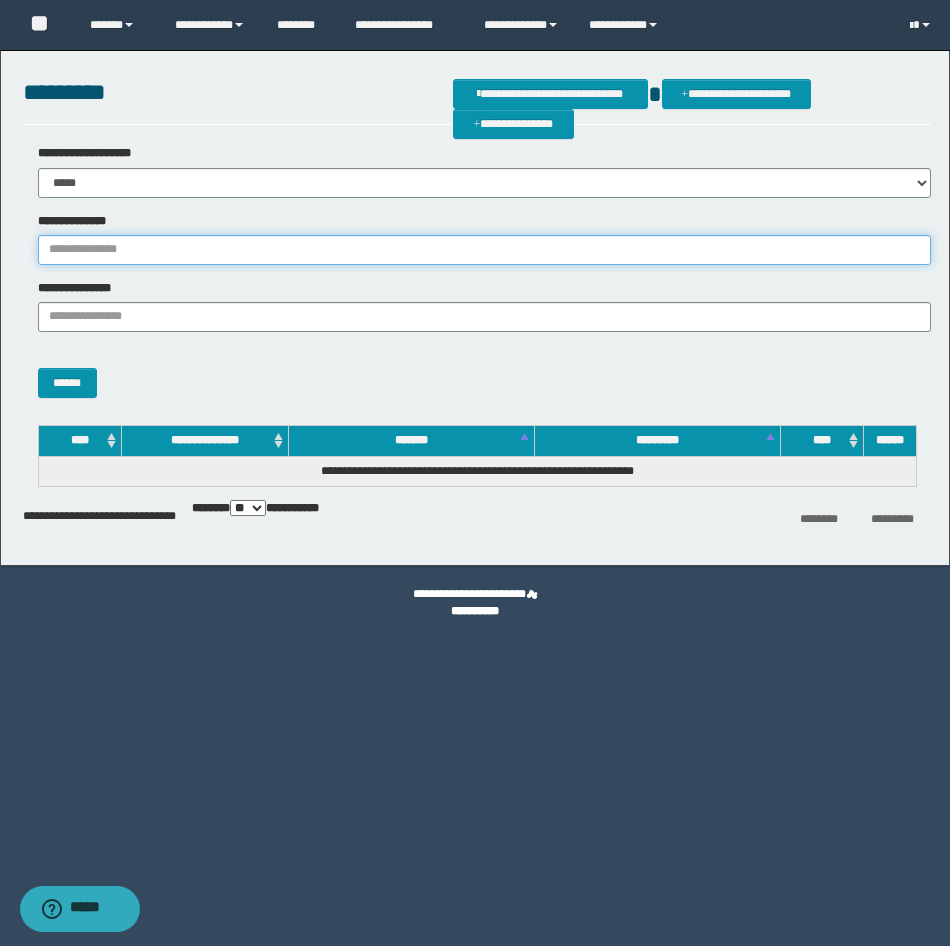 click on "**********" at bounding box center [484, 250] 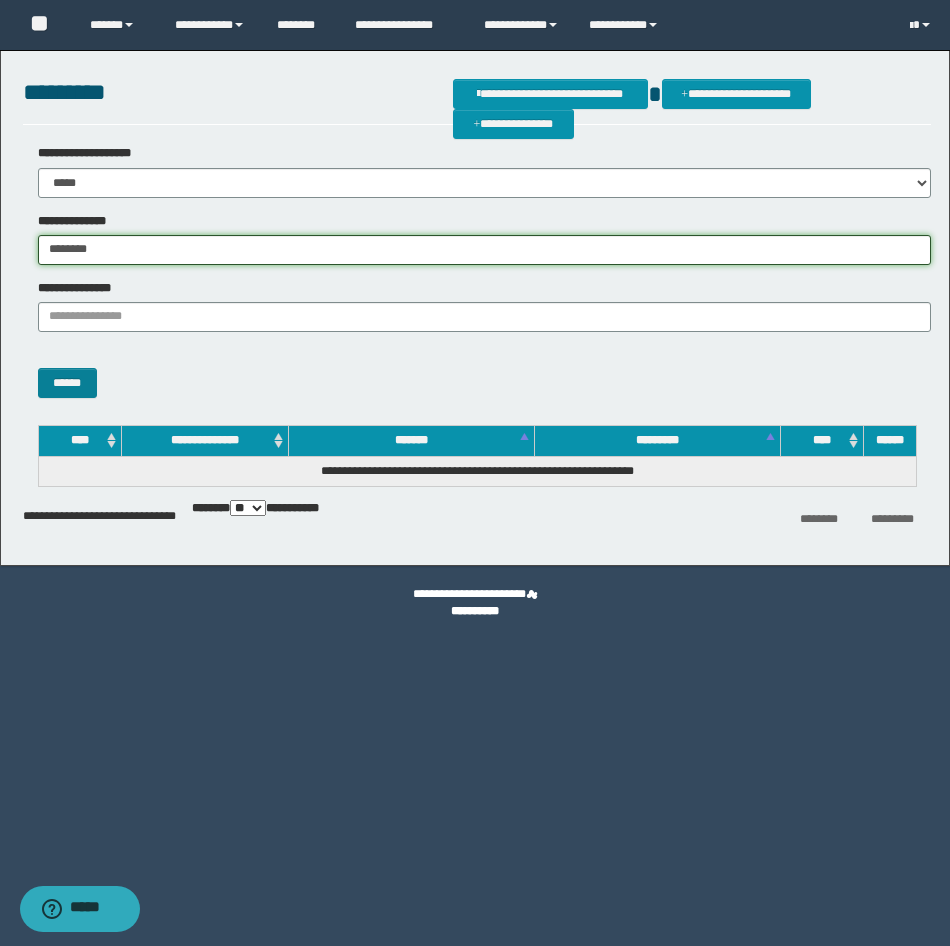 type on "********" 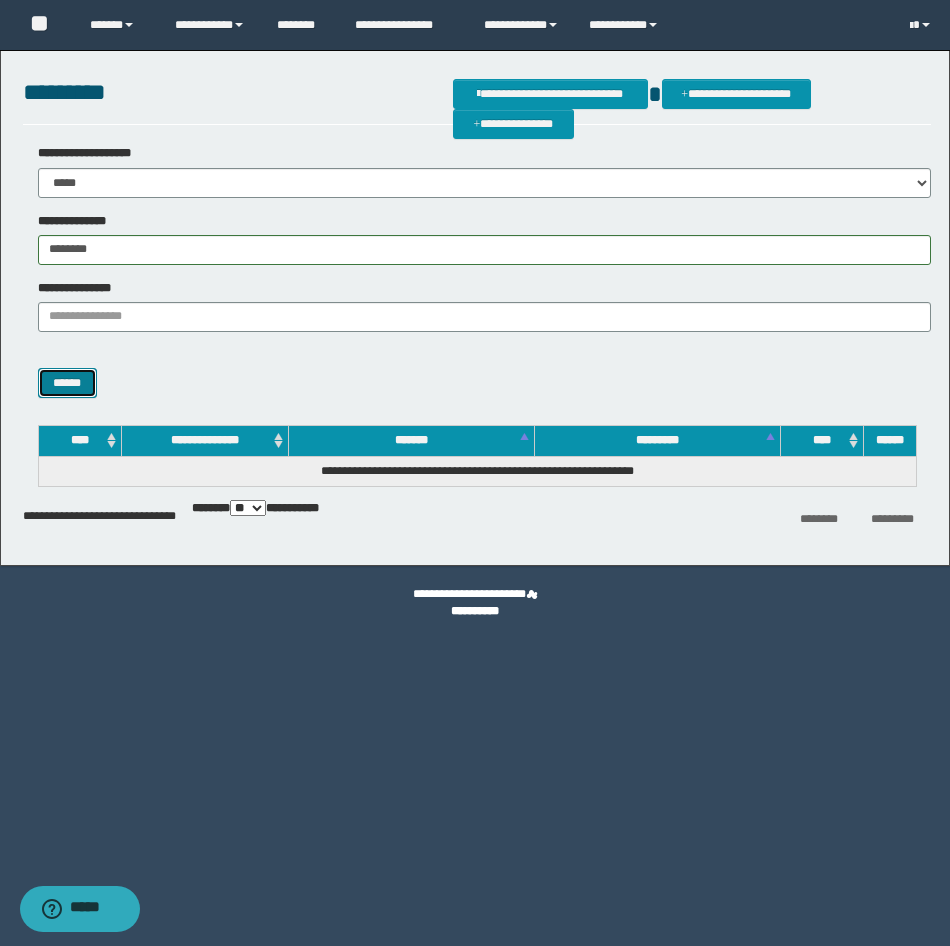 click on "******" at bounding box center [67, 383] 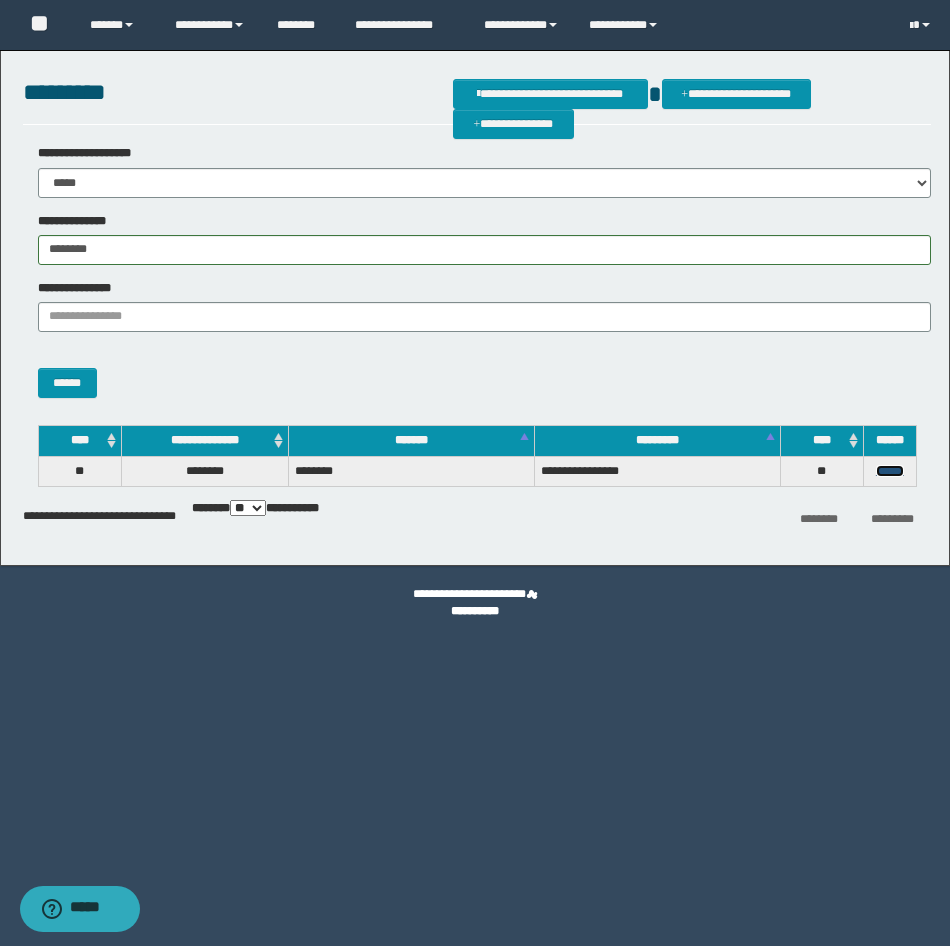 click on "******" at bounding box center [890, 471] 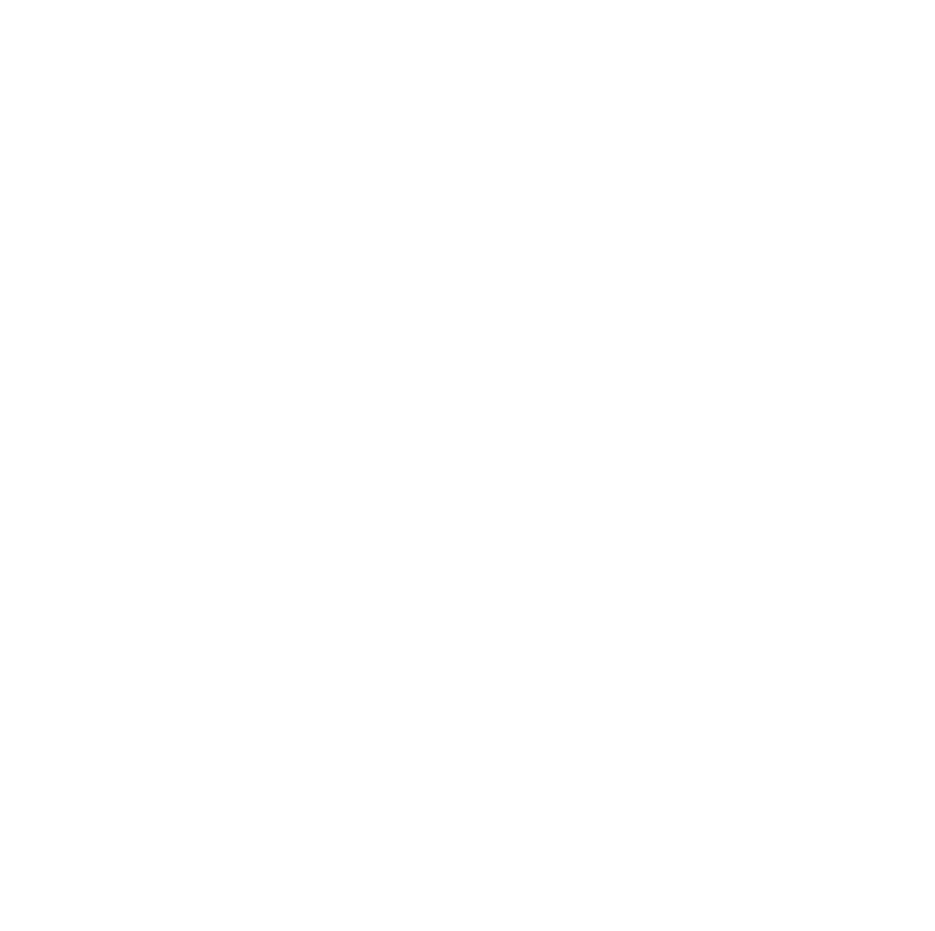 scroll, scrollTop: 0, scrollLeft: 0, axis: both 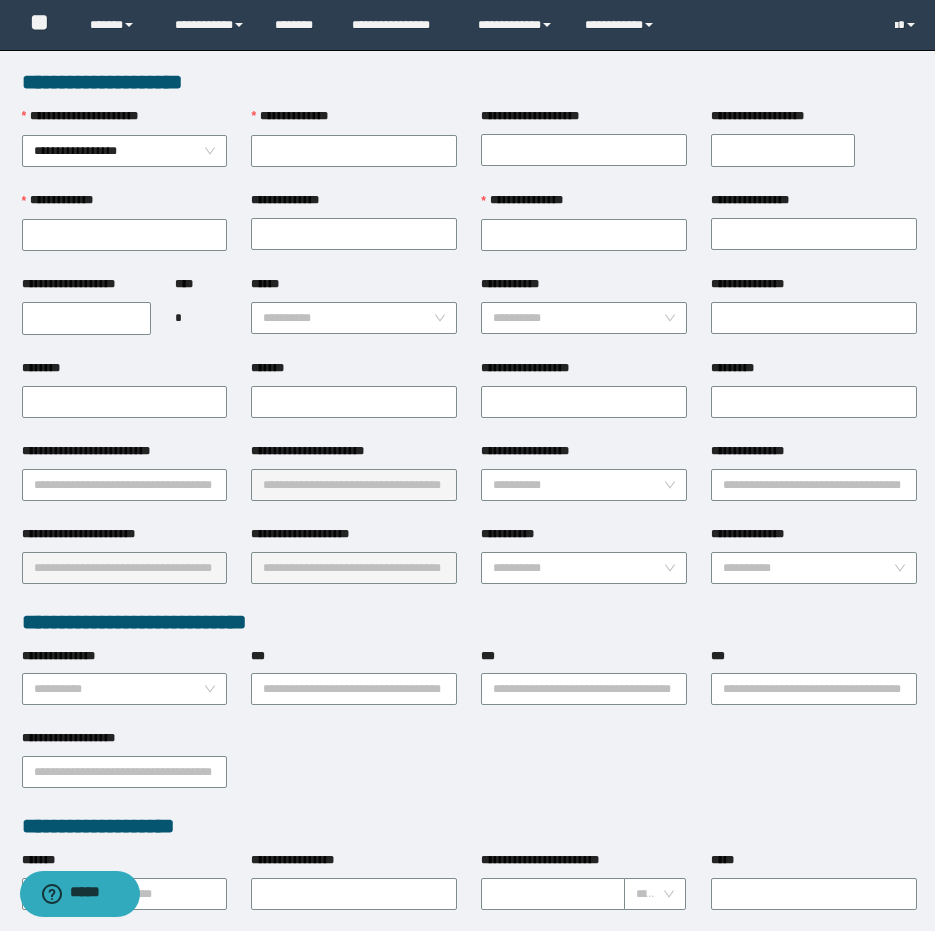 type on "********" 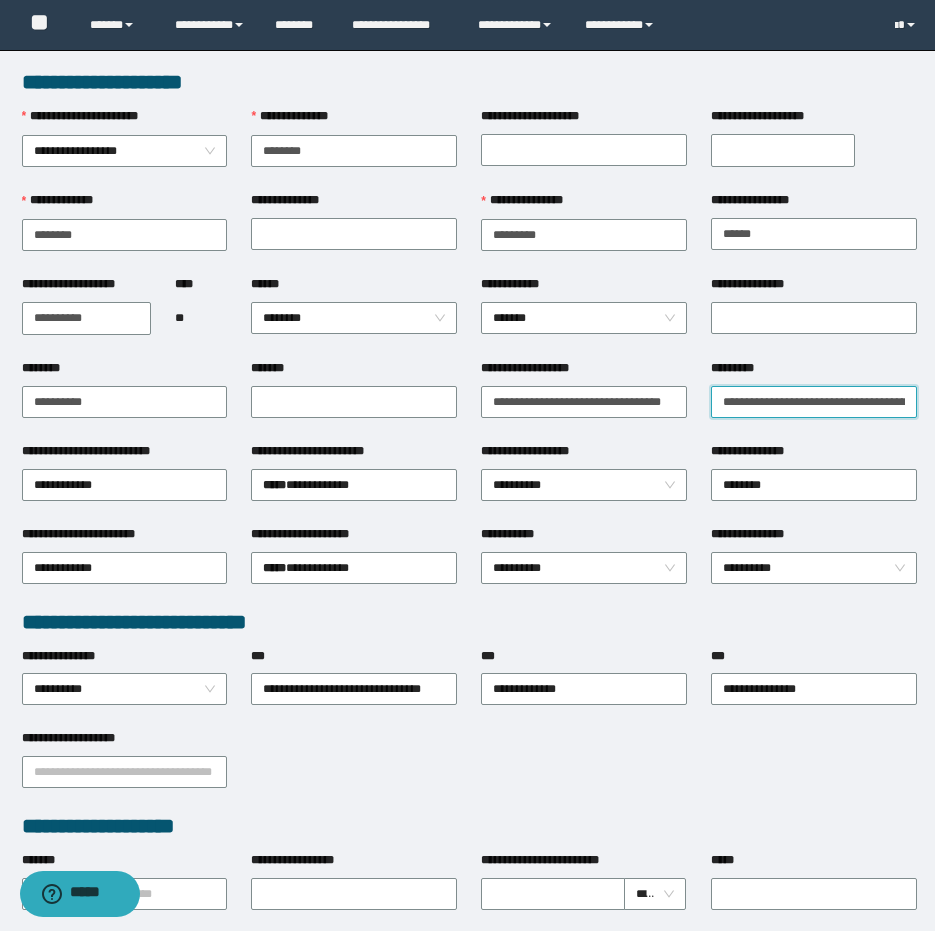 click on "**********" at bounding box center [814, 402] 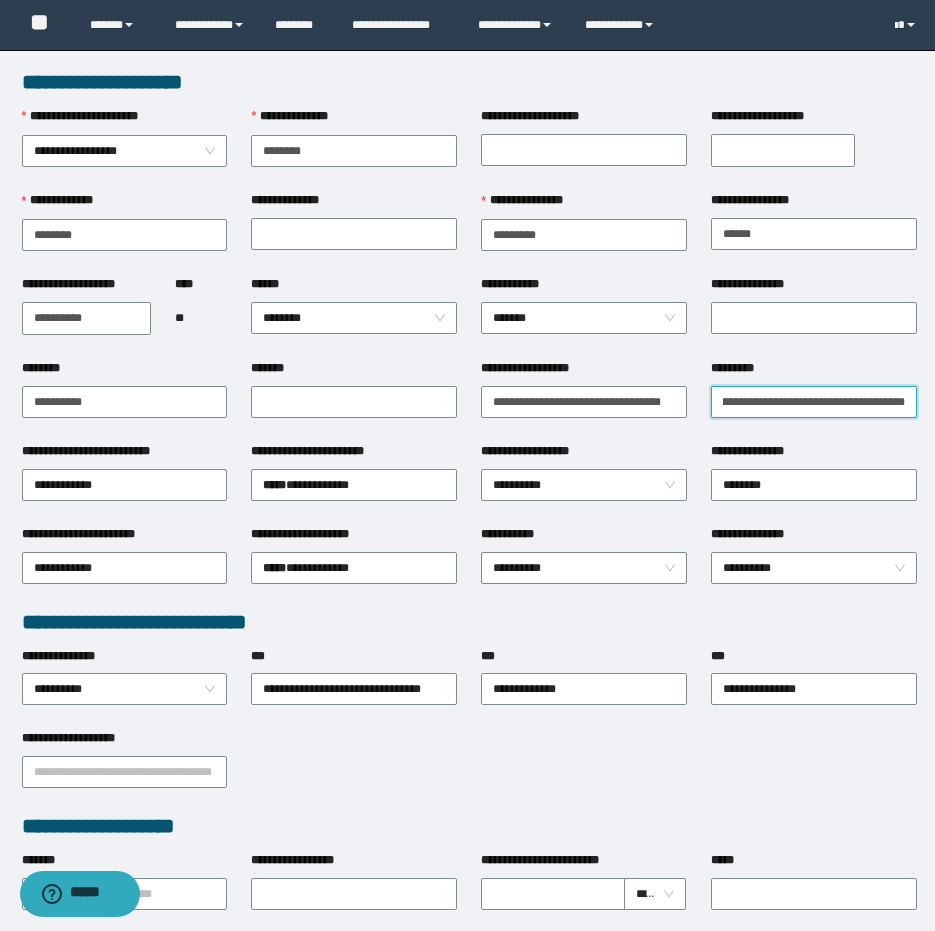 scroll, scrollTop: 0, scrollLeft: 46, axis: horizontal 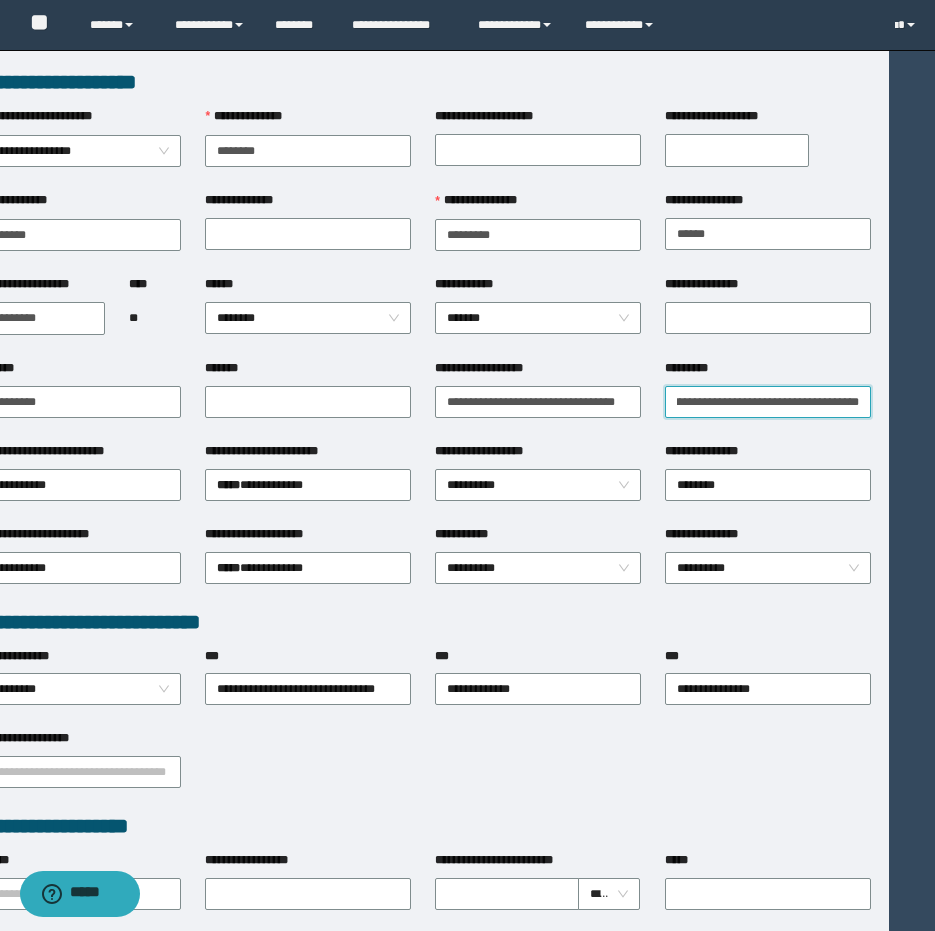 drag, startPoint x: 722, startPoint y: 401, endPoint x: 946, endPoint y: 407, distance: 224.08034 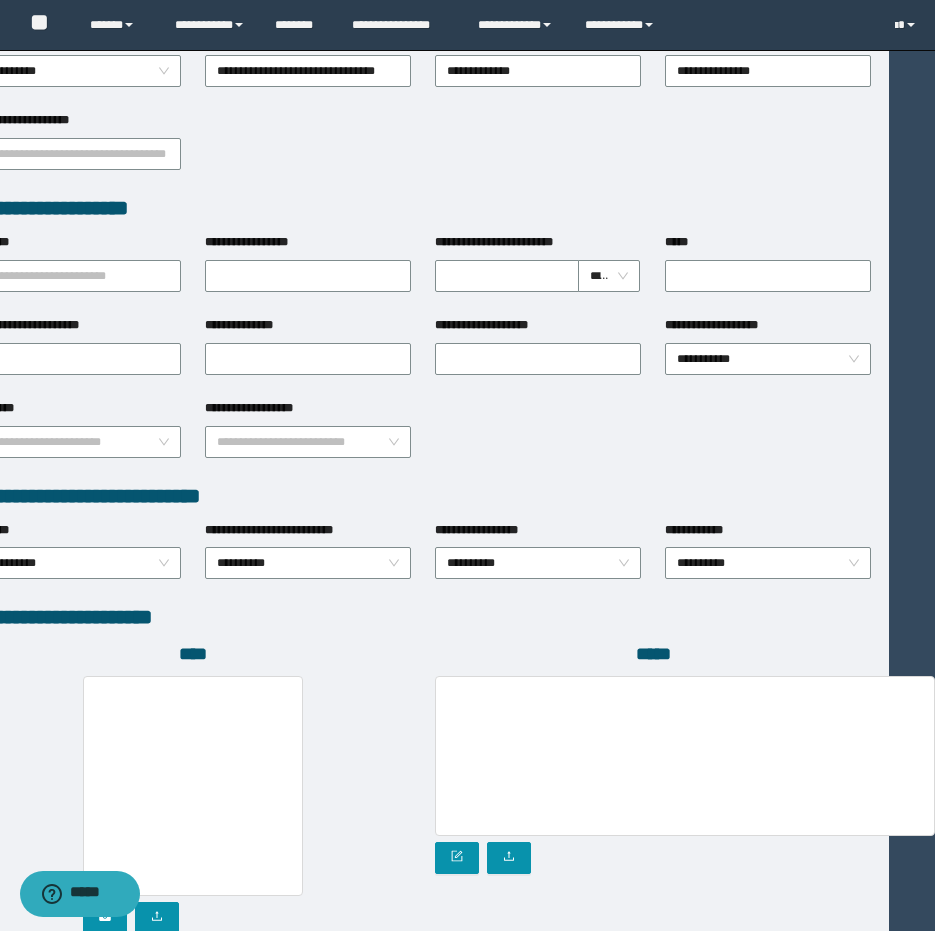 scroll, scrollTop: 772, scrollLeft: 46, axis: both 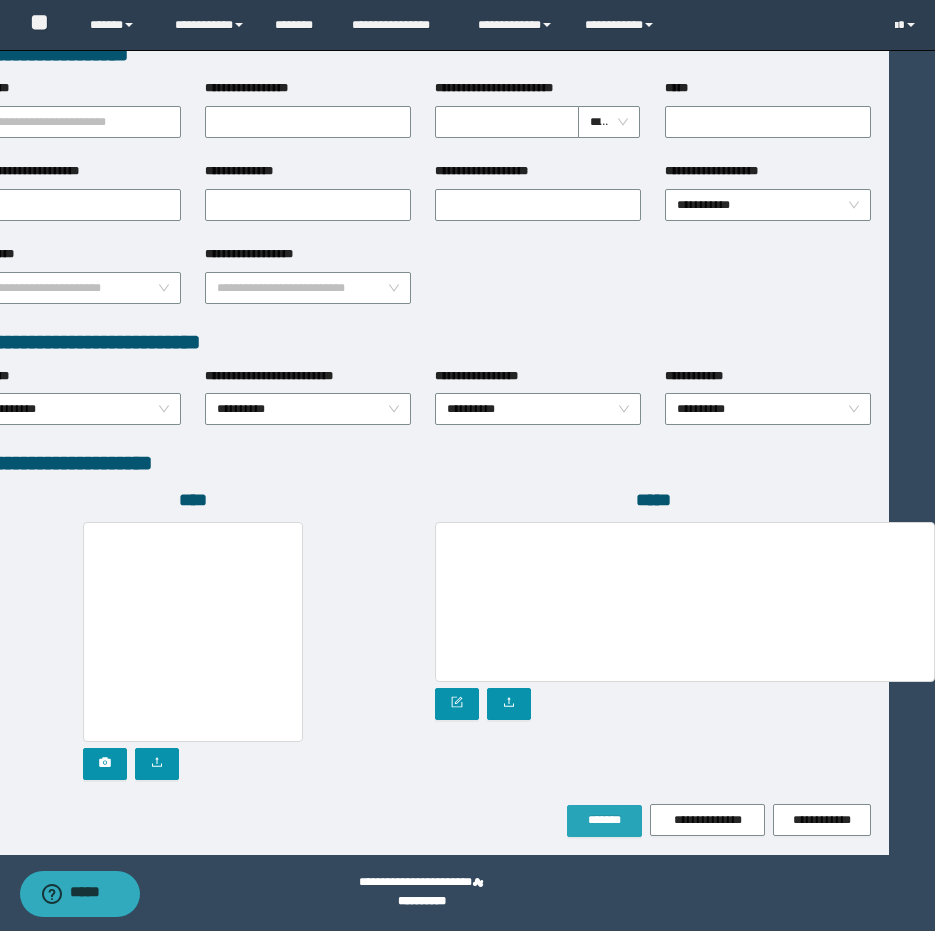 type on "**********" 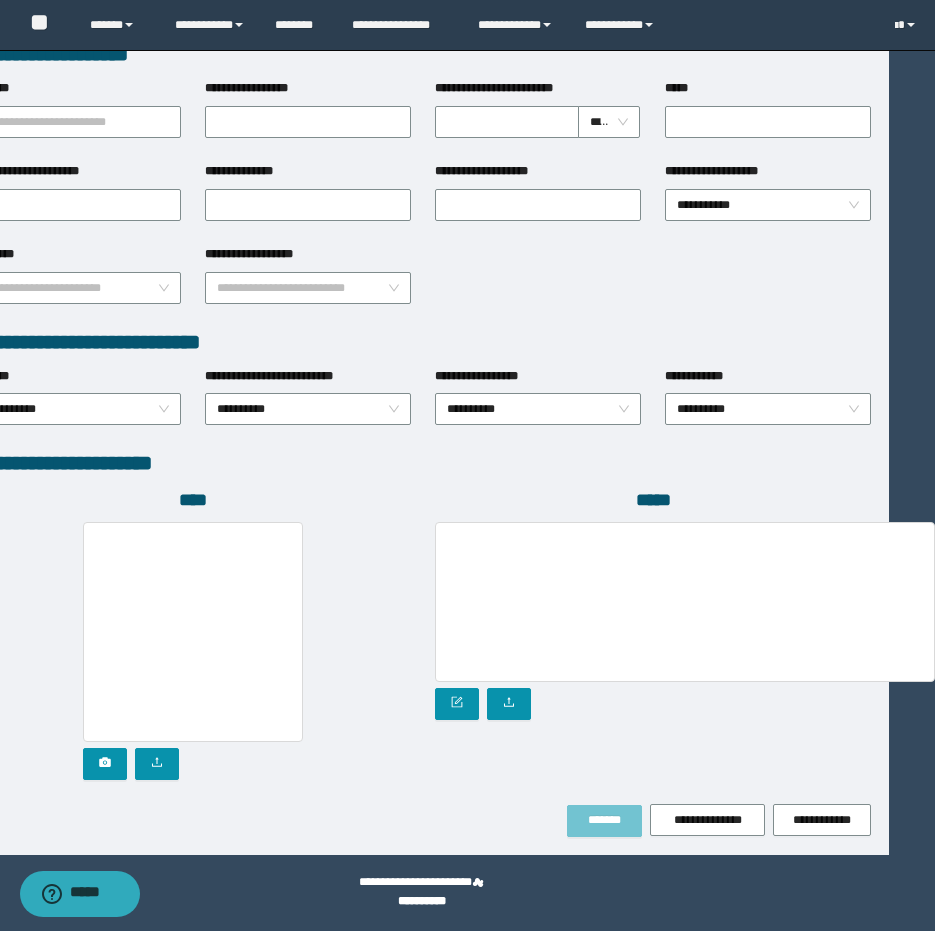 scroll, scrollTop: 0, scrollLeft: 0, axis: both 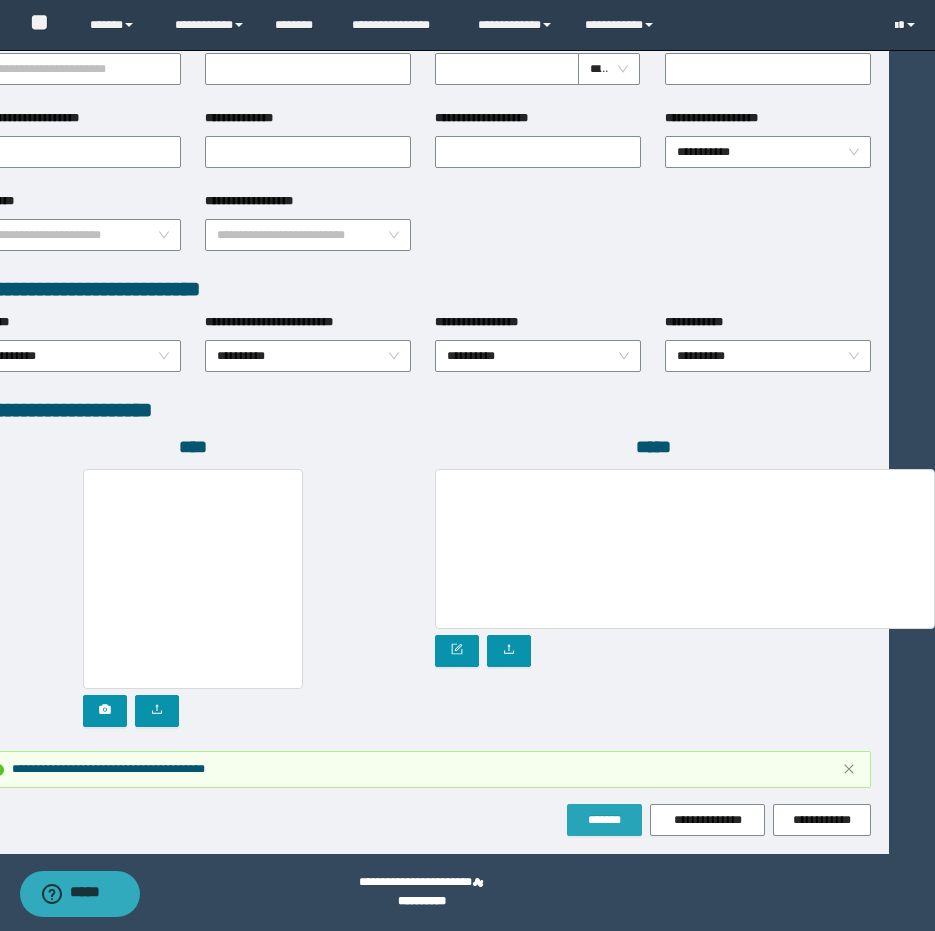 click on "*******" at bounding box center (604, 820) 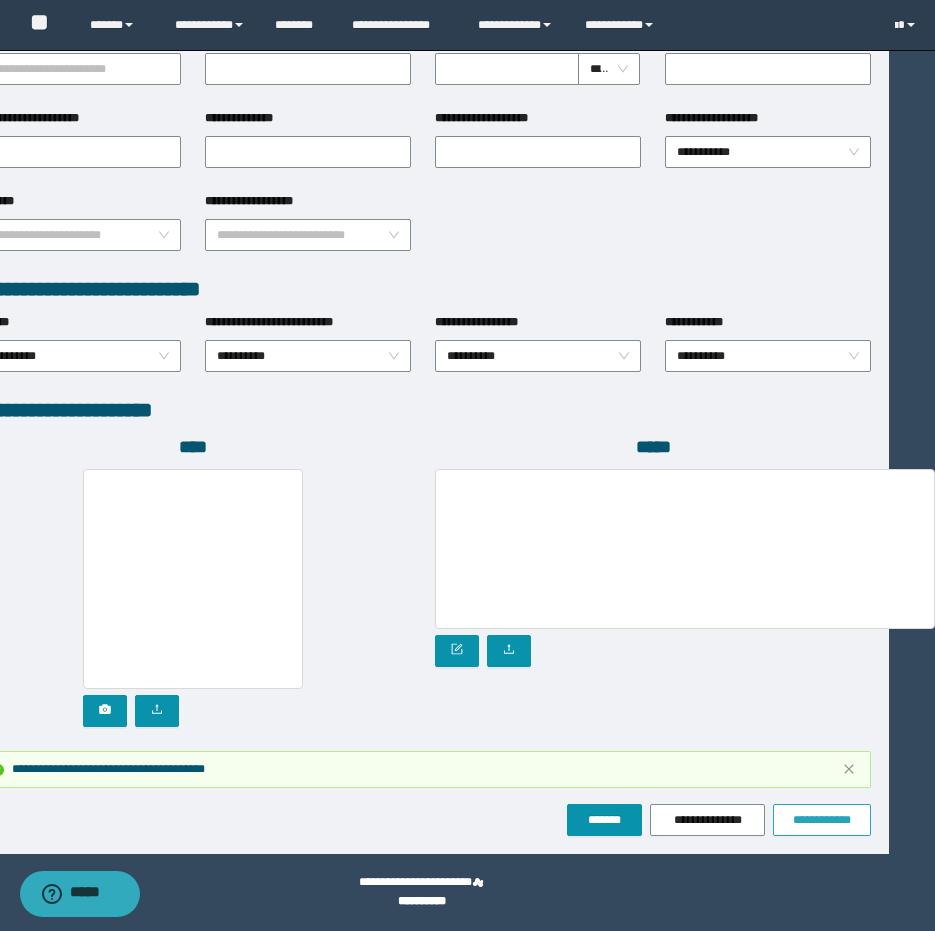 click on "**********" at bounding box center [822, 820] 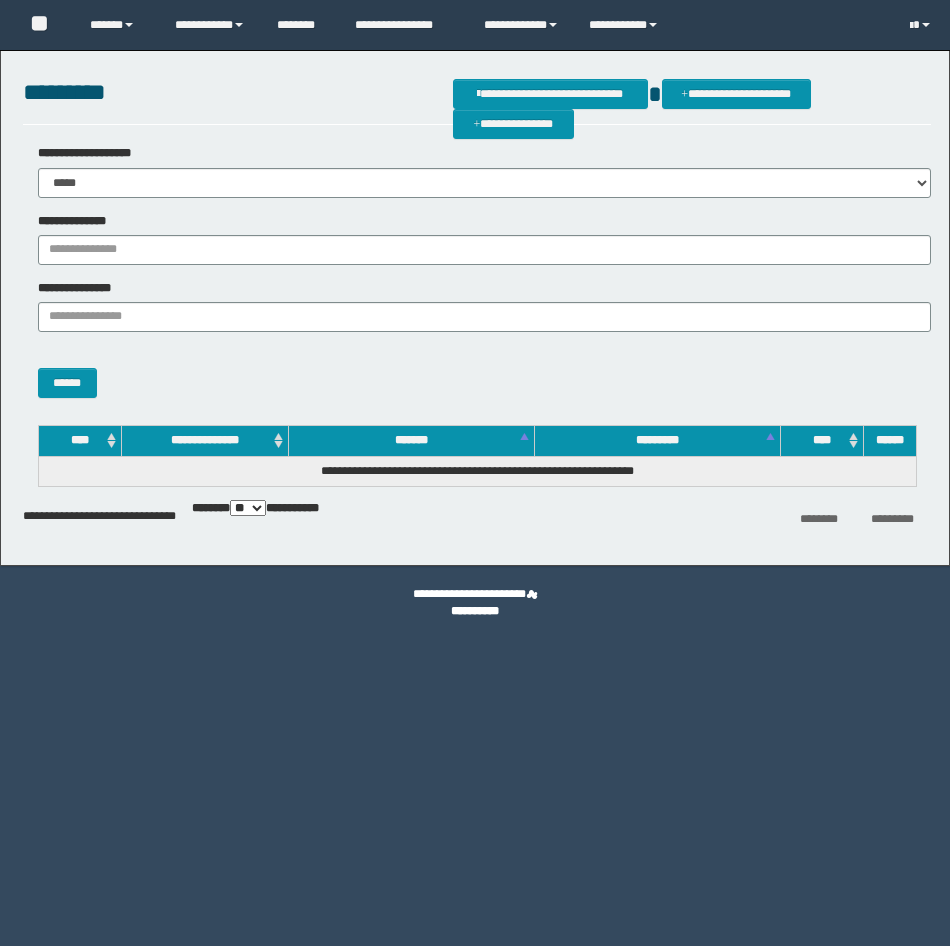 scroll, scrollTop: 0, scrollLeft: 0, axis: both 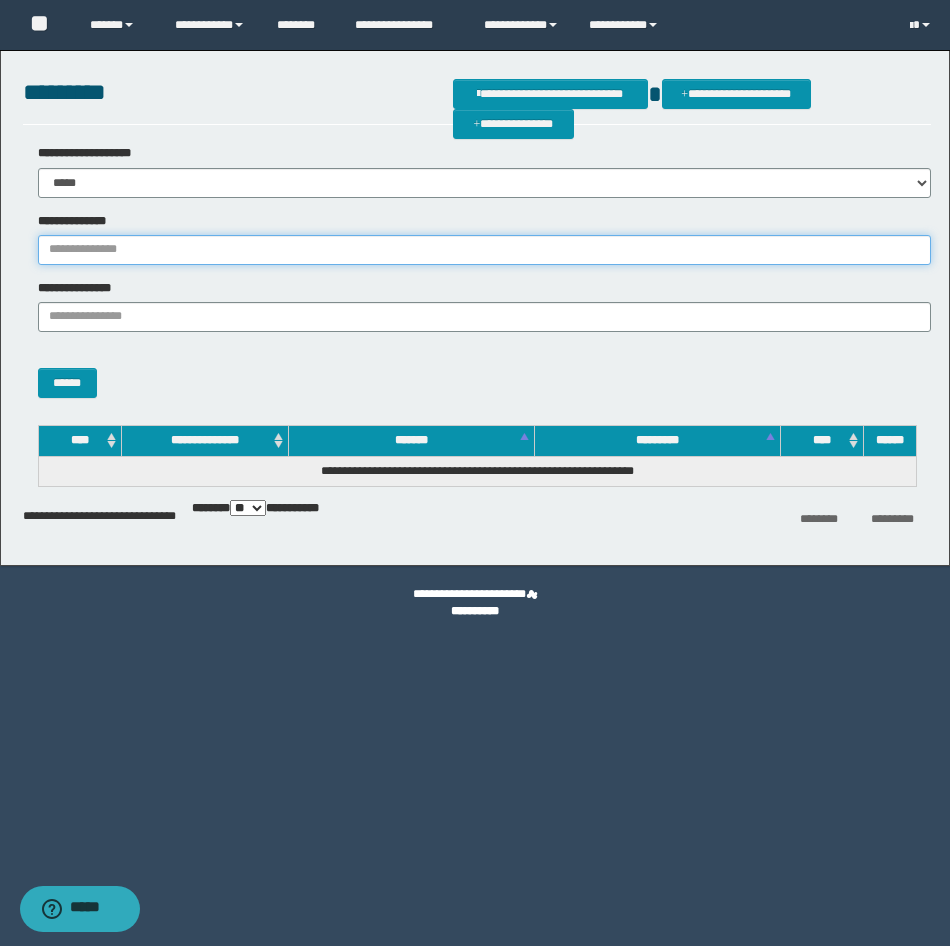 click on "**********" at bounding box center (484, 250) 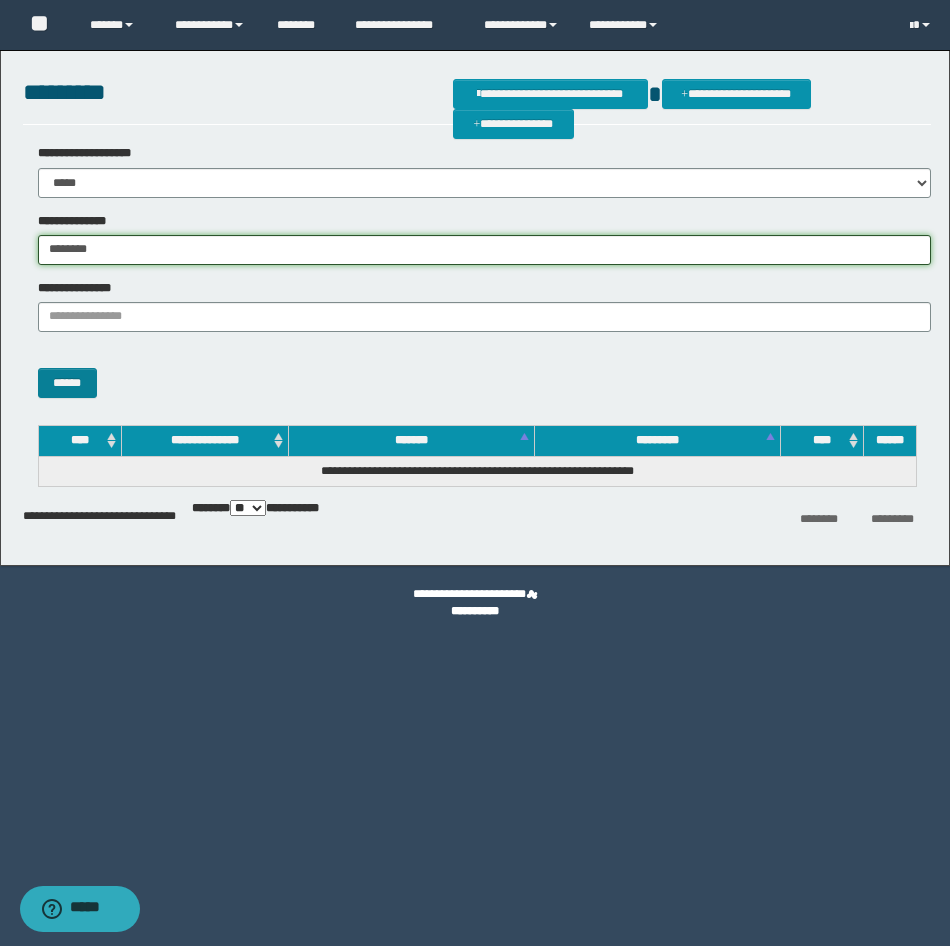 type on "********" 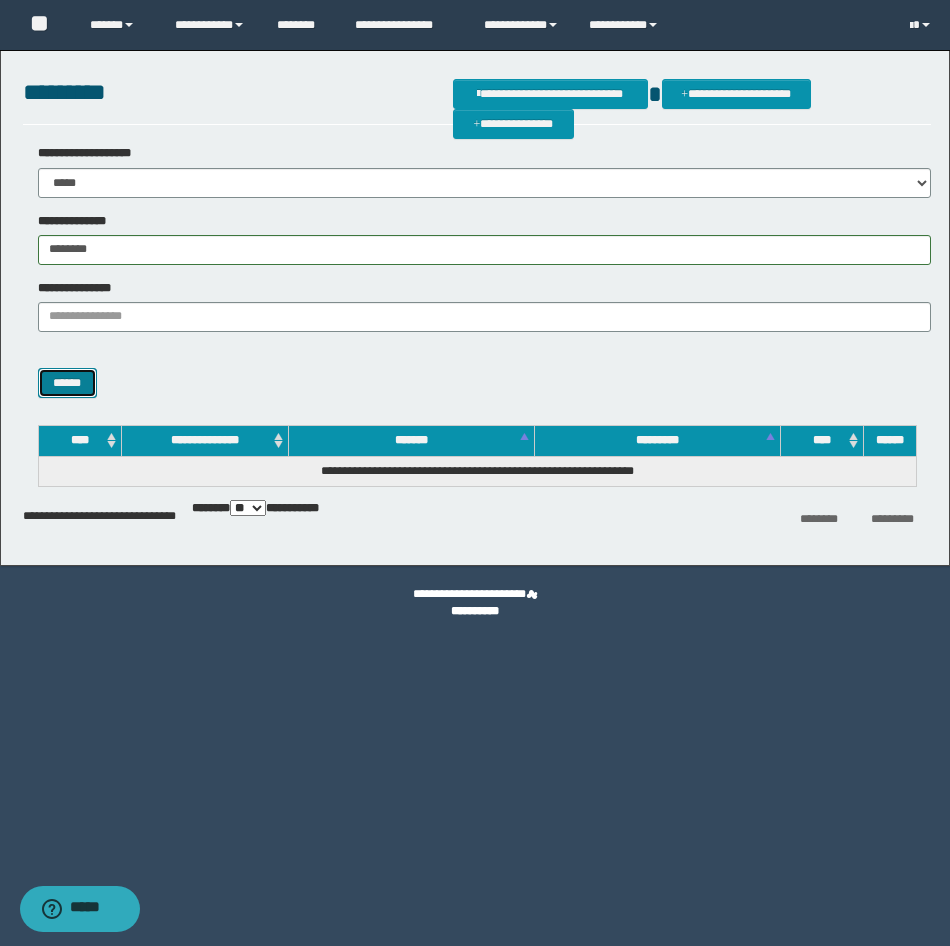 click on "******" at bounding box center (67, 383) 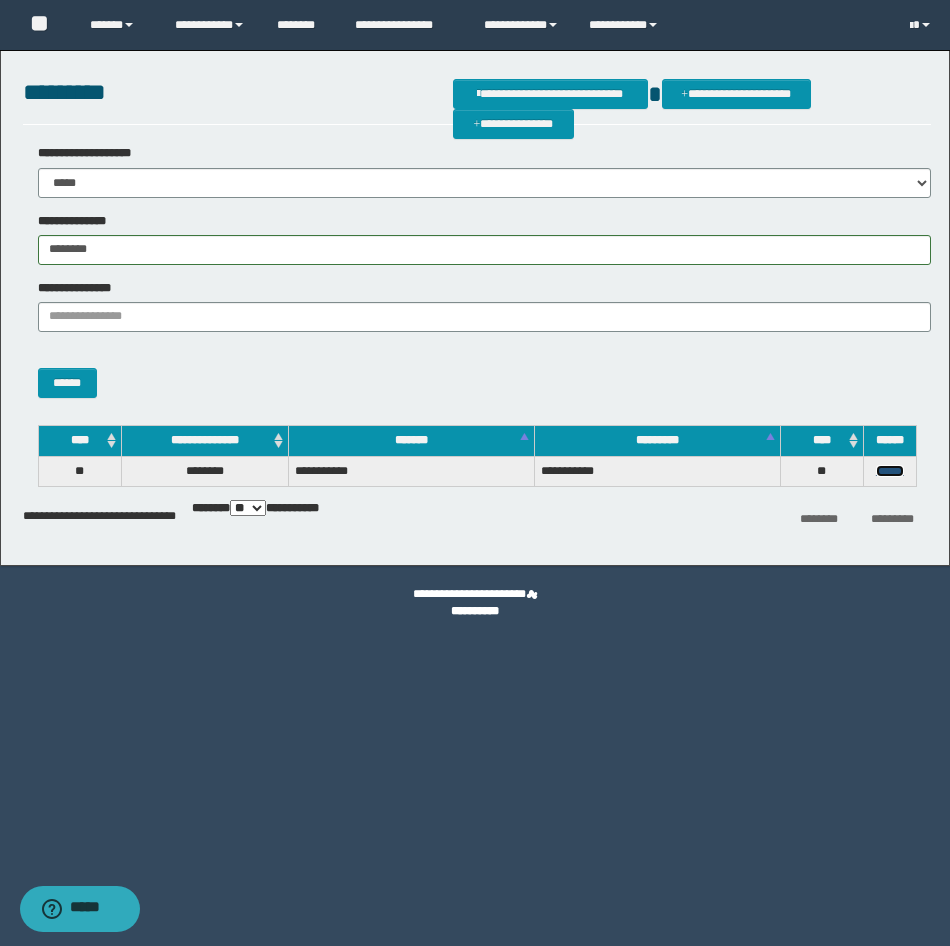 click on "******" at bounding box center (890, 471) 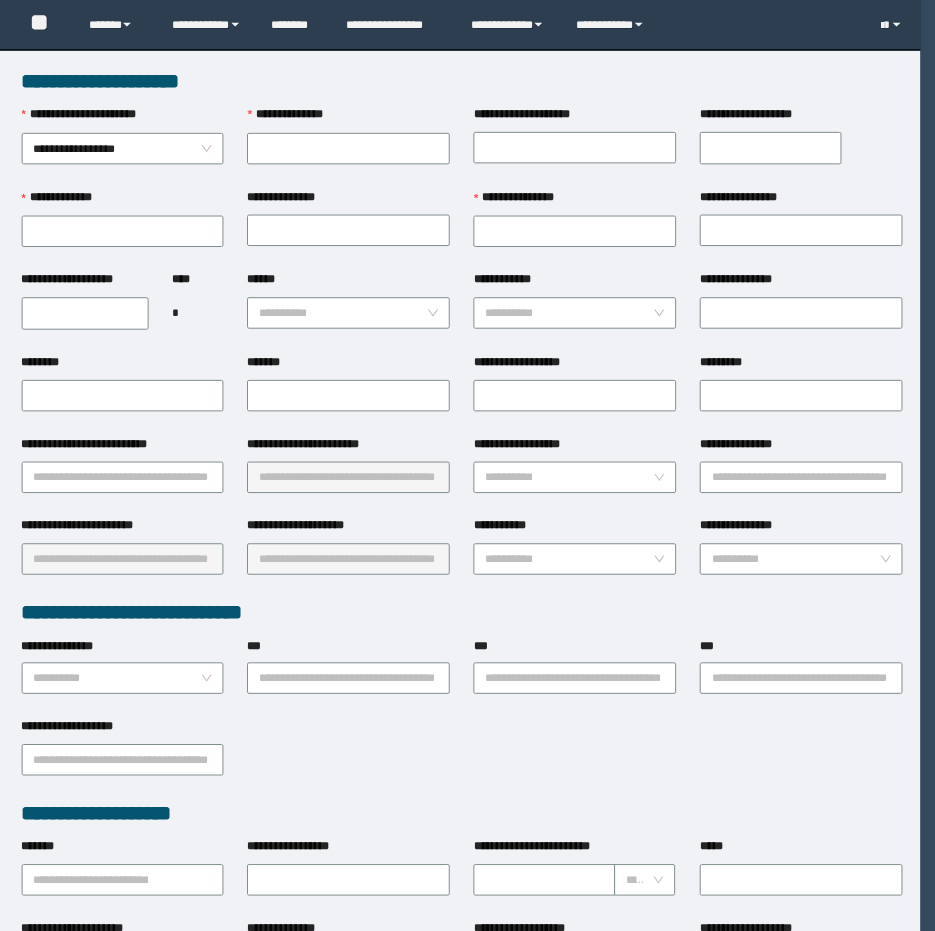 scroll, scrollTop: 0, scrollLeft: 0, axis: both 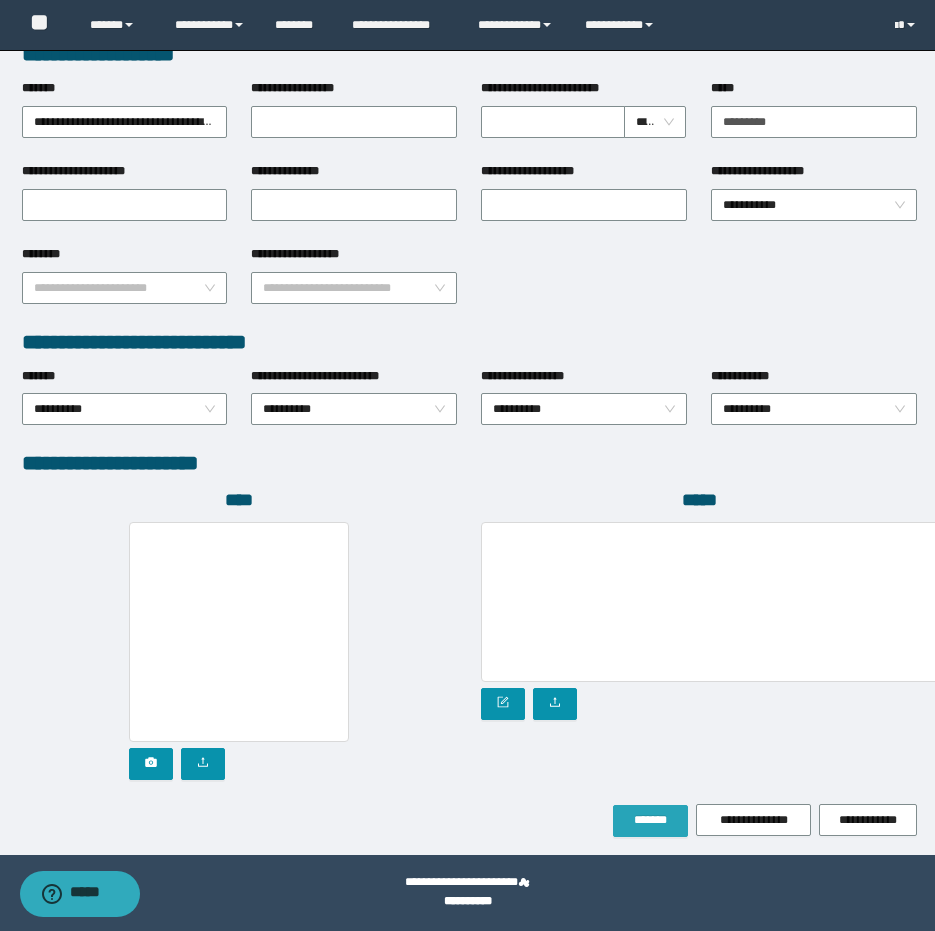 click on "*******" at bounding box center [650, 820] 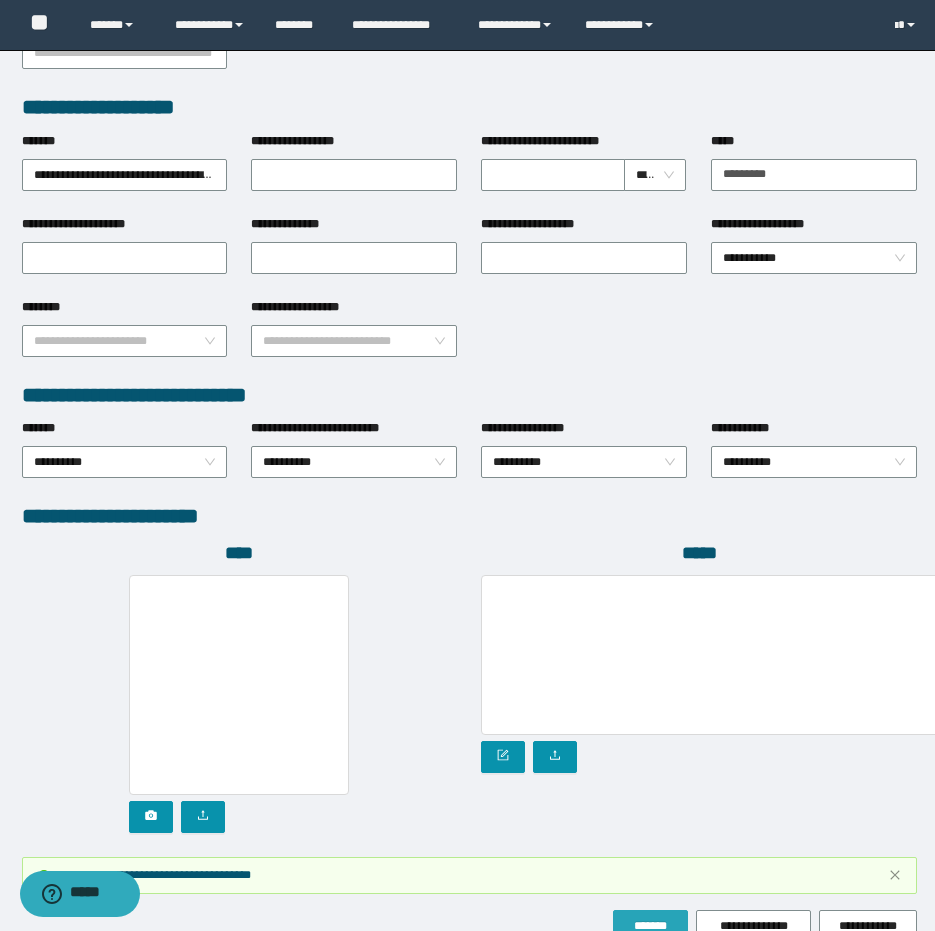 scroll, scrollTop: 825, scrollLeft: 0, axis: vertical 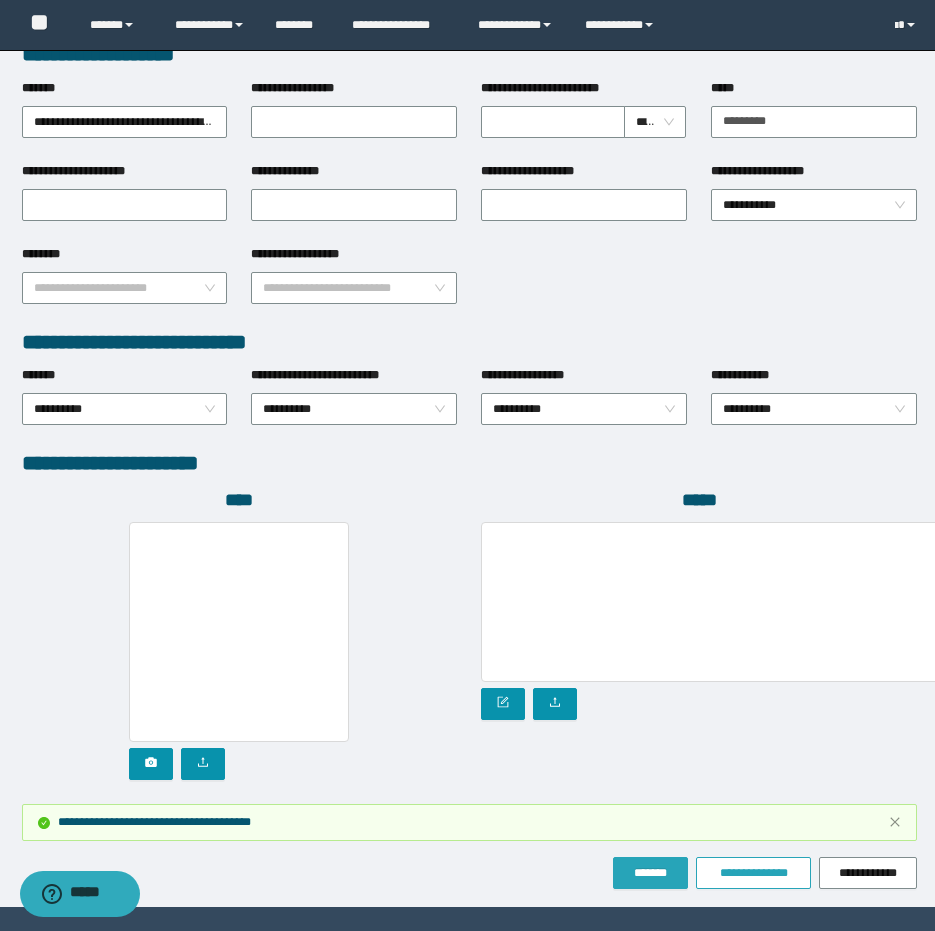 drag, startPoint x: 650, startPoint y: 866, endPoint x: 703, endPoint y: 866, distance: 53 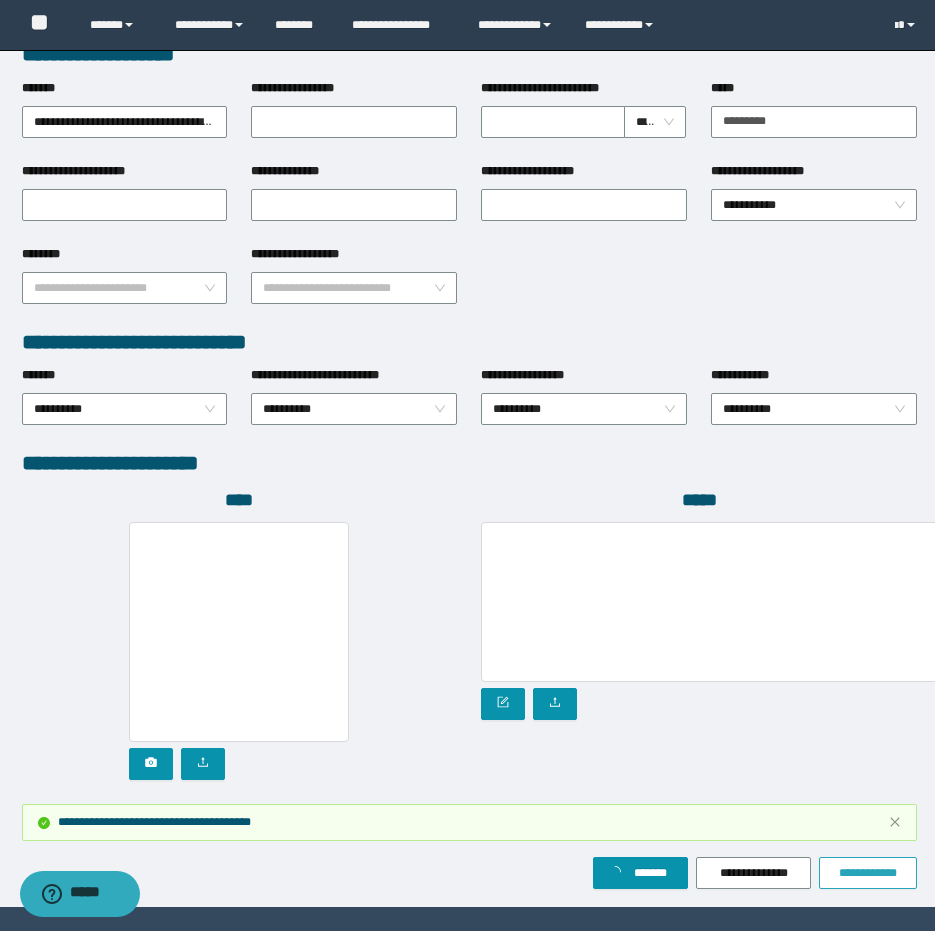 click on "**********" at bounding box center [868, 873] 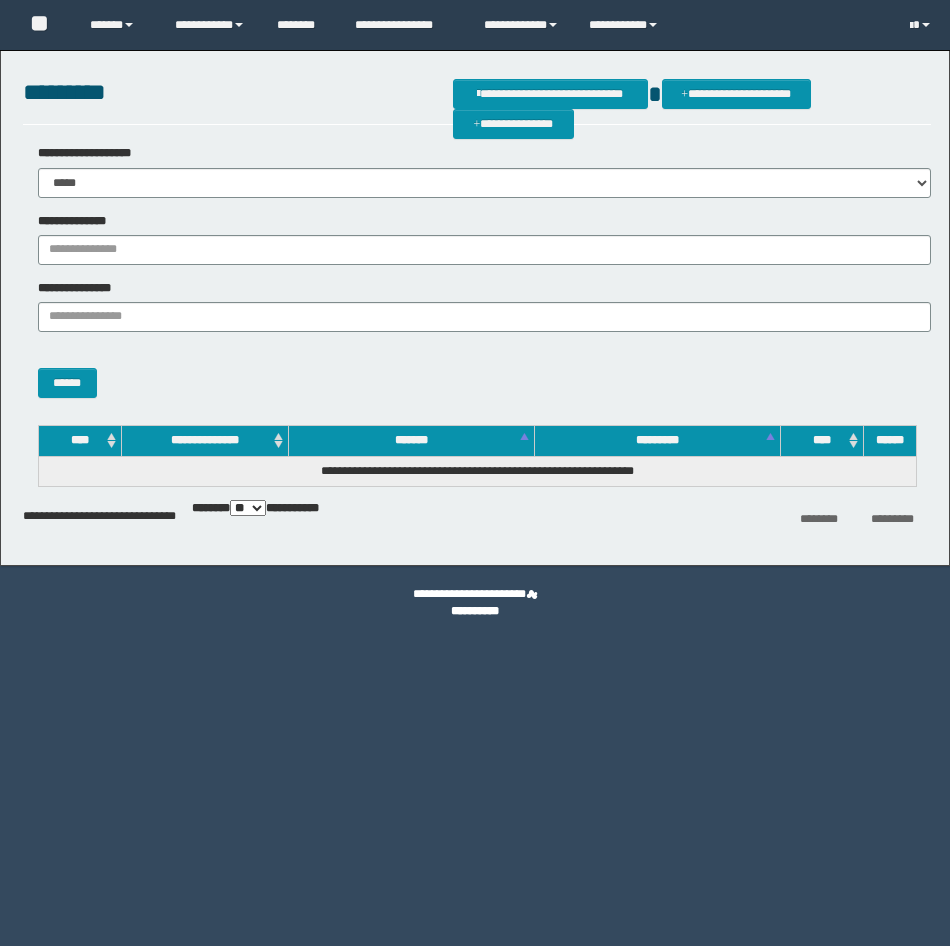scroll, scrollTop: 0, scrollLeft: 0, axis: both 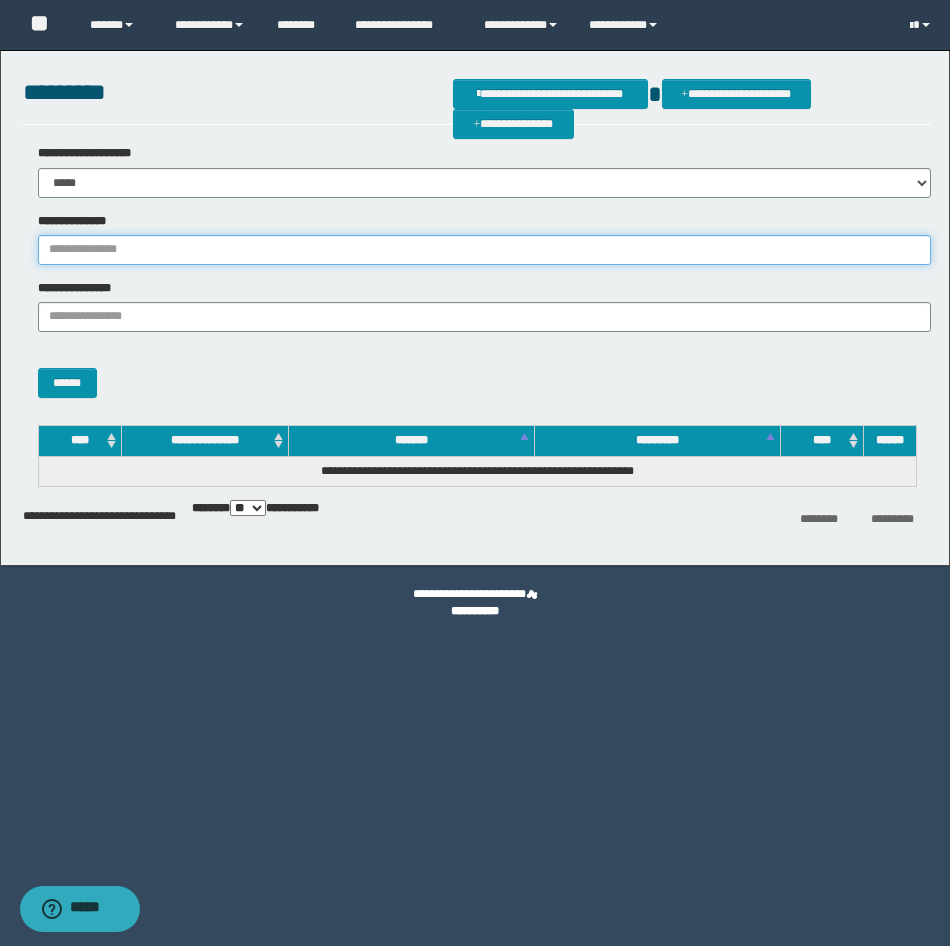 click on "**********" at bounding box center (484, 250) 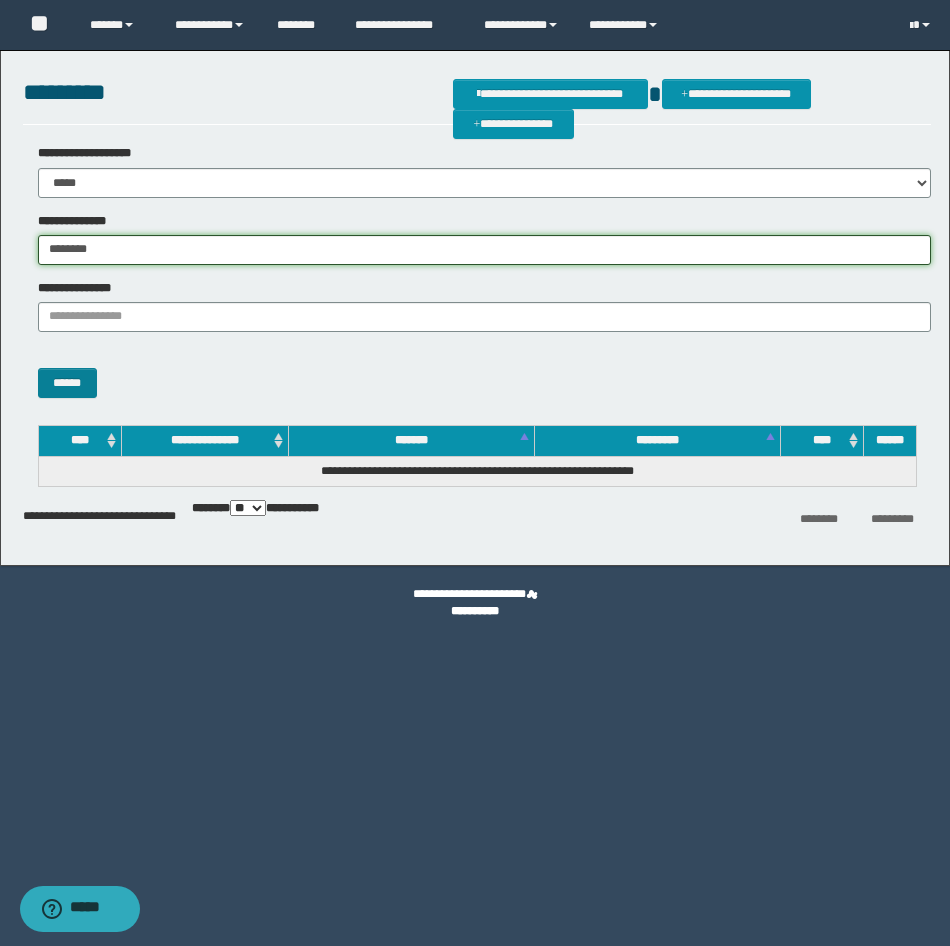 type on "********" 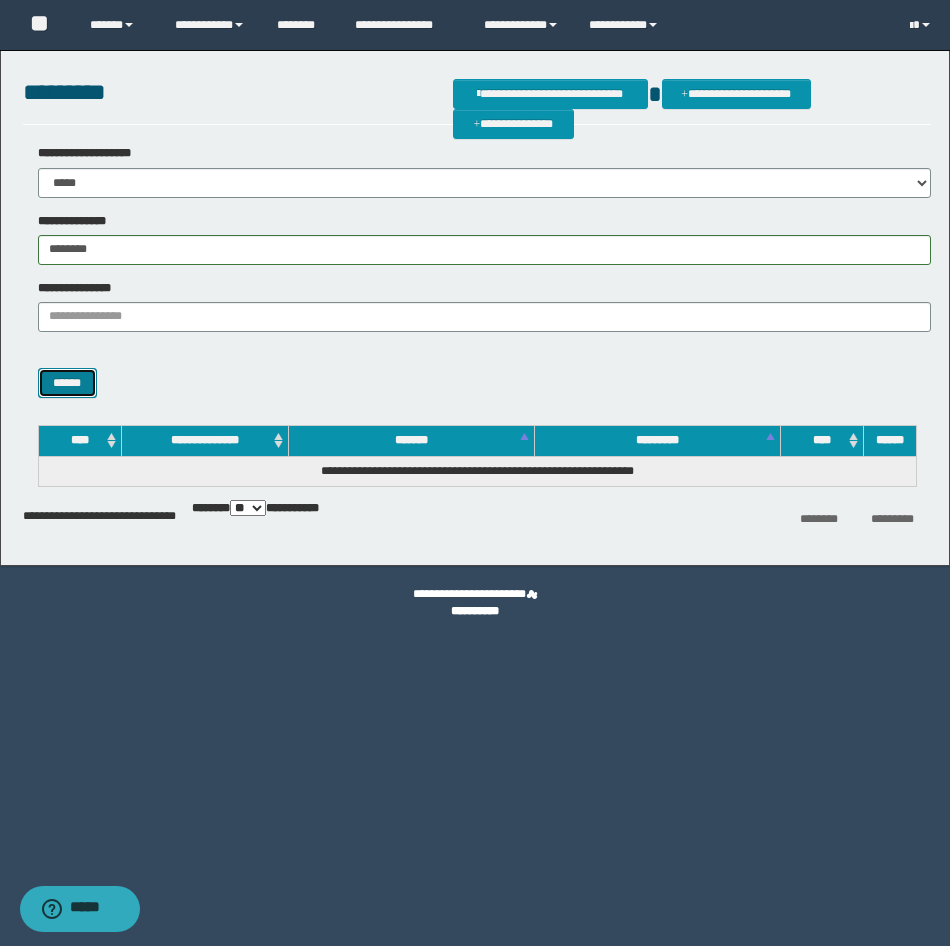 click on "******" at bounding box center (67, 383) 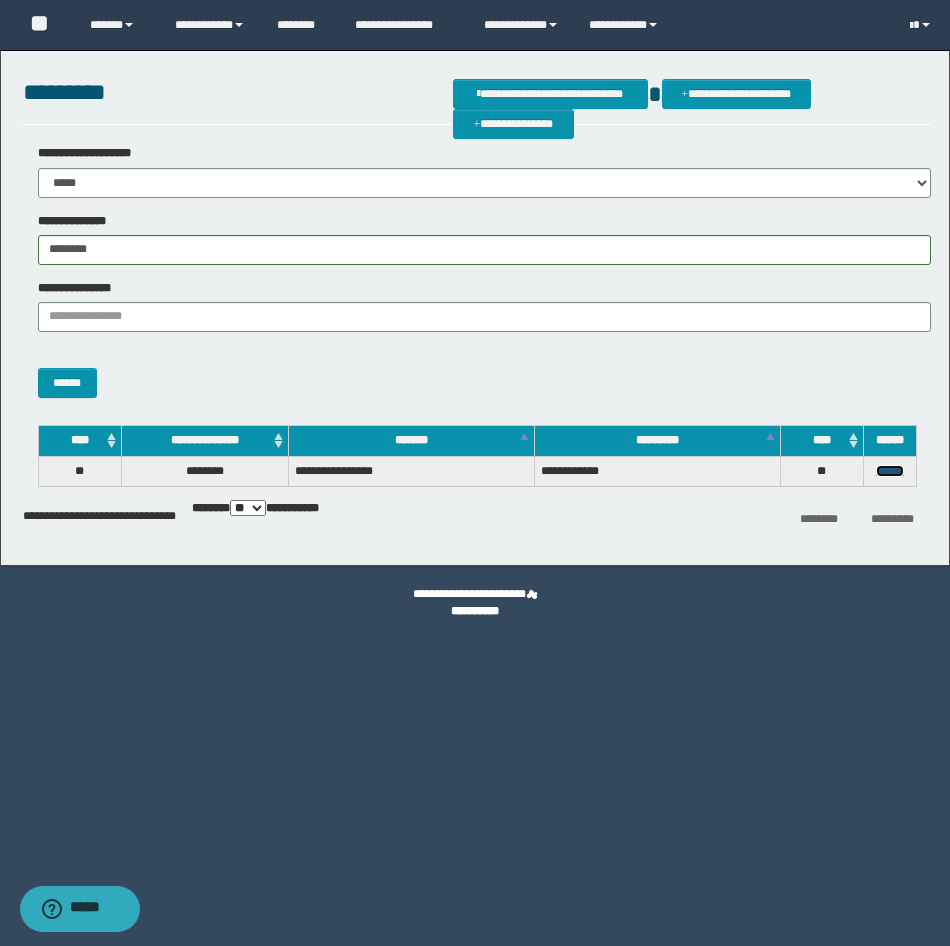 click on "******" at bounding box center [890, 471] 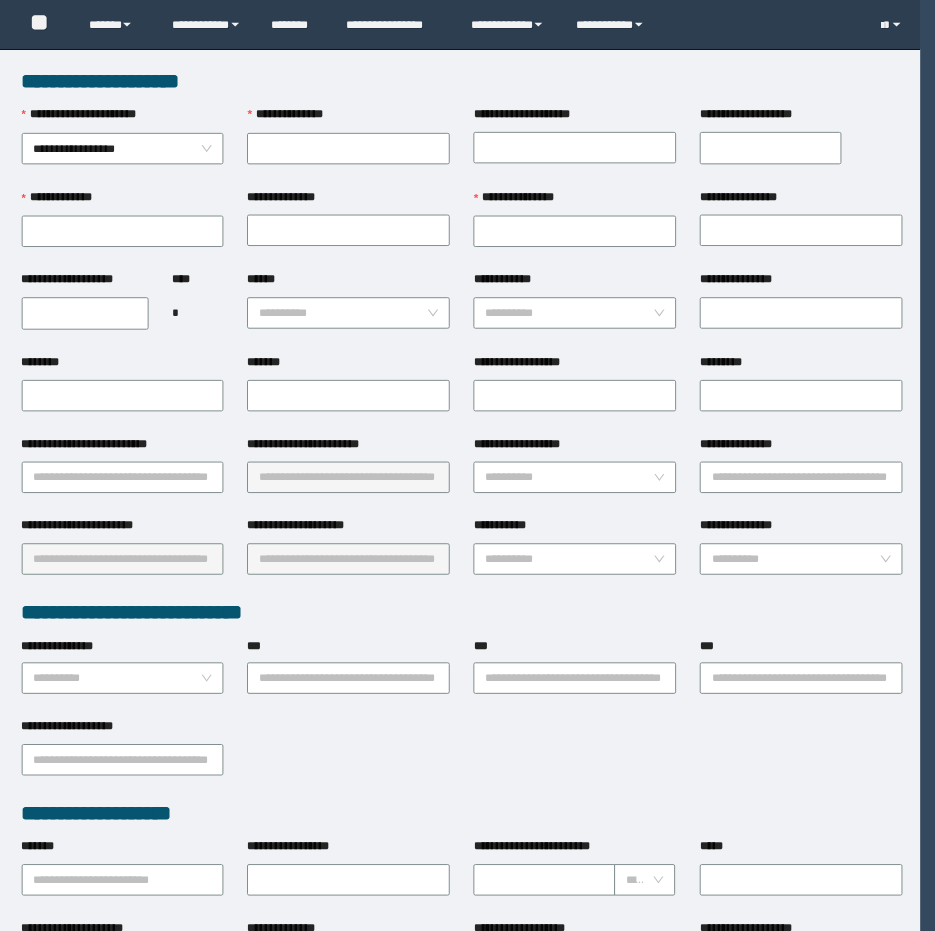 scroll, scrollTop: 0, scrollLeft: 0, axis: both 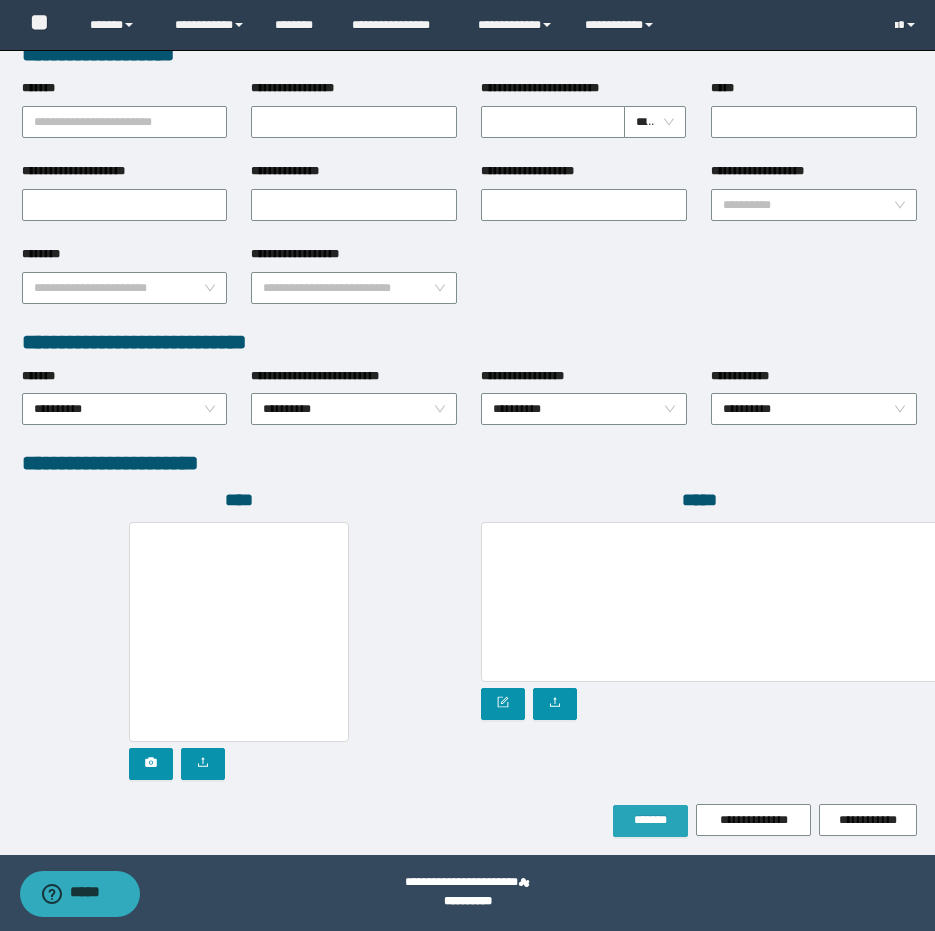 click on "*******" at bounding box center [650, 820] 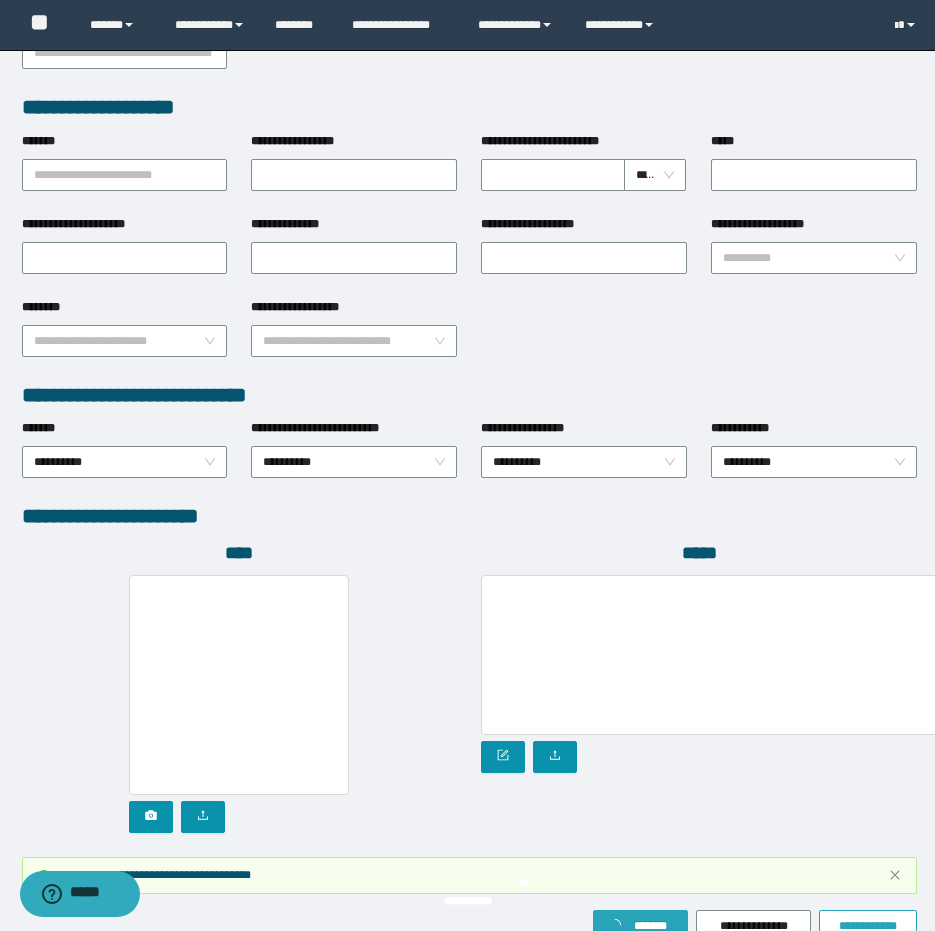scroll, scrollTop: 825, scrollLeft: 0, axis: vertical 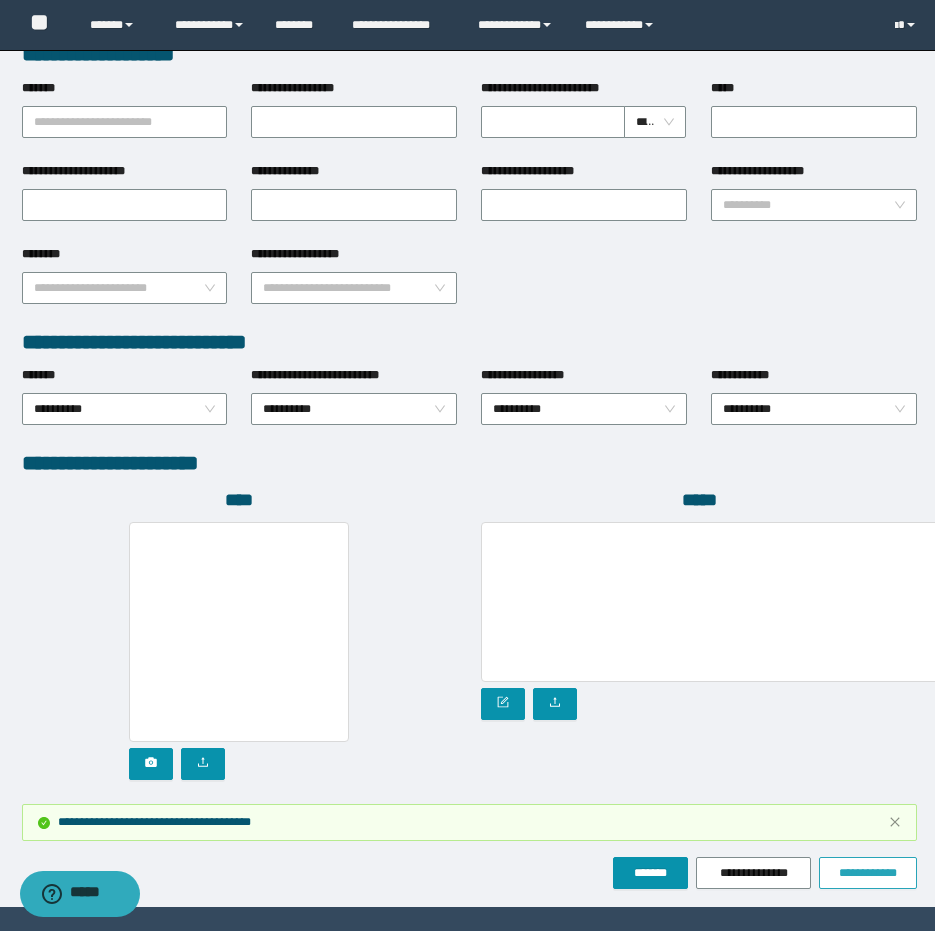 click on "**********" at bounding box center [469, 822] 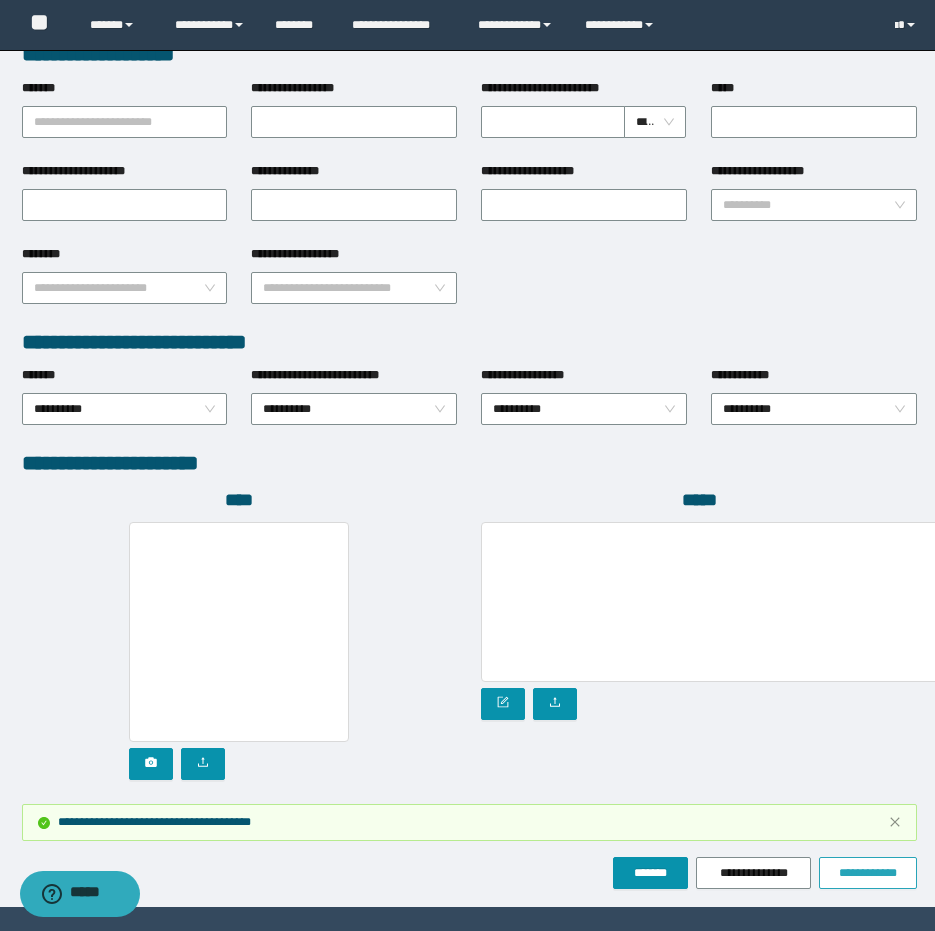 click on "**********" at bounding box center [868, 873] 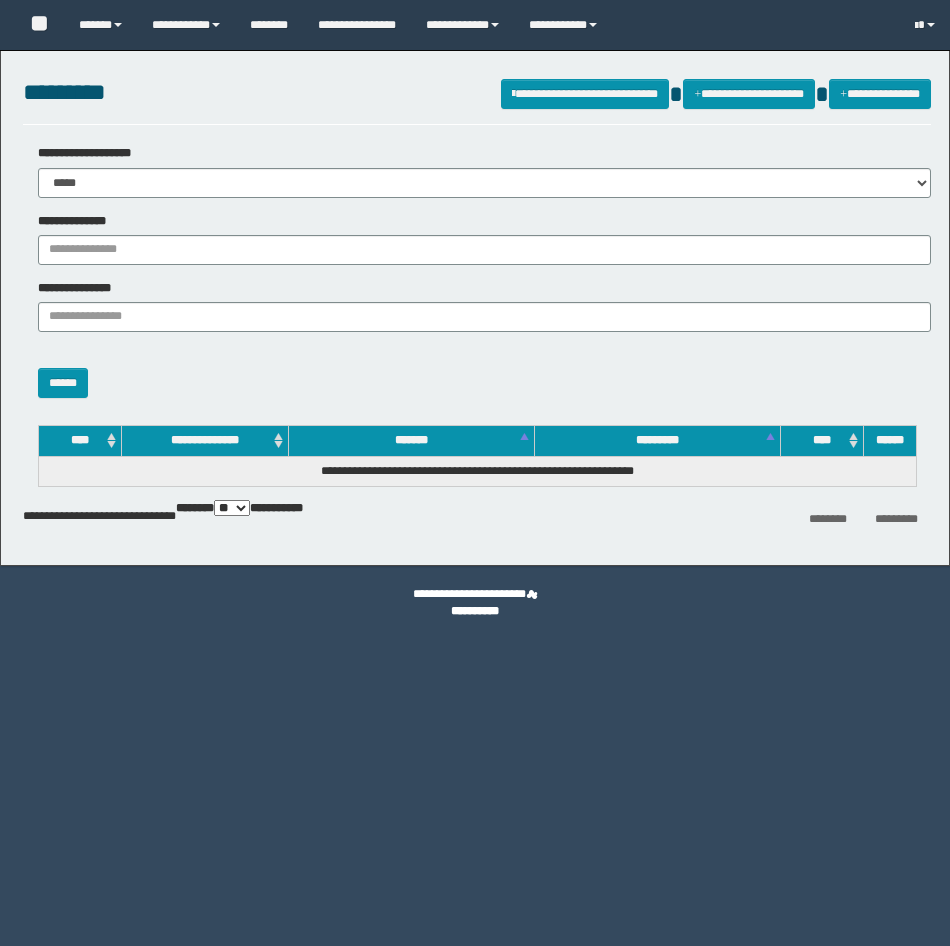 scroll, scrollTop: 0, scrollLeft: 0, axis: both 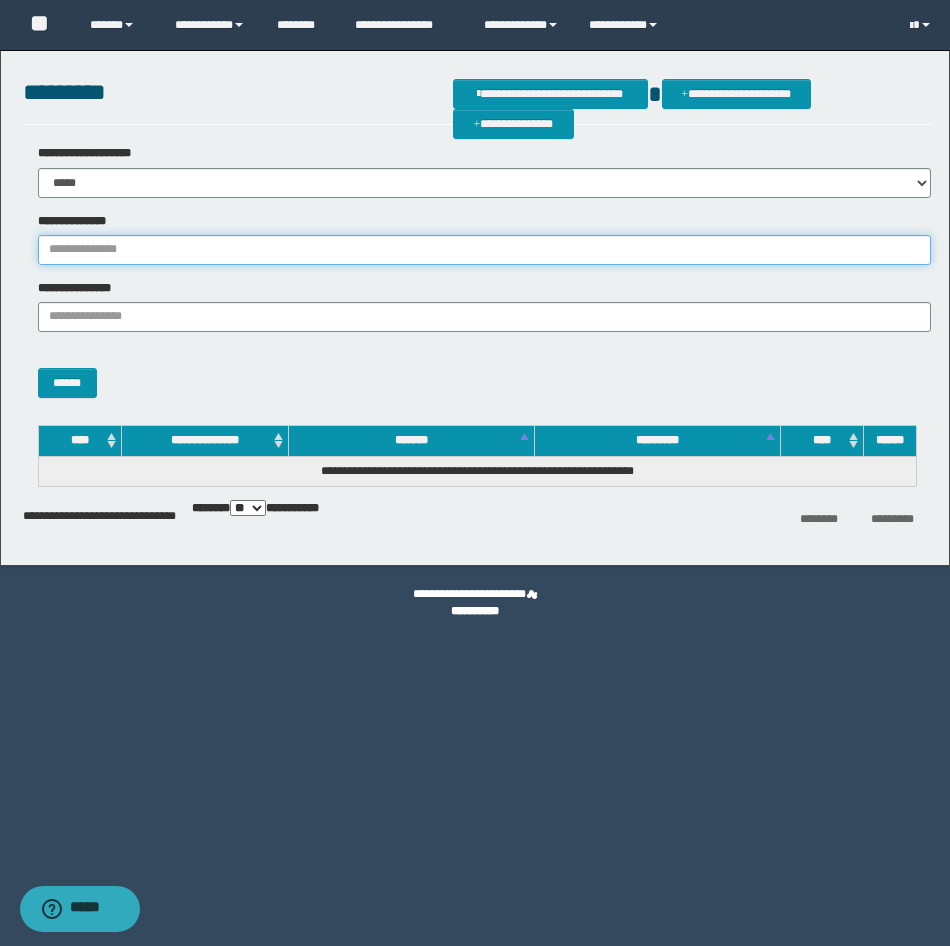 click on "**********" at bounding box center (484, 250) 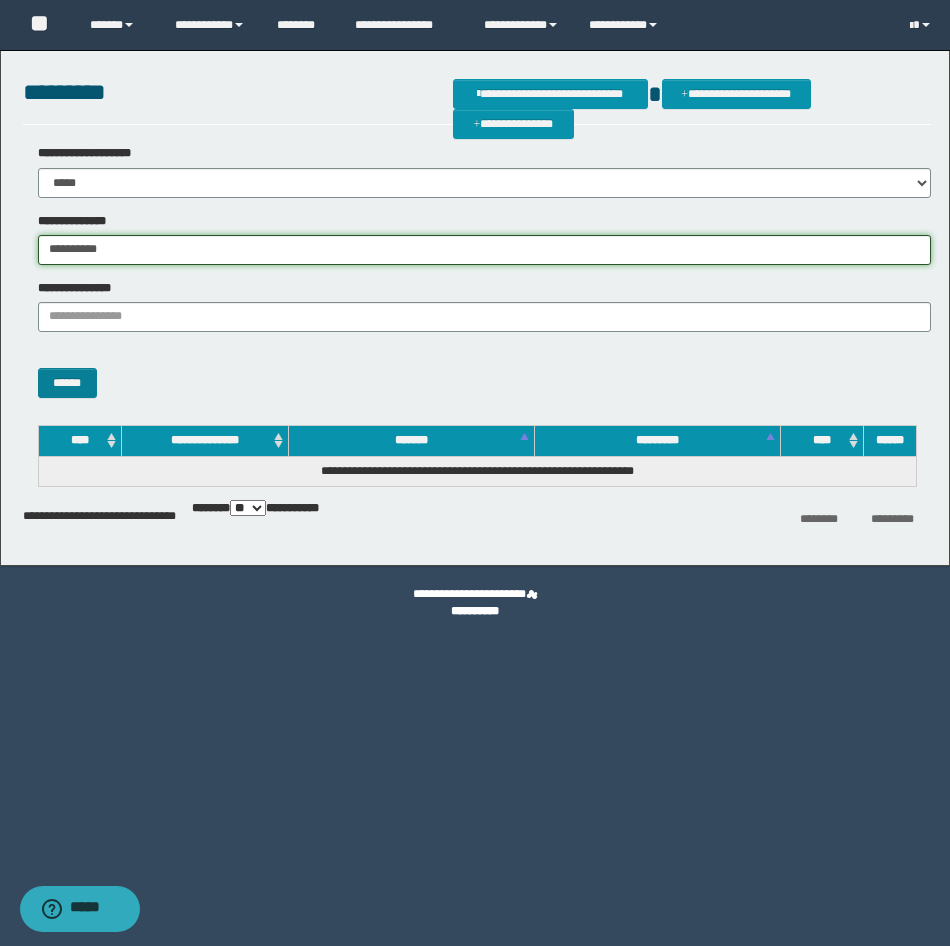 type on "**********" 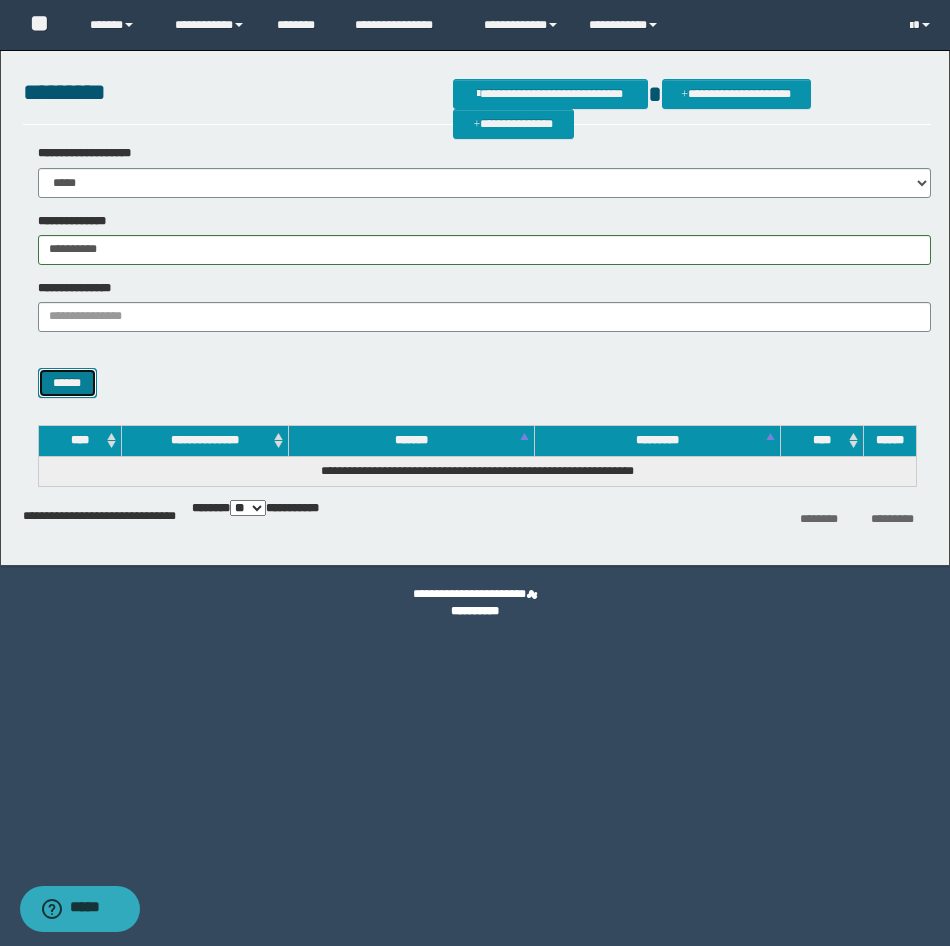 click on "******" at bounding box center [67, 383] 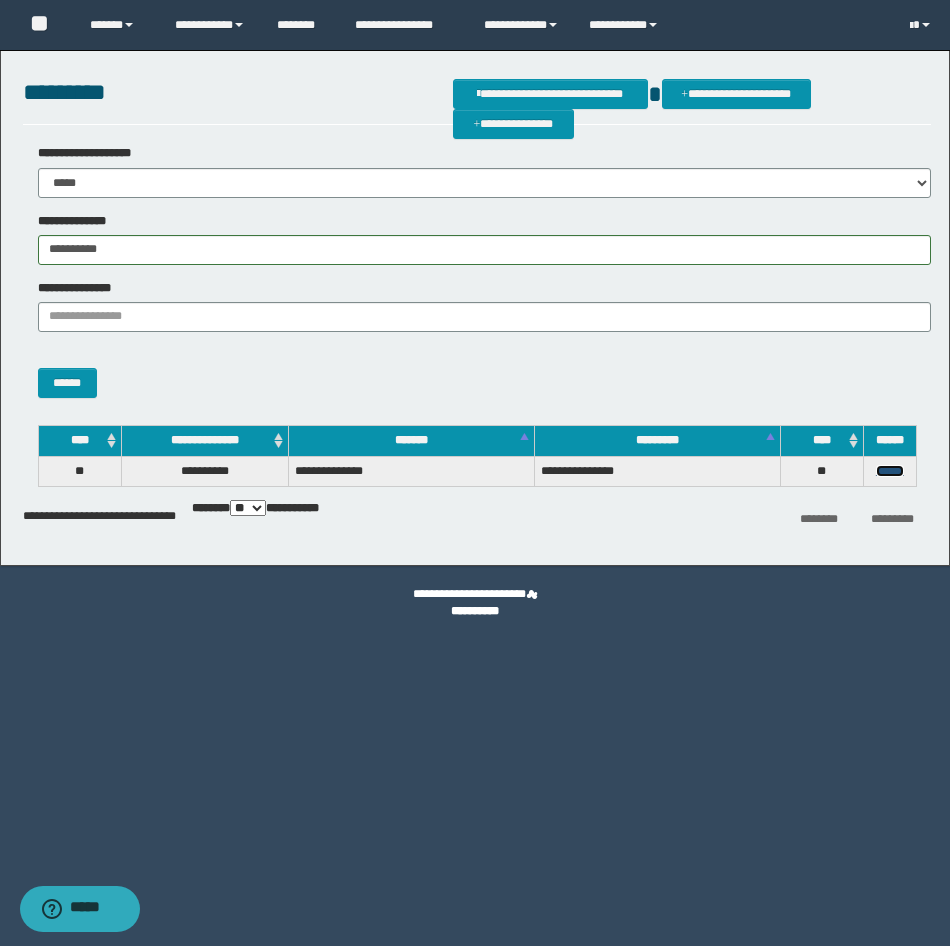 click on "******" at bounding box center [890, 471] 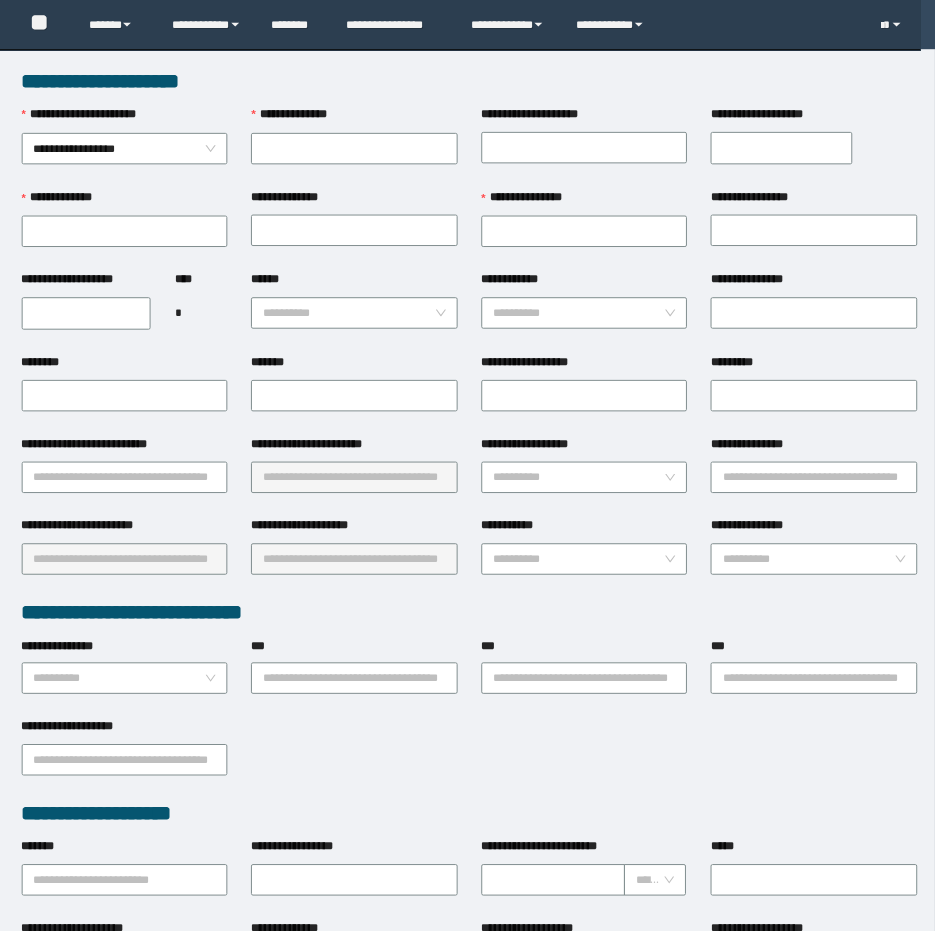 scroll, scrollTop: 0, scrollLeft: 0, axis: both 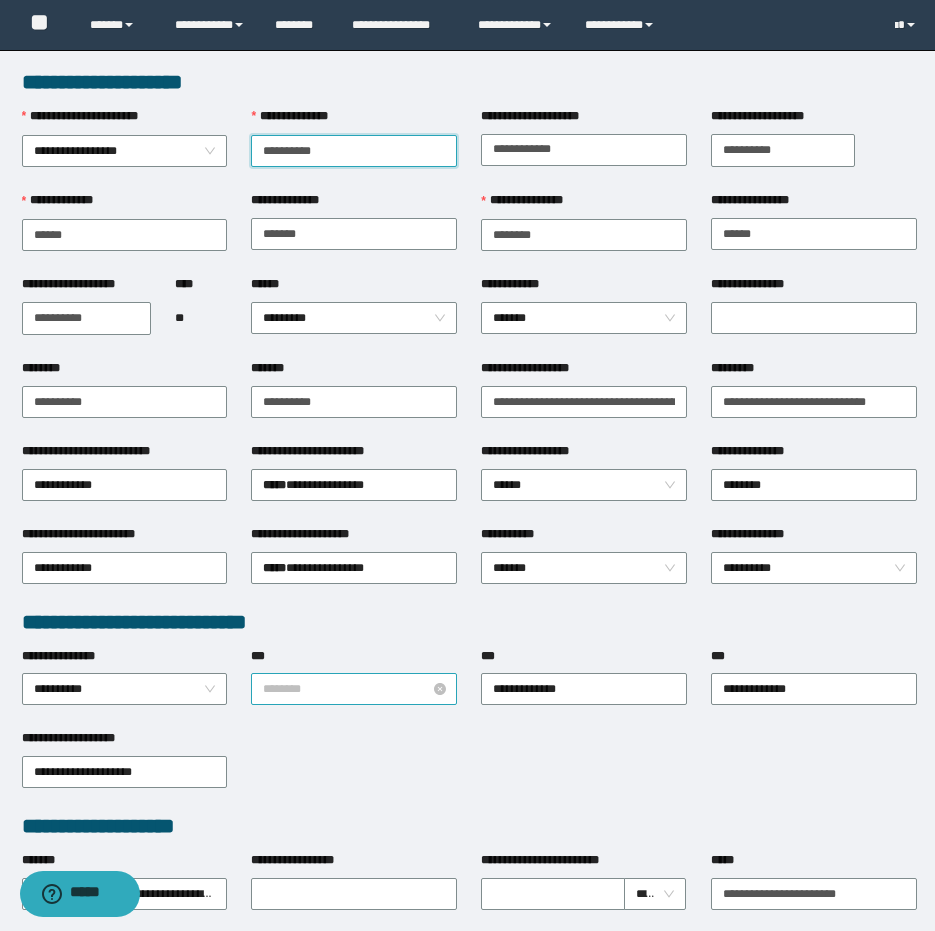 click on "********" at bounding box center [354, 689] 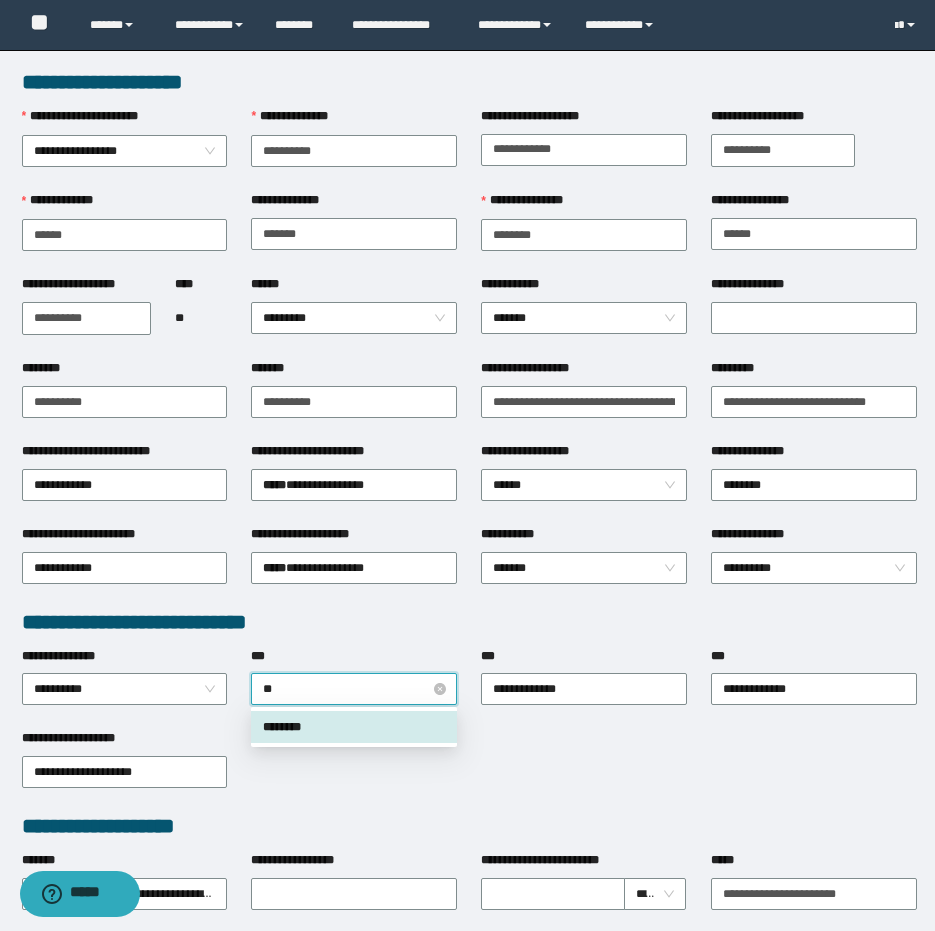 type on "***" 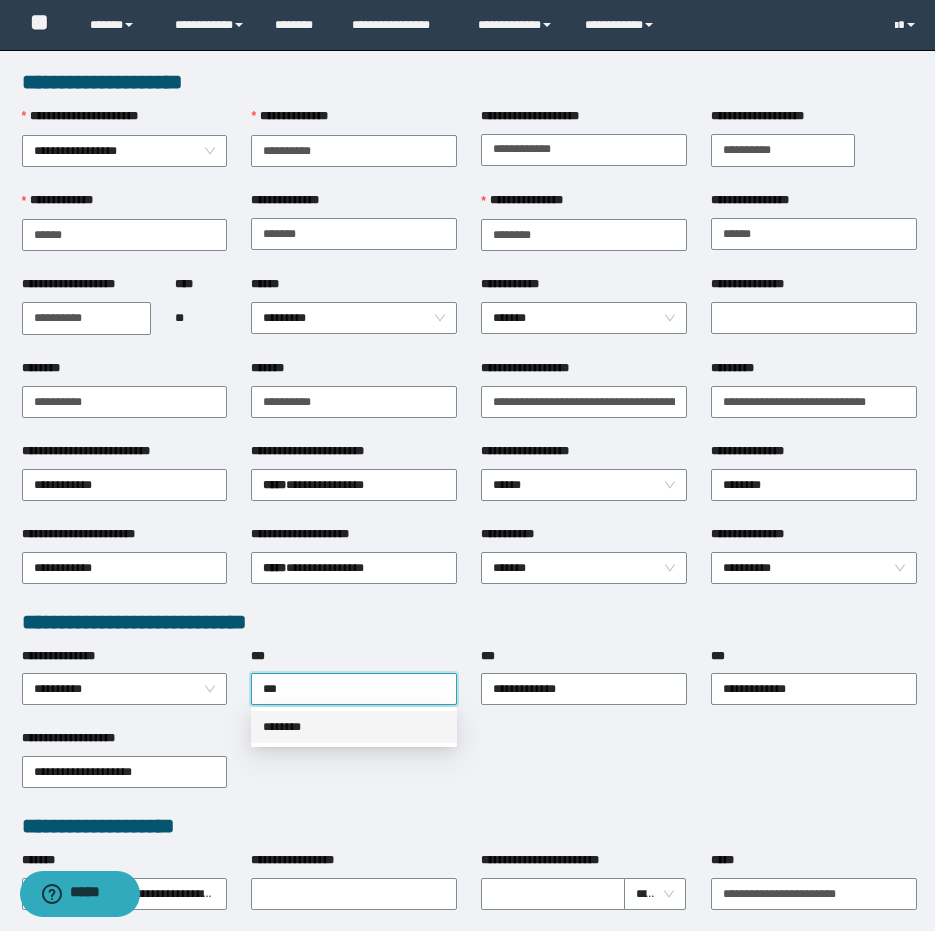 click on "********" at bounding box center [354, 727] 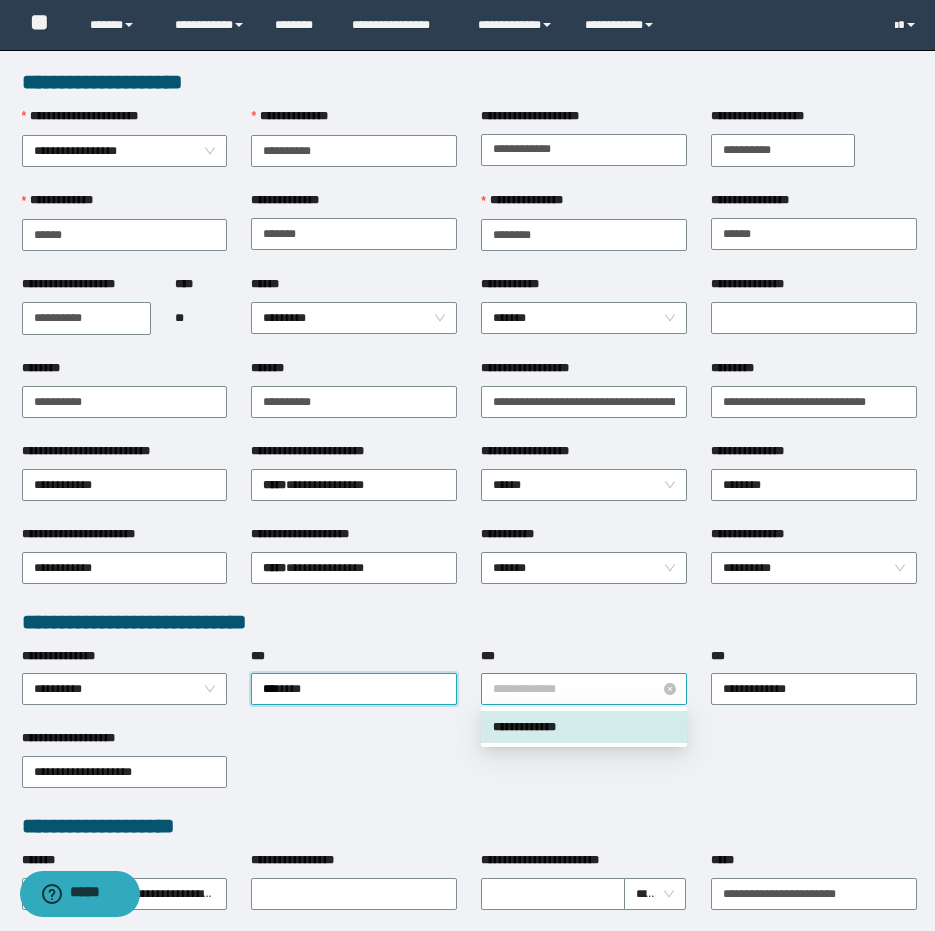 click on "**********" at bounding box center (584, 689) 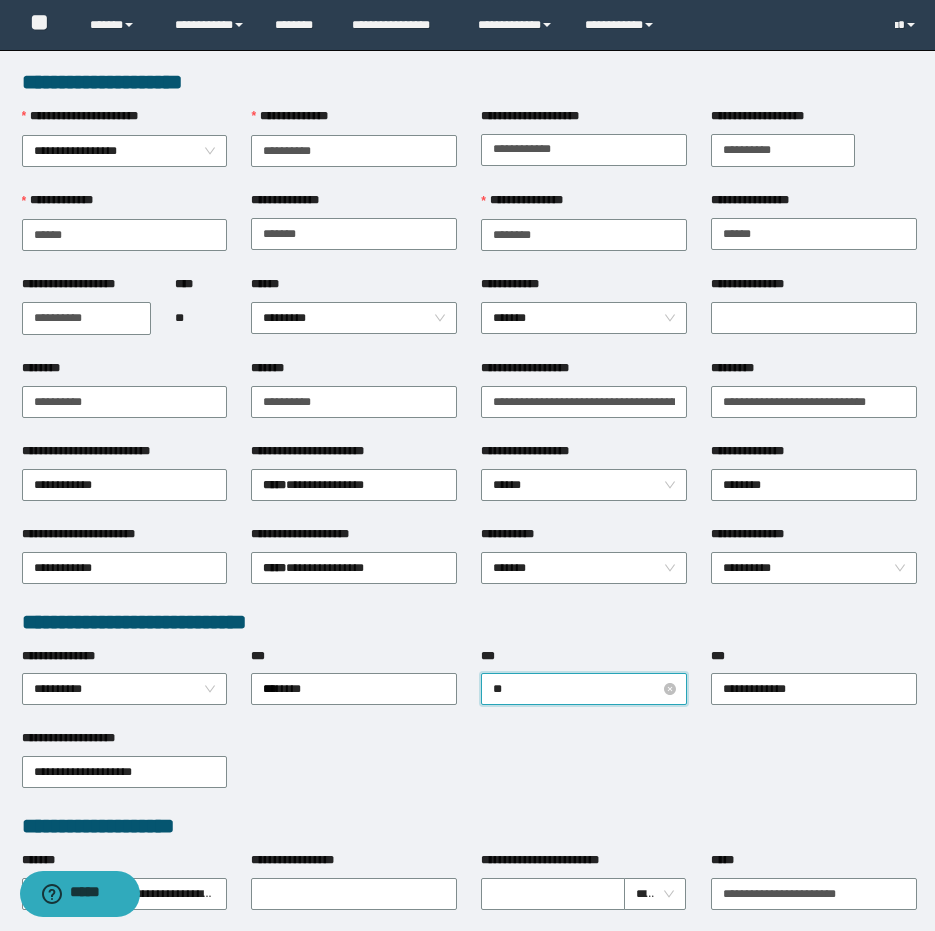 type on "***" 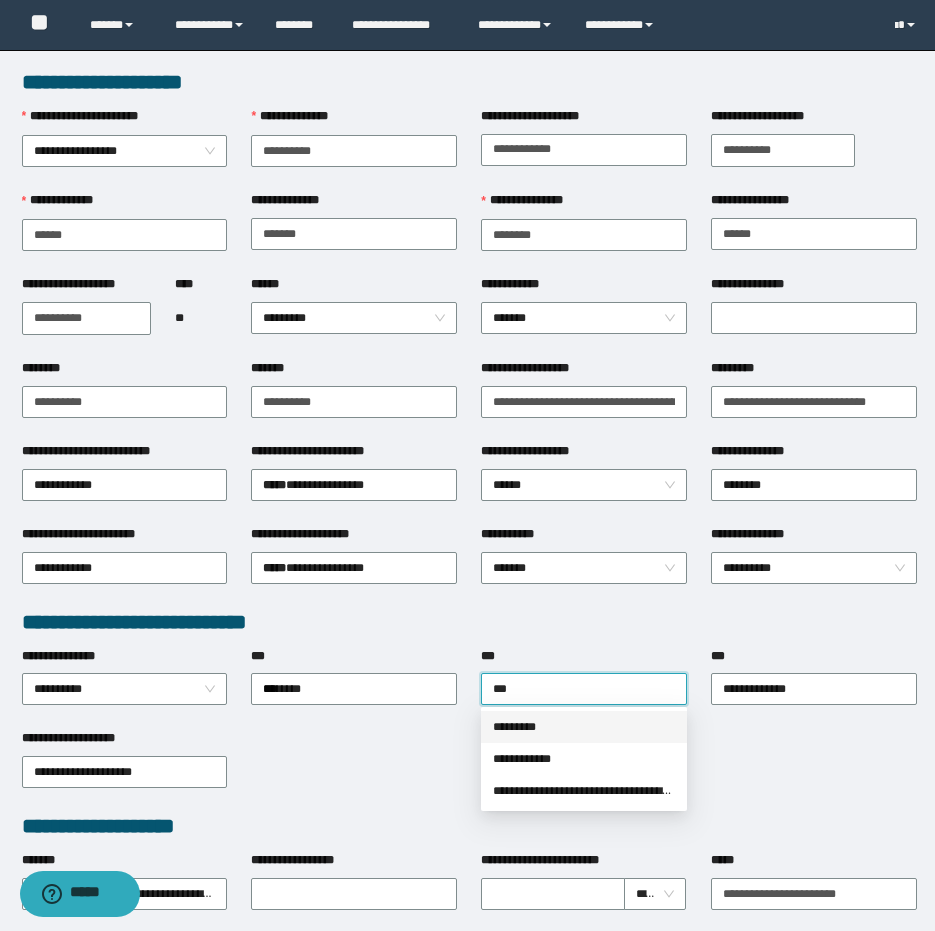 click on "*********" at bounding box center [584, 727] 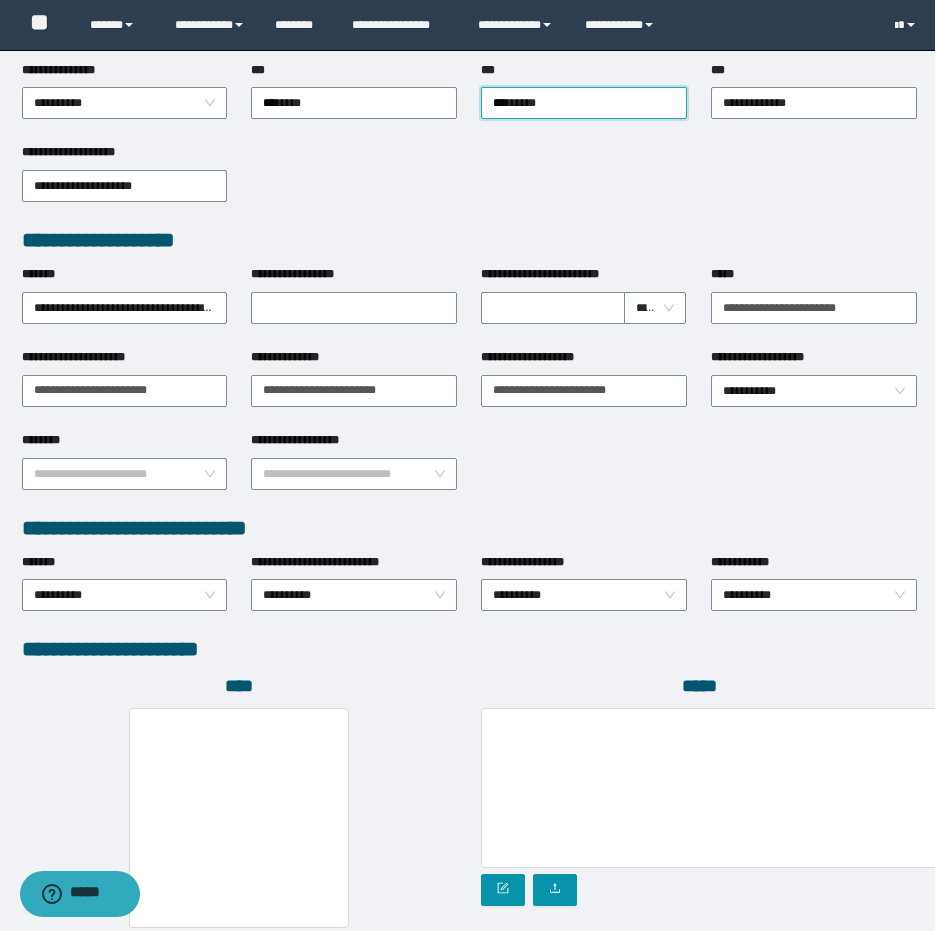 scroll, scrollTop: 772, scrollLeft: 0, axis: vertical 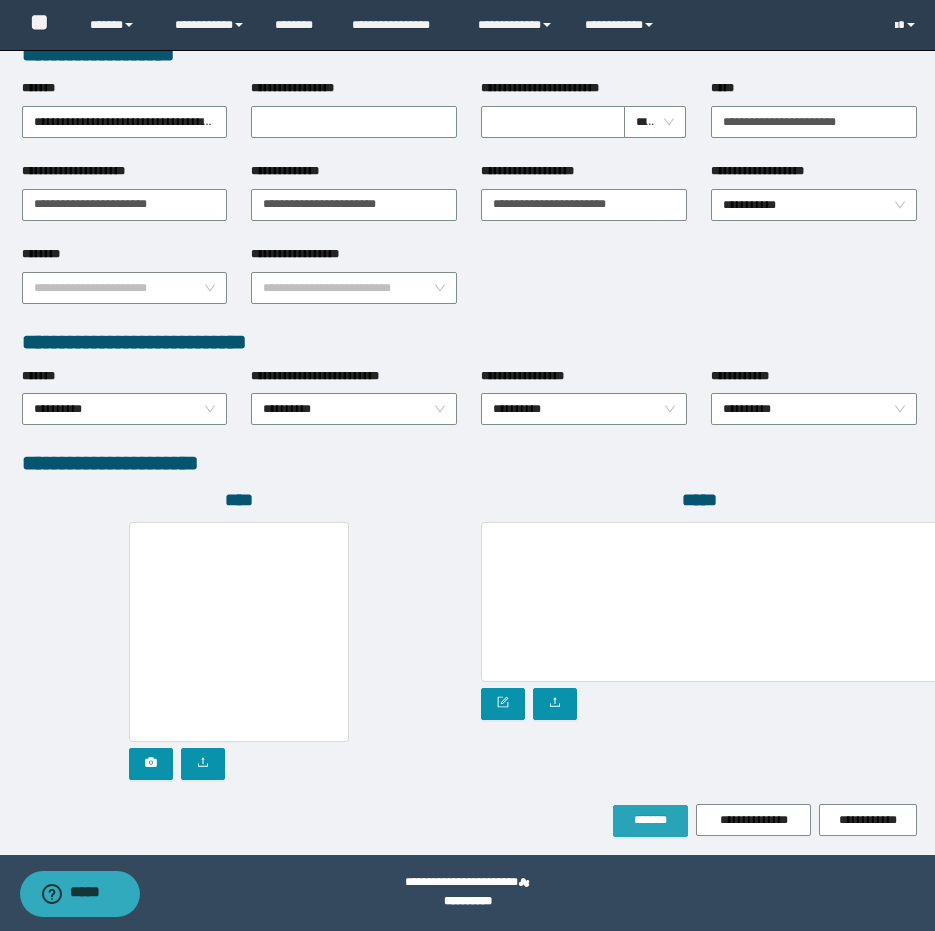 click on "*******" at bounding box center (650, 820) 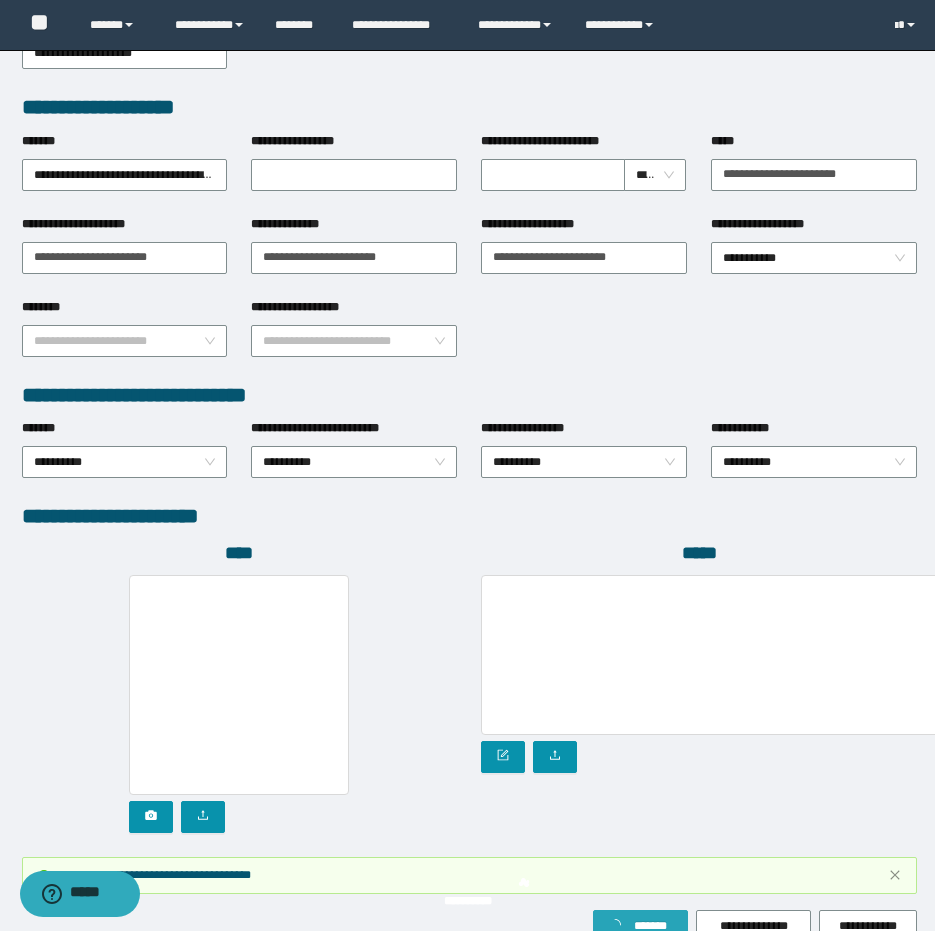 scroll, scrollTop: 825, scrollLeft: 0, axis: vertical 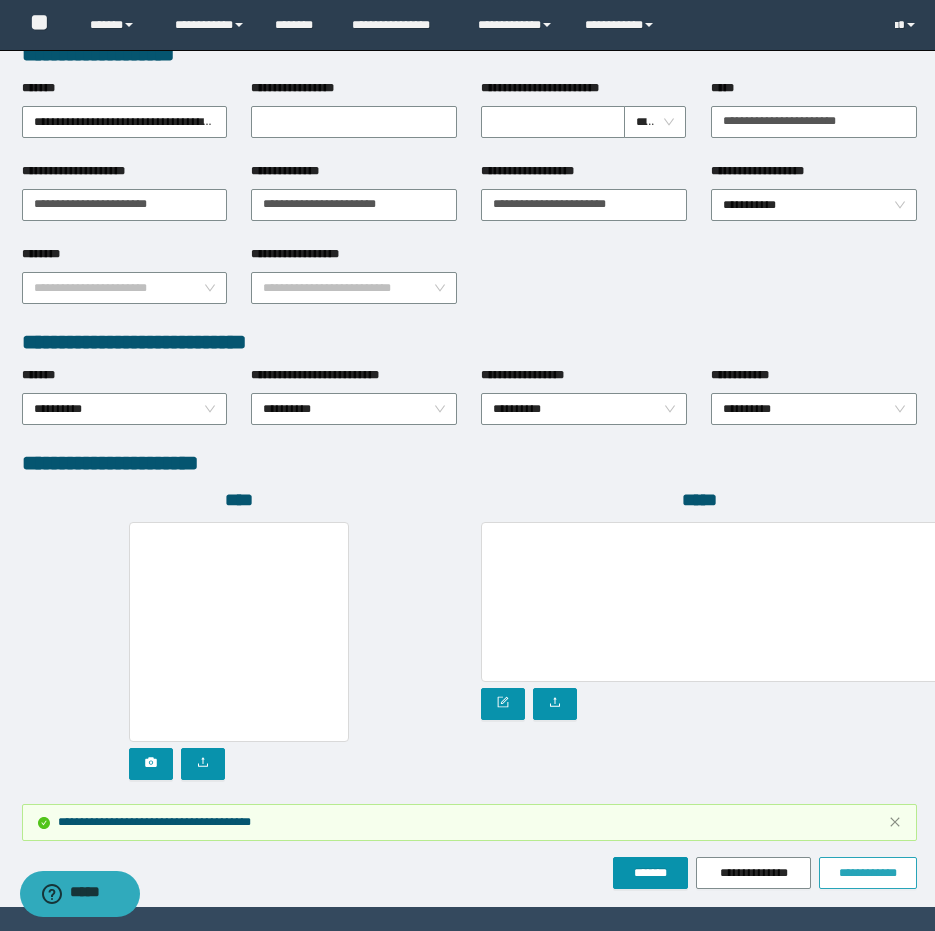 click on "**********" at bounding box center (868, 873) 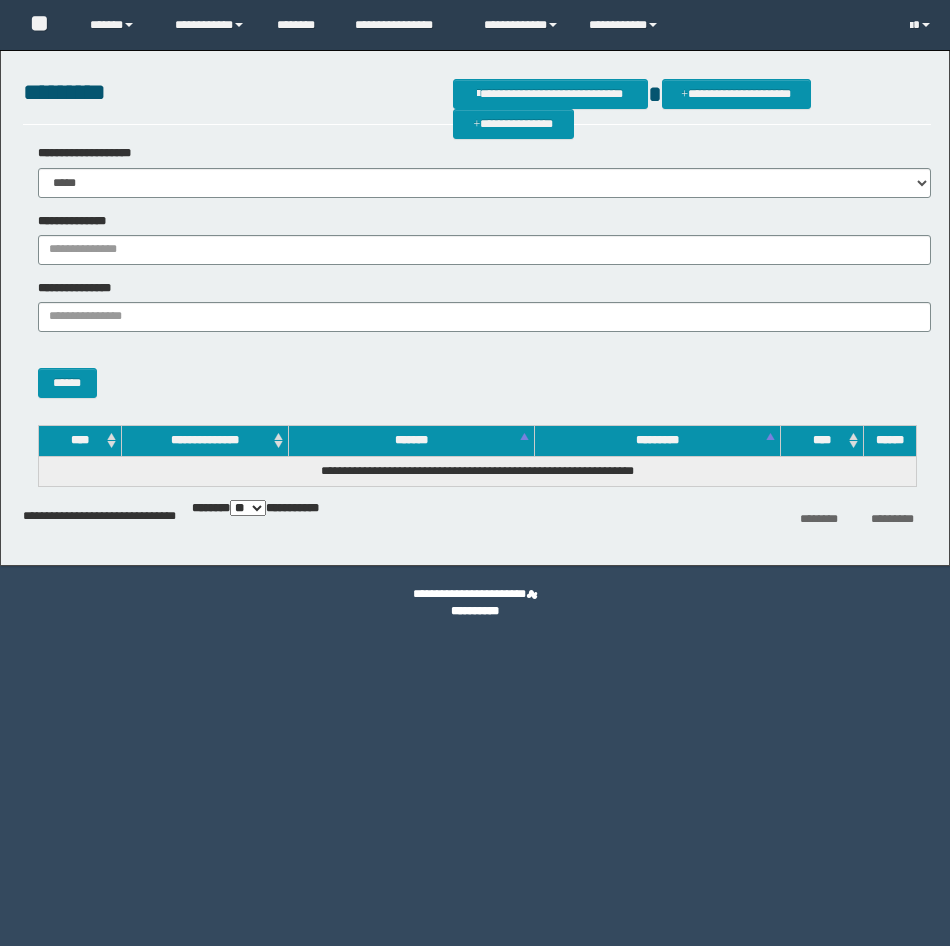 scroll, scrollTop: 0, scrollLeft: 0, axis: both 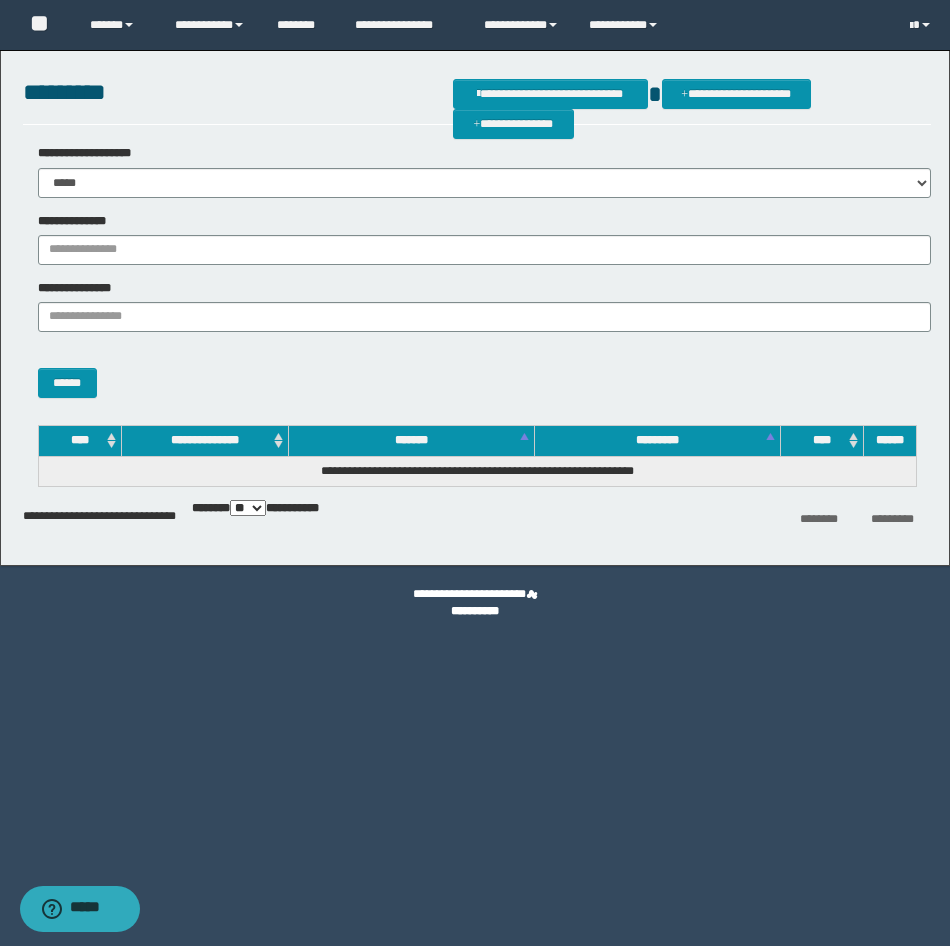 click on "**********" at bounding box center (477, 271) 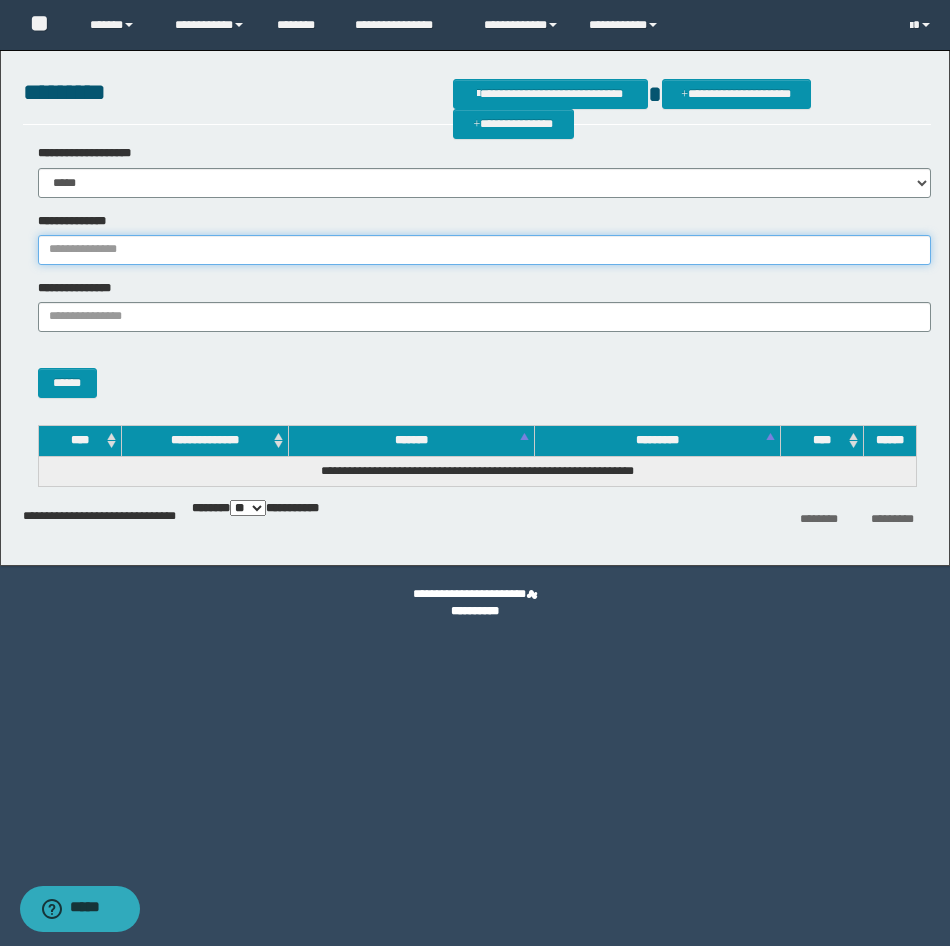 click on "**********" at bounding box center (484, 250) 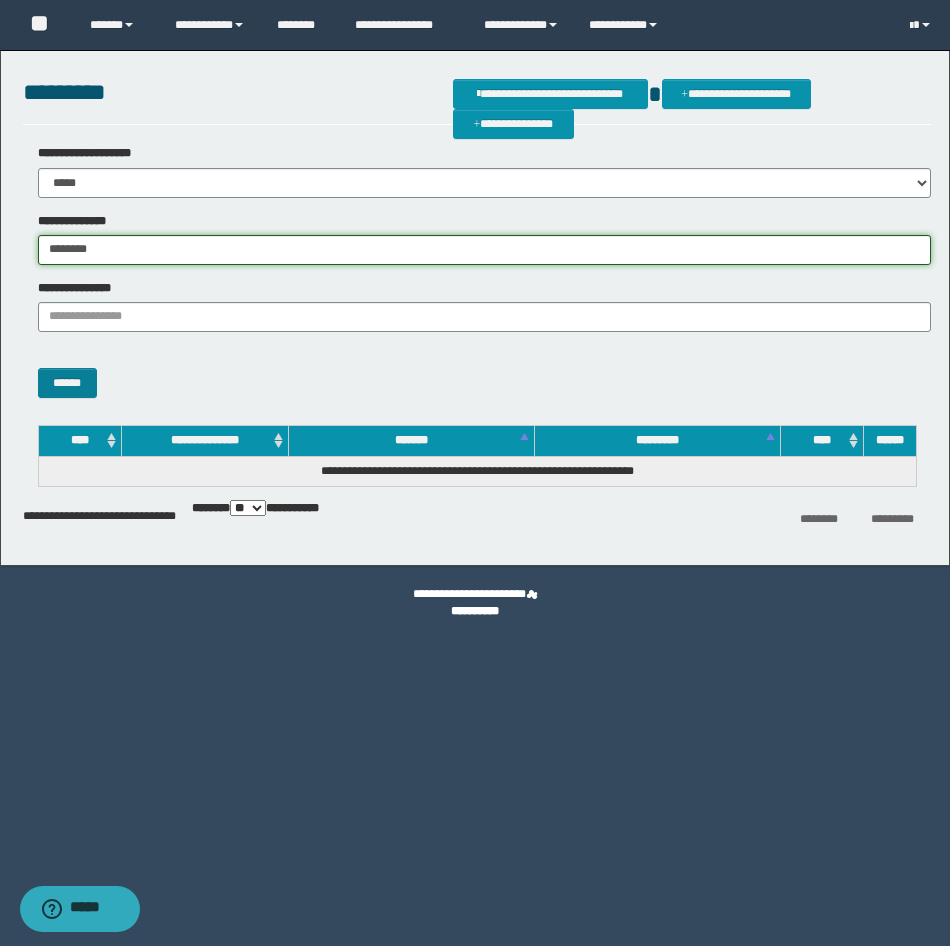 type on "********" 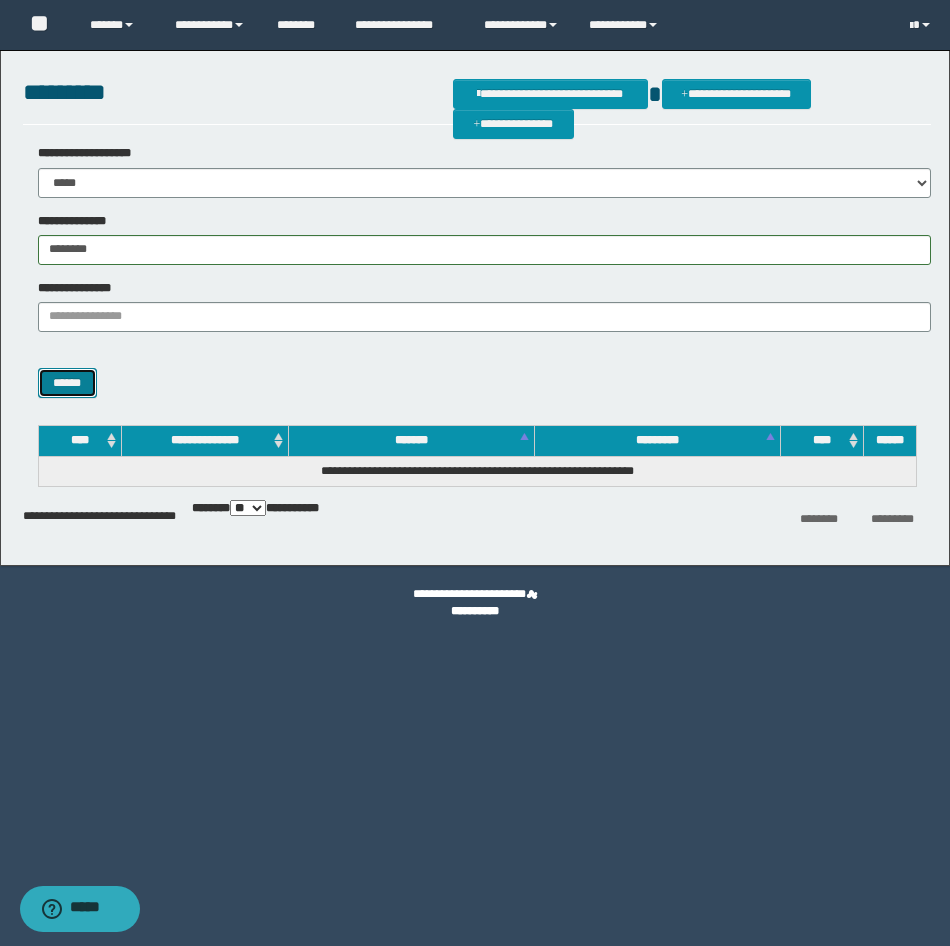 click on "******" at bounding box center [67, 383] 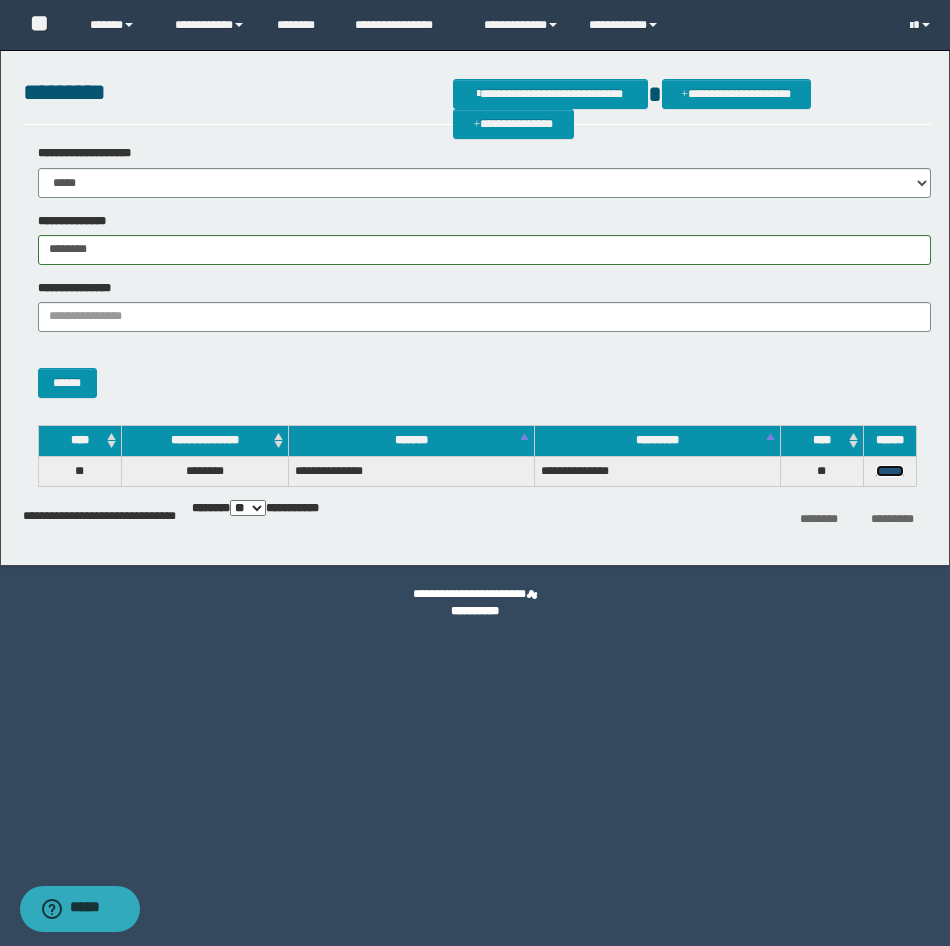click on "******" at bounding box center [890, 471] 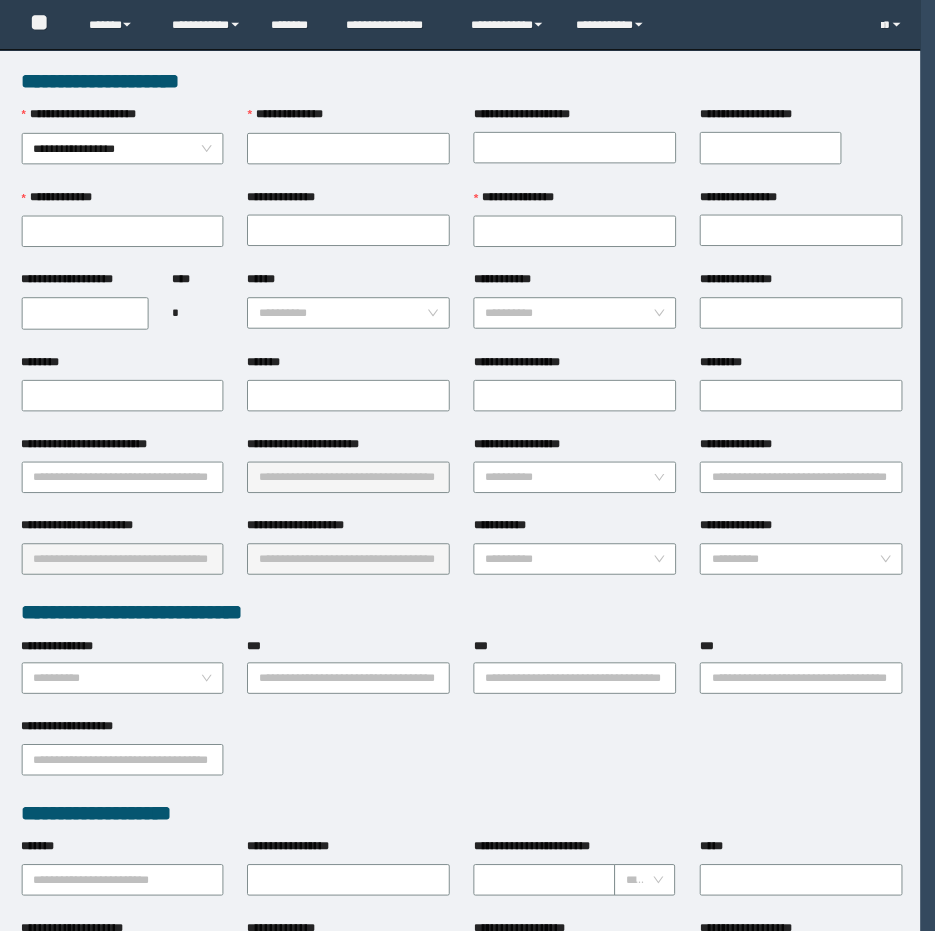 scroll, scrollTop: 0, scrollLeft: 0, axis: both 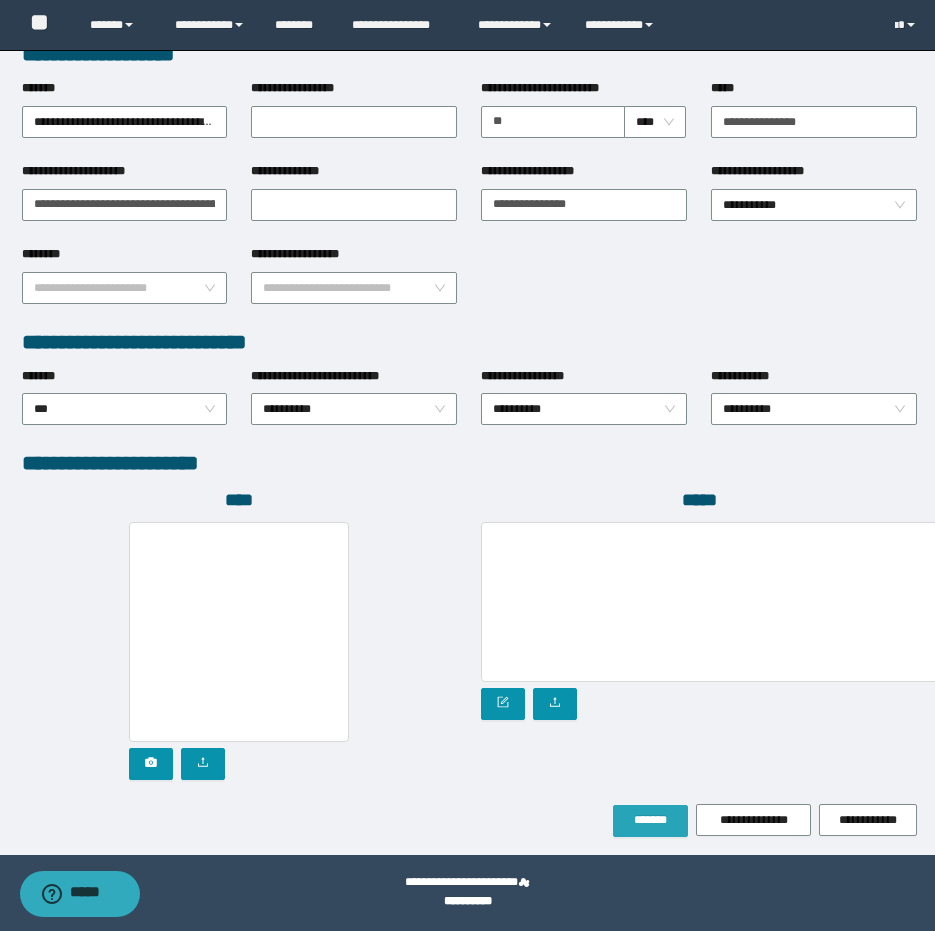 click on "*******" at bounding box center [650, 821] 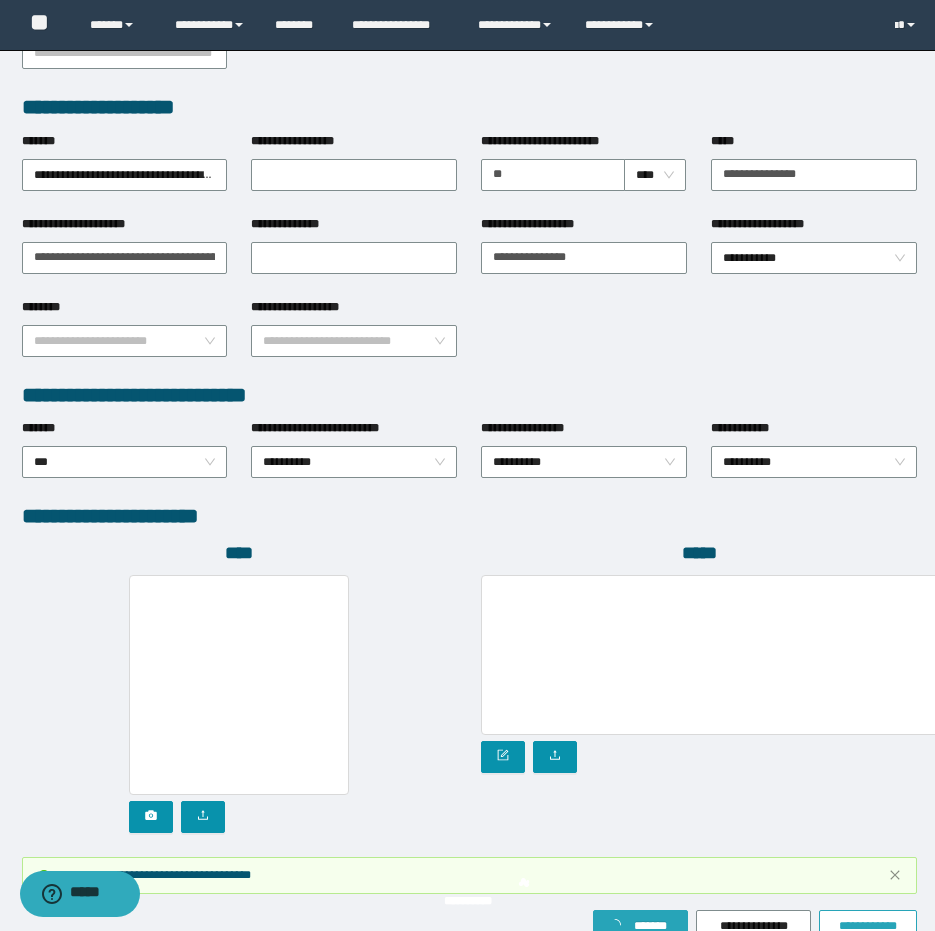 scroll, scrollTop: 825, scrollLeft: 0, axis: vertical 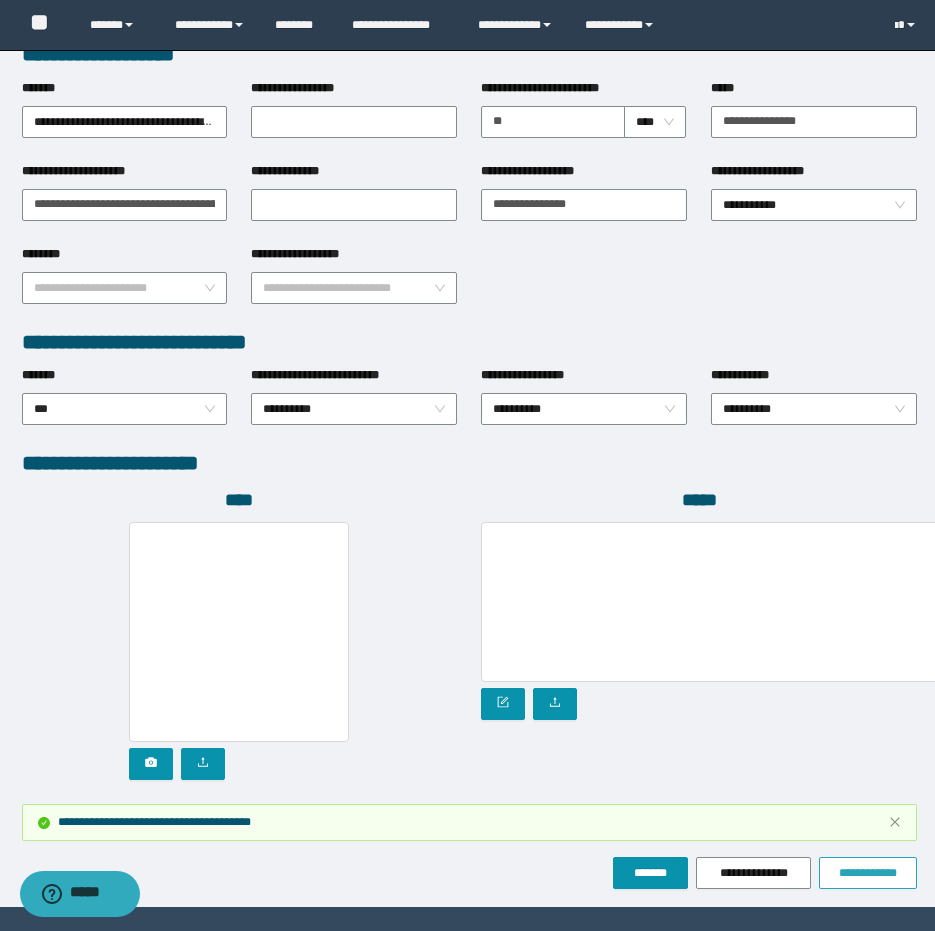 drag, startPoint x: 853, startPoint y: 863, endPoint x: 817, endPoint y: 867, distance: 36.221542 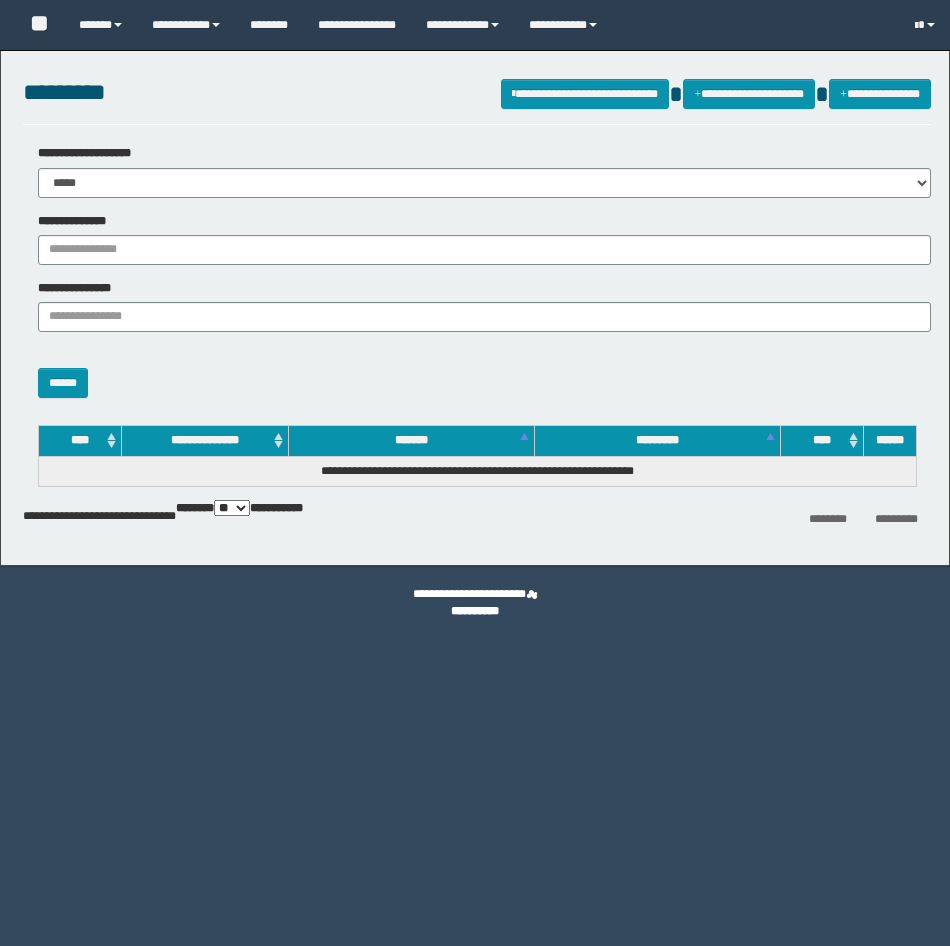 scroll, scrollTop: 0, scrollLeft: 0, axis: both 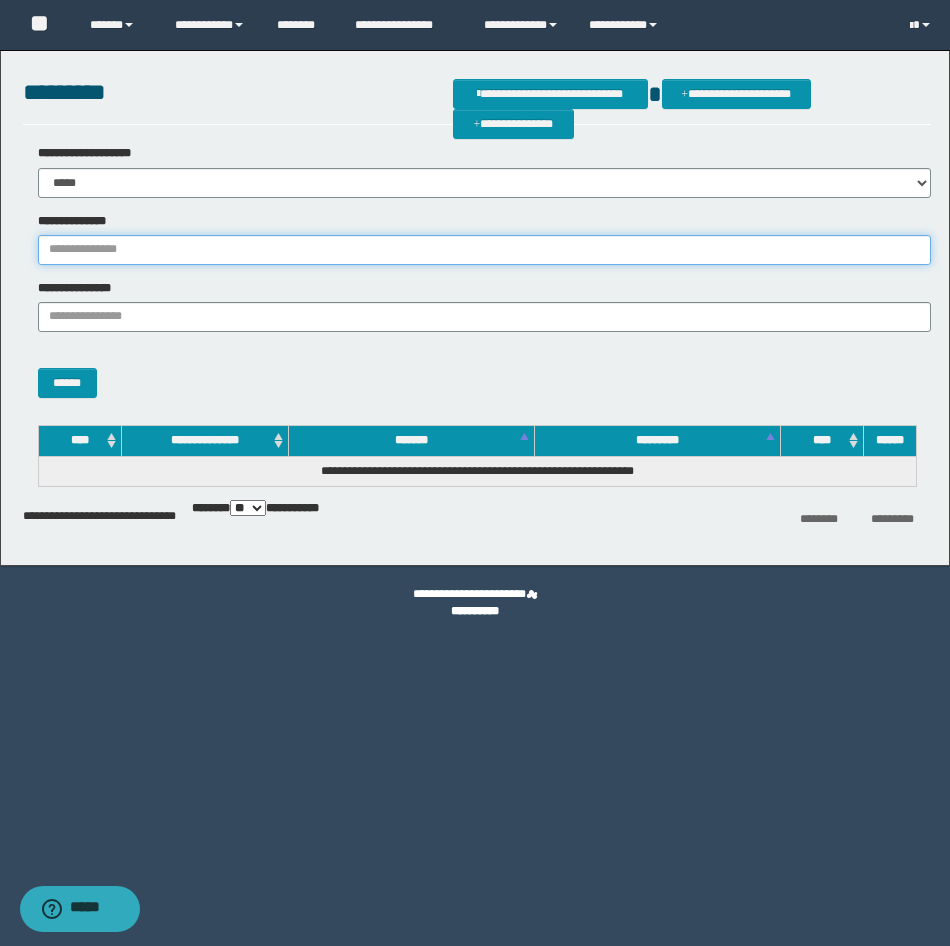 click on "**********" at bounding box center [484, 250] 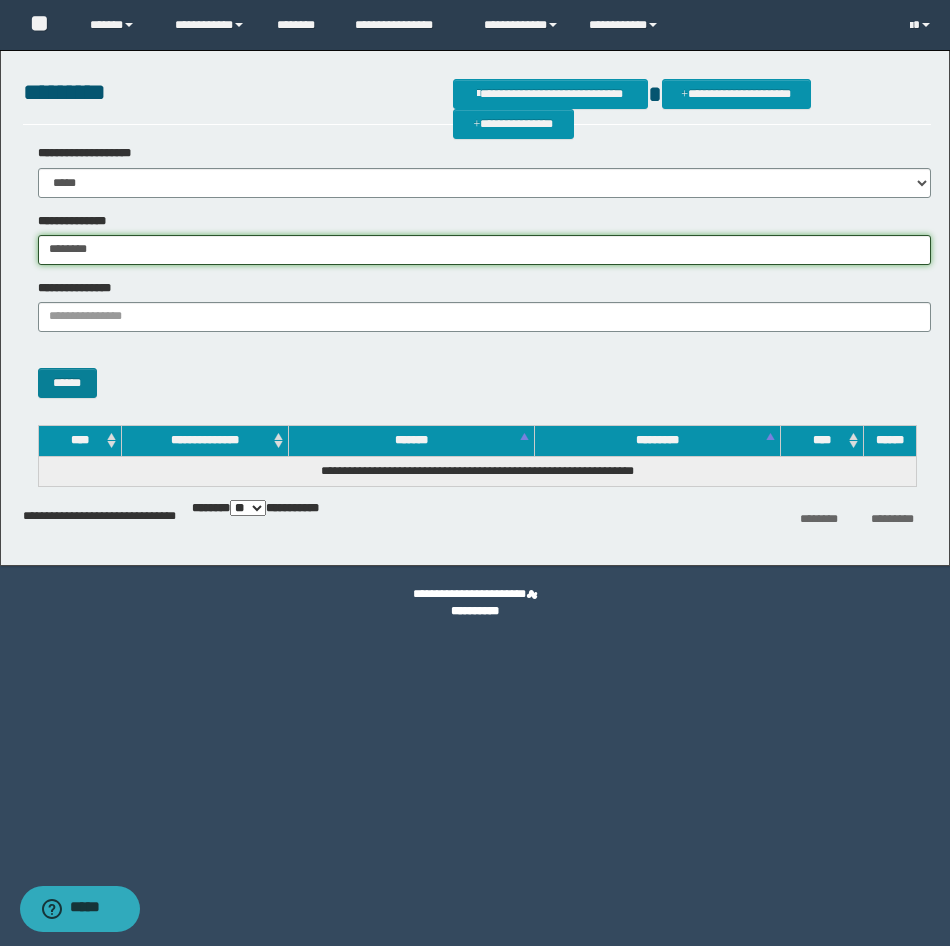 type on "********" 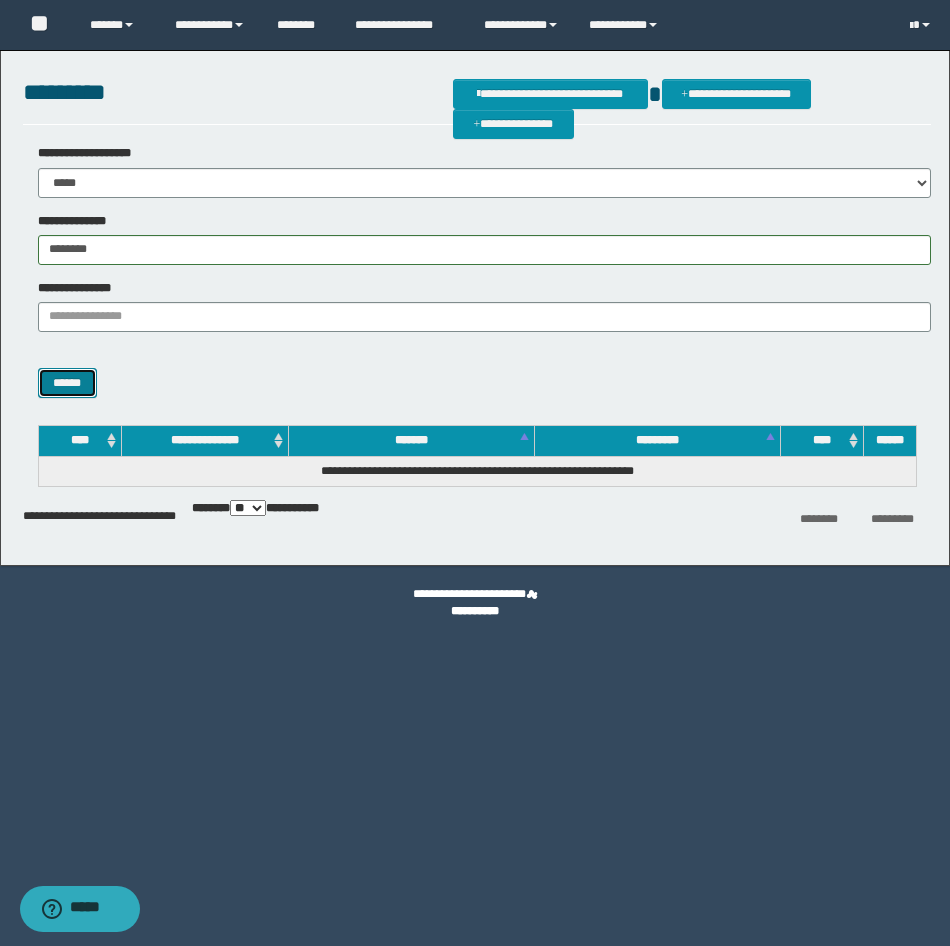 click on "******" at bounding box center [67, 383] 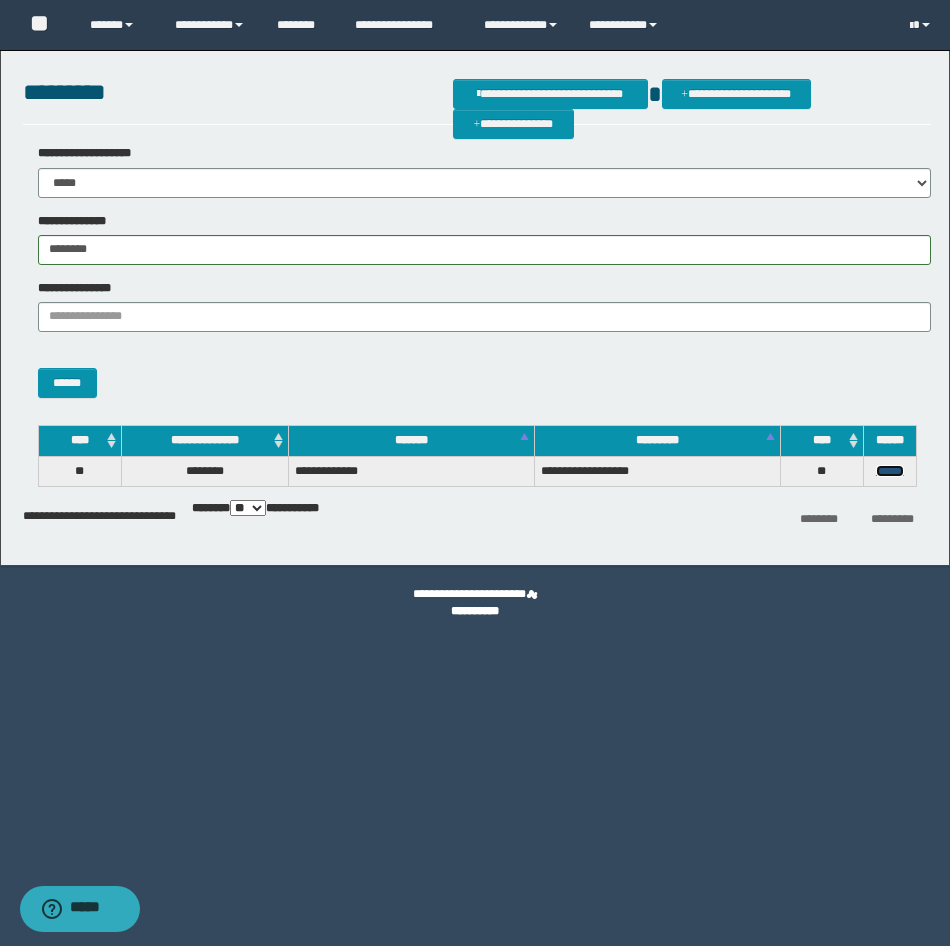 click on "******" at bounding box center [890, 471] 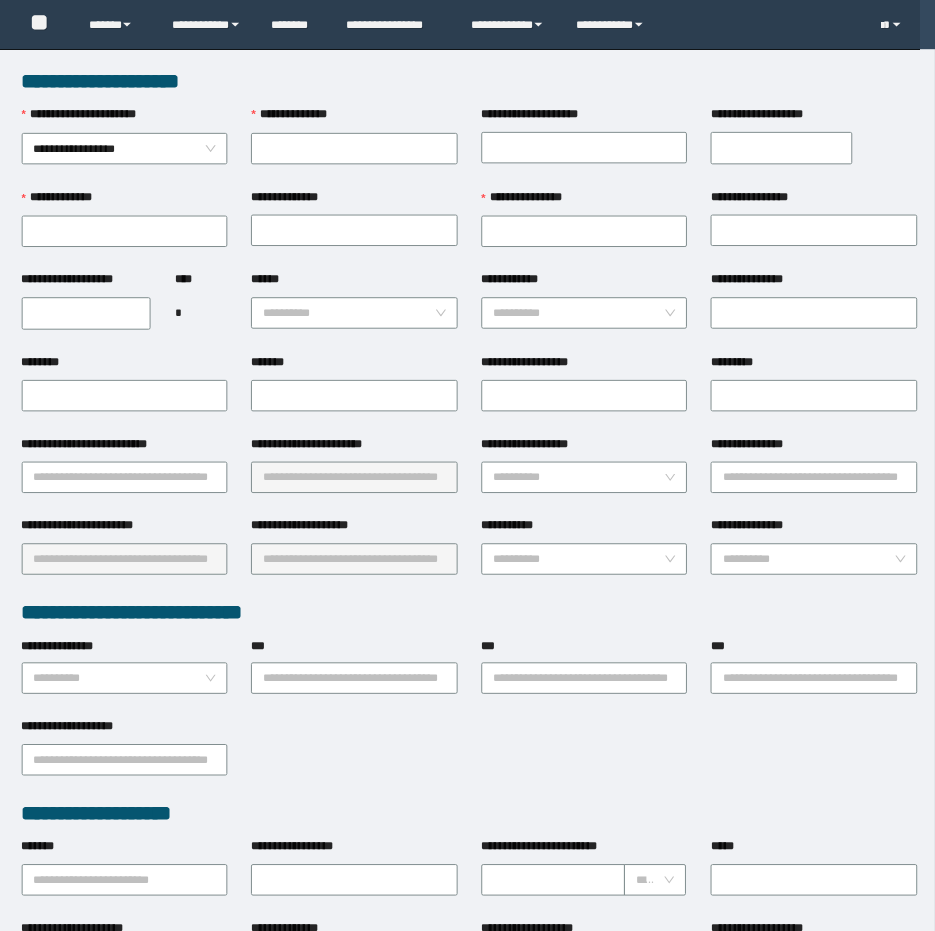 scroll, scrollTop: 0, scrollLeft: 0, axis: both 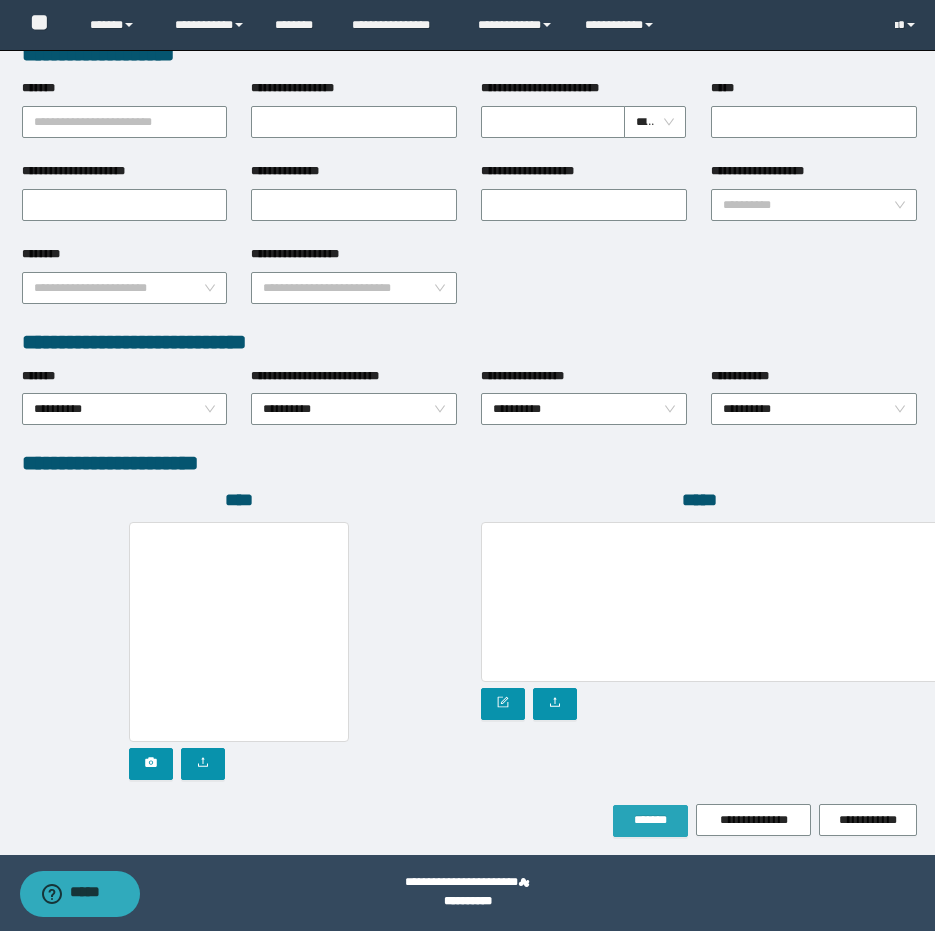 click on "*******" at bounding box center [650, 820] 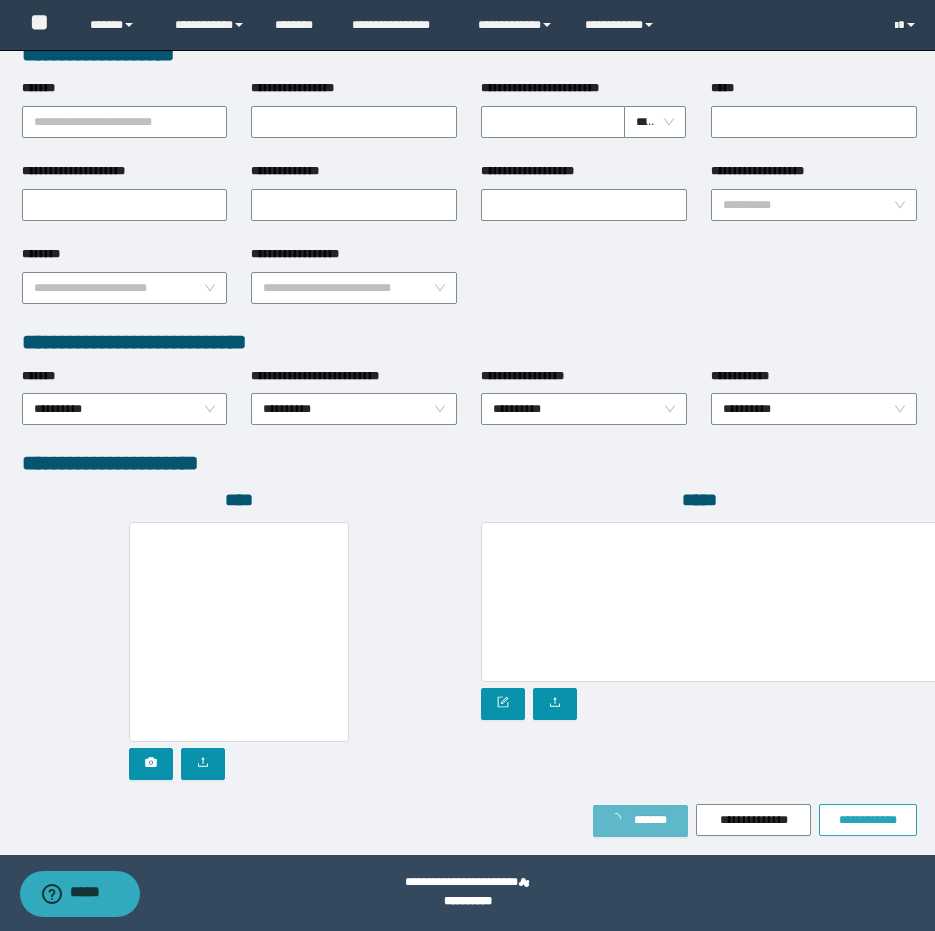 click on "**********" at bounding box center [469, 66] 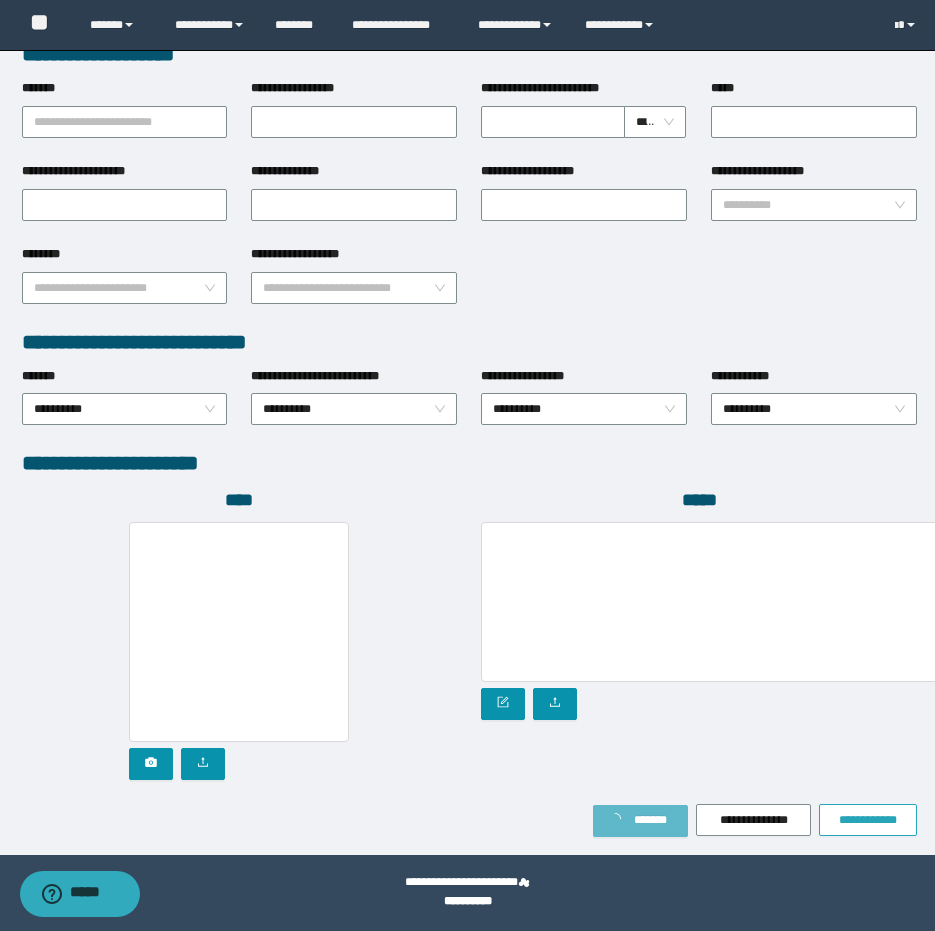 scroll, scrollTop: 825, scrollLeft: 0, axis: vertical 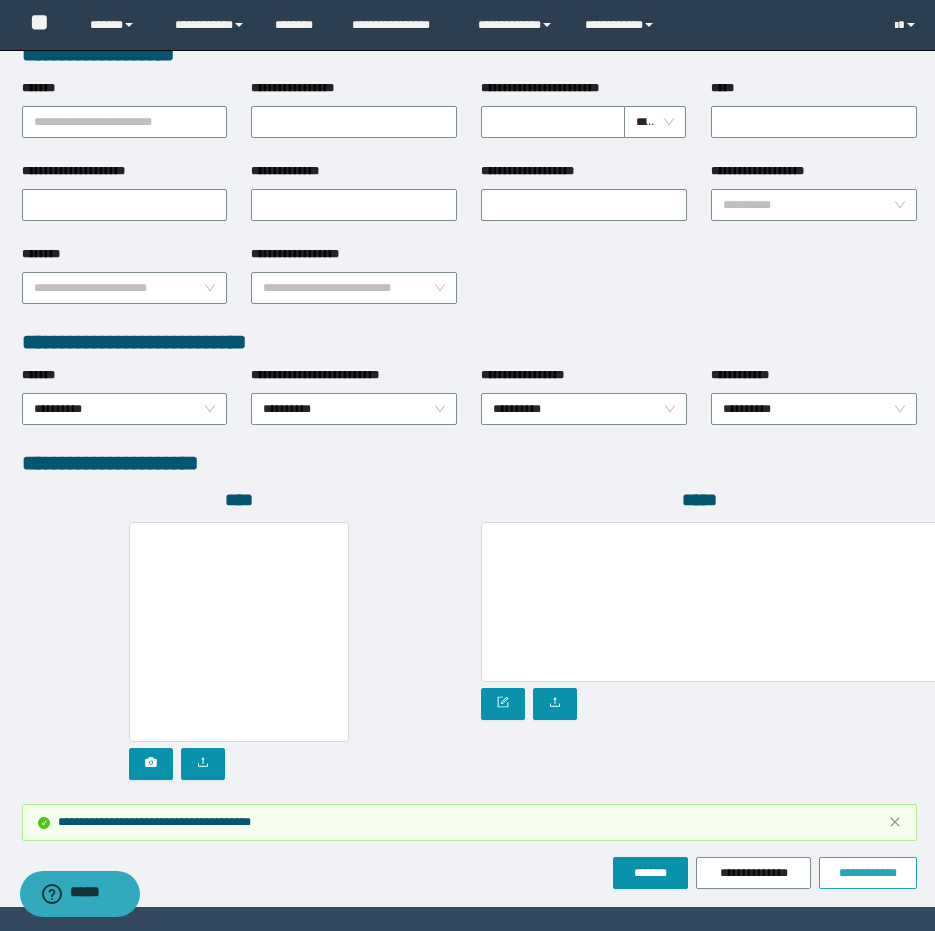 click on "**********" at bounding box center (868, 873) 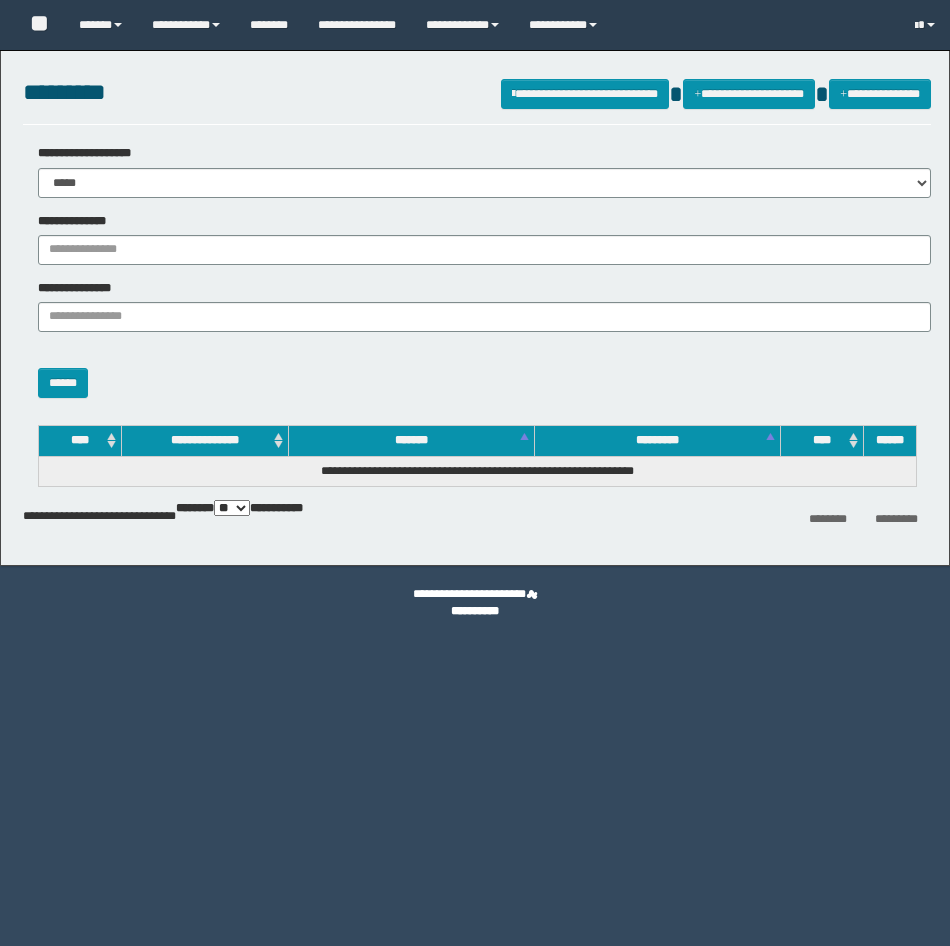 scroll, scrollTop: 0, scrollLeft: 0, axis: both 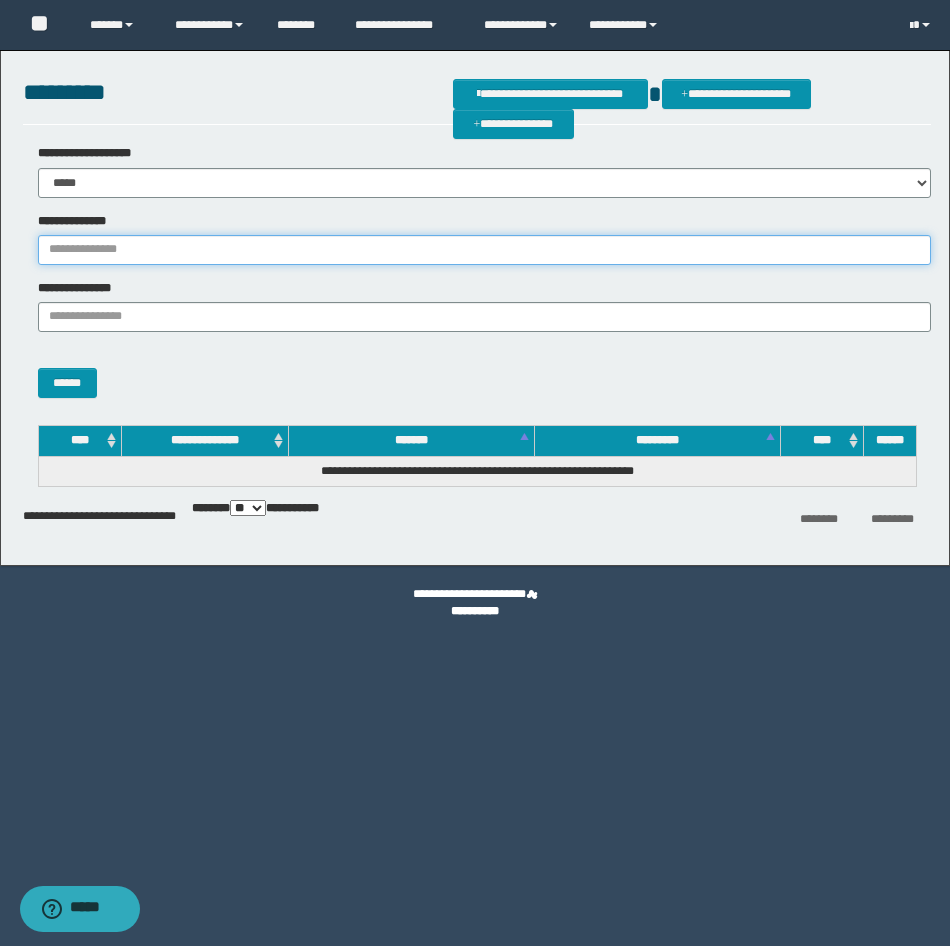 click on "**********" at bounding box center [484, 250] 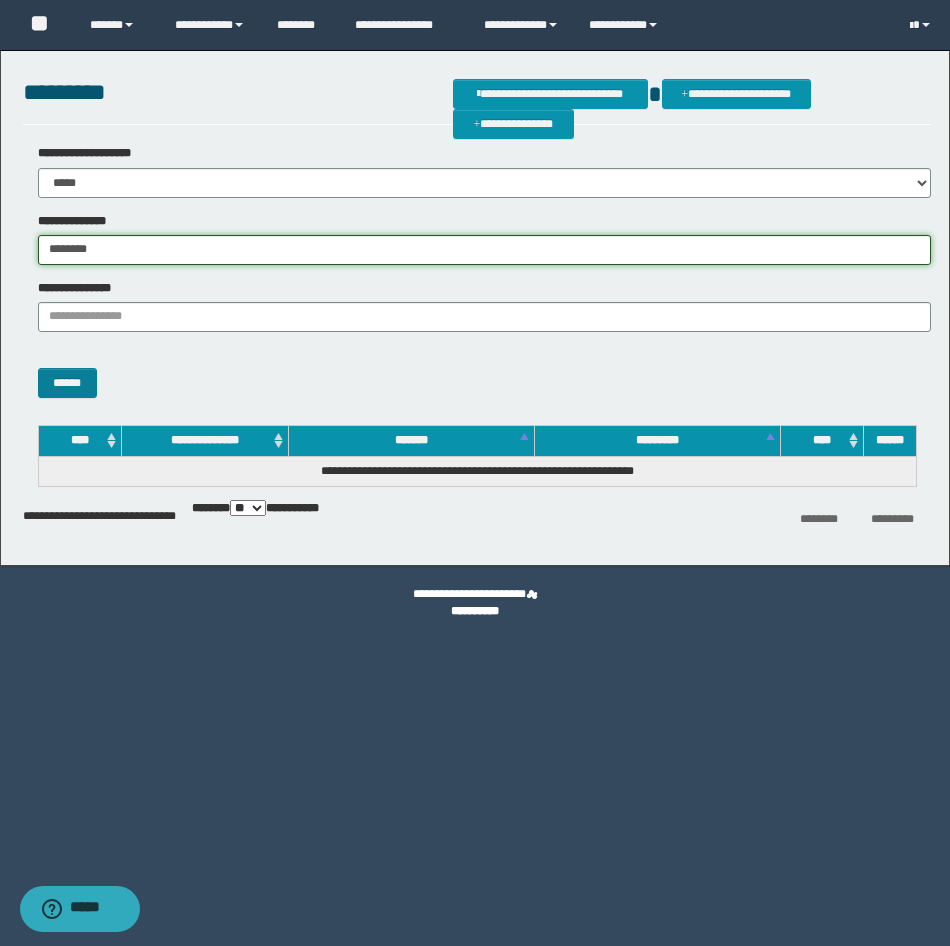 type on "********" 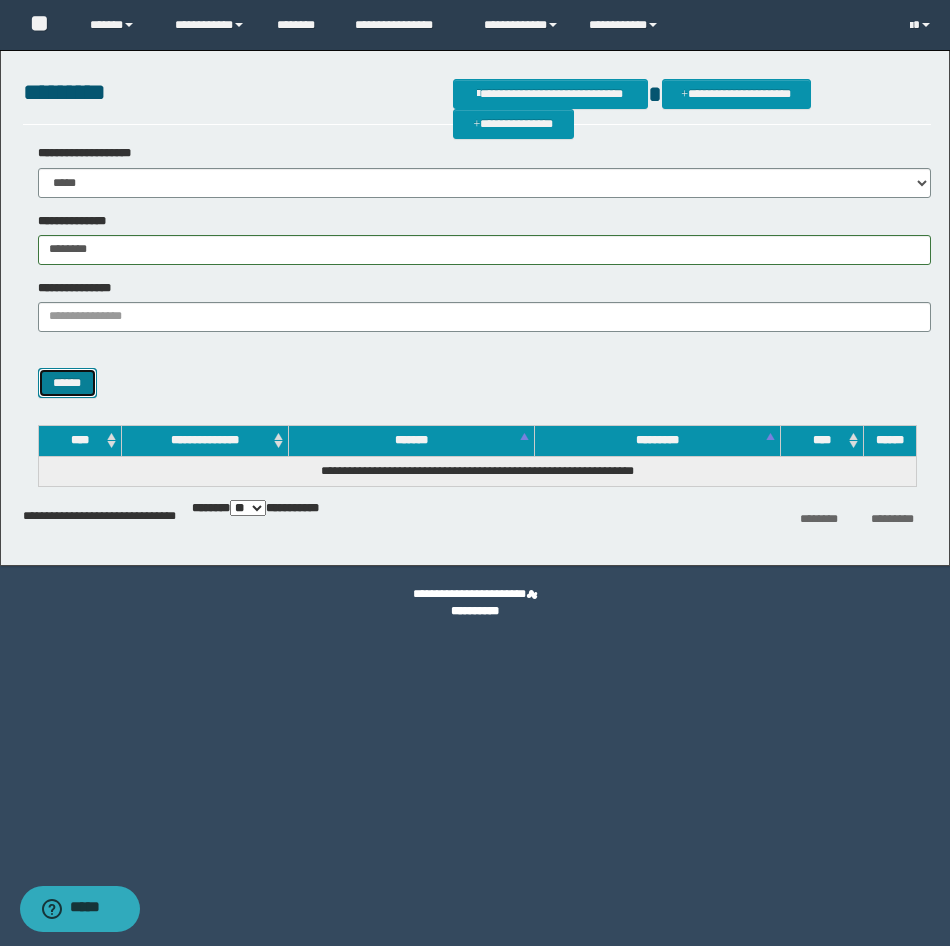 click on "******" at bounding box center (67, 383) 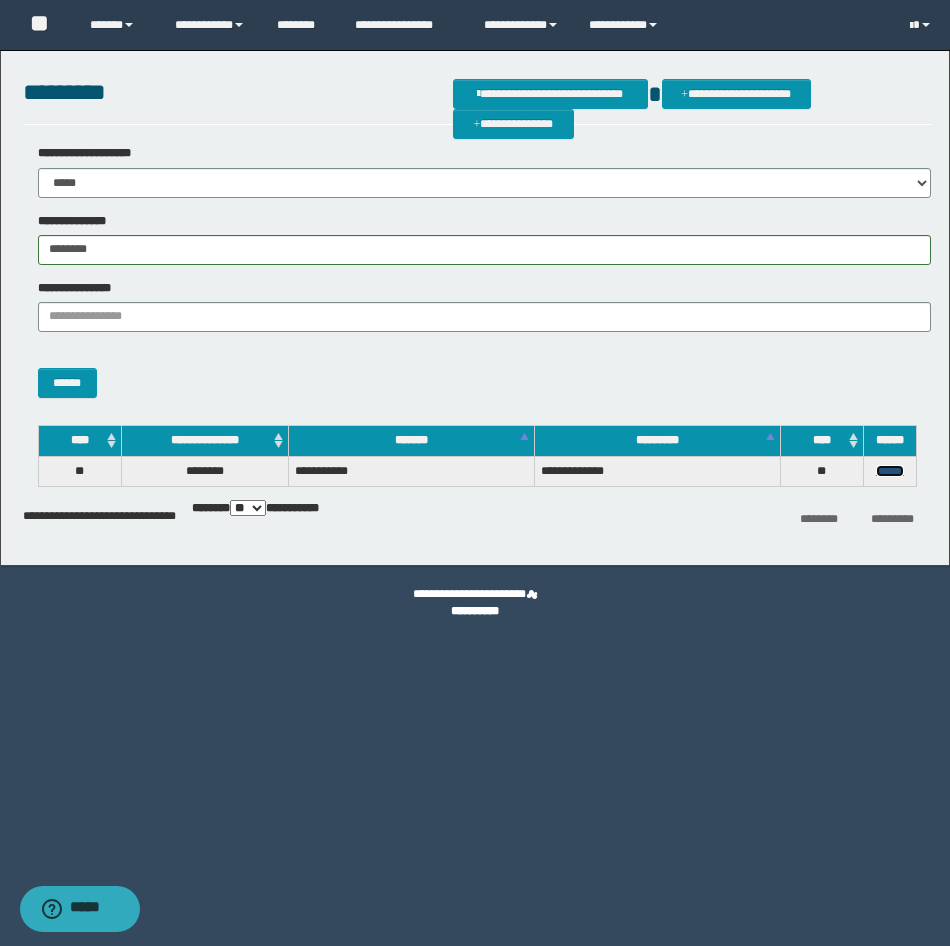 click on "******" at bounding box center (890, 471) 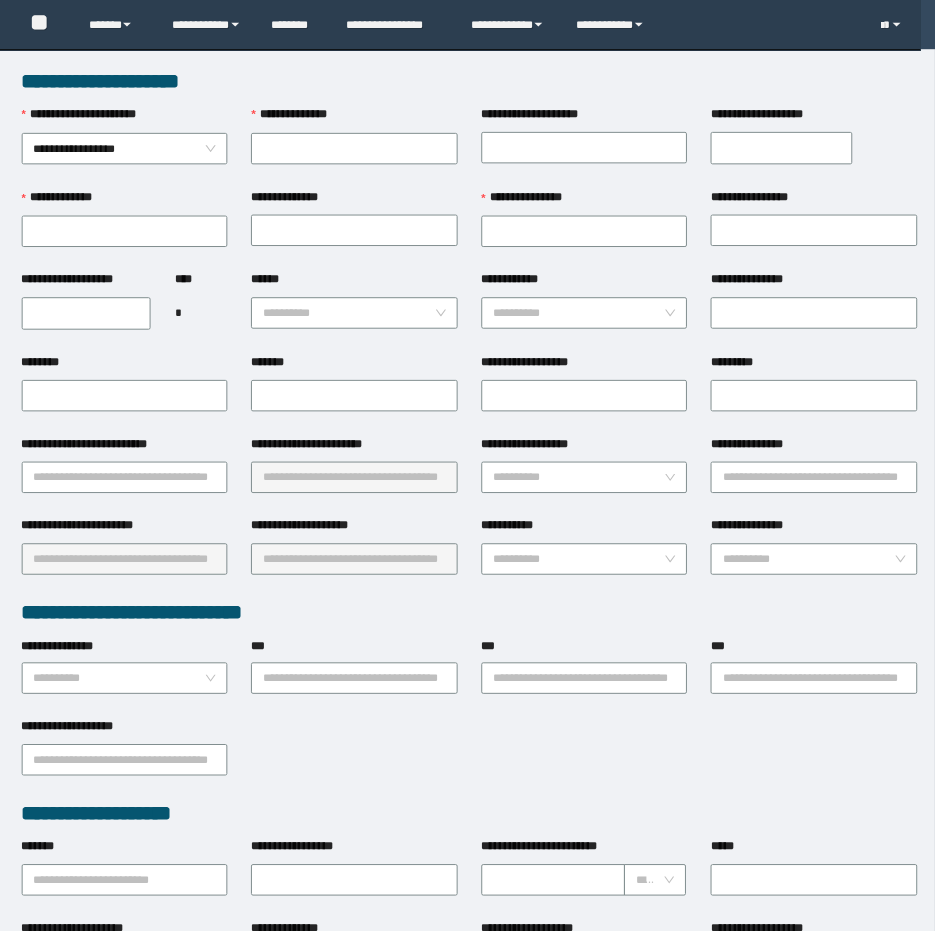 scroll, scrollTop: 0, scrollLeft: 0, axis: both 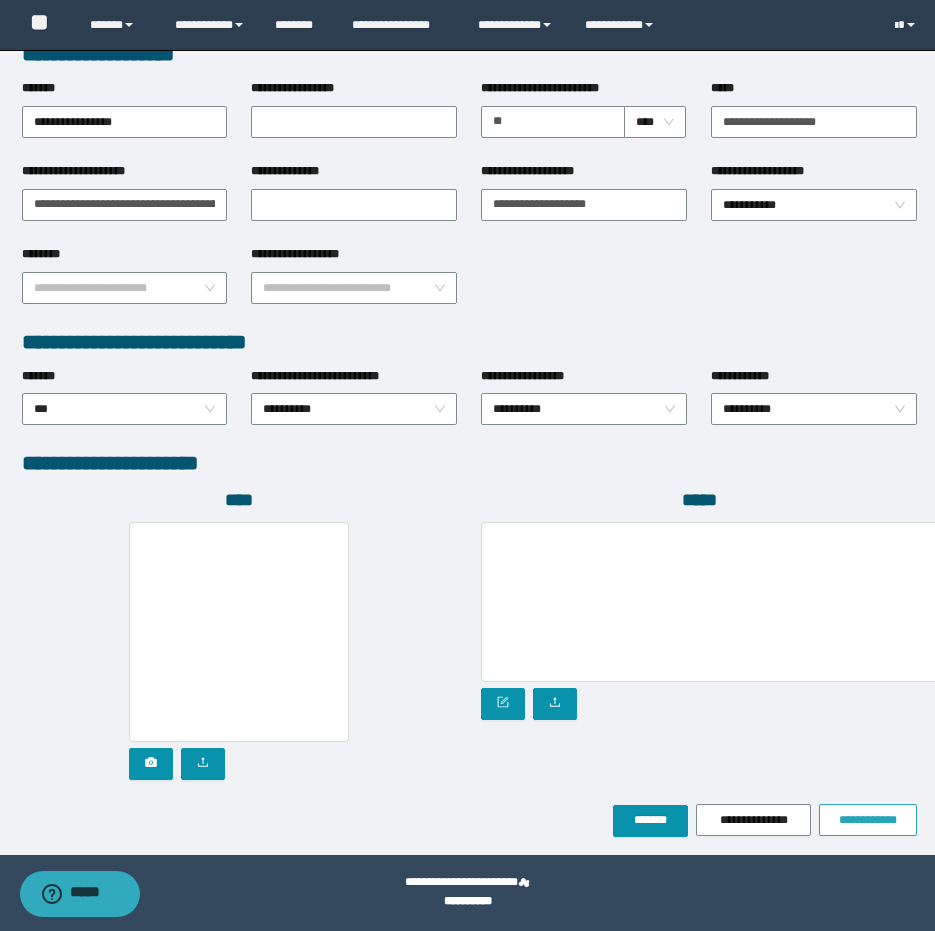click on "**********" at bounding box center (868, 820) 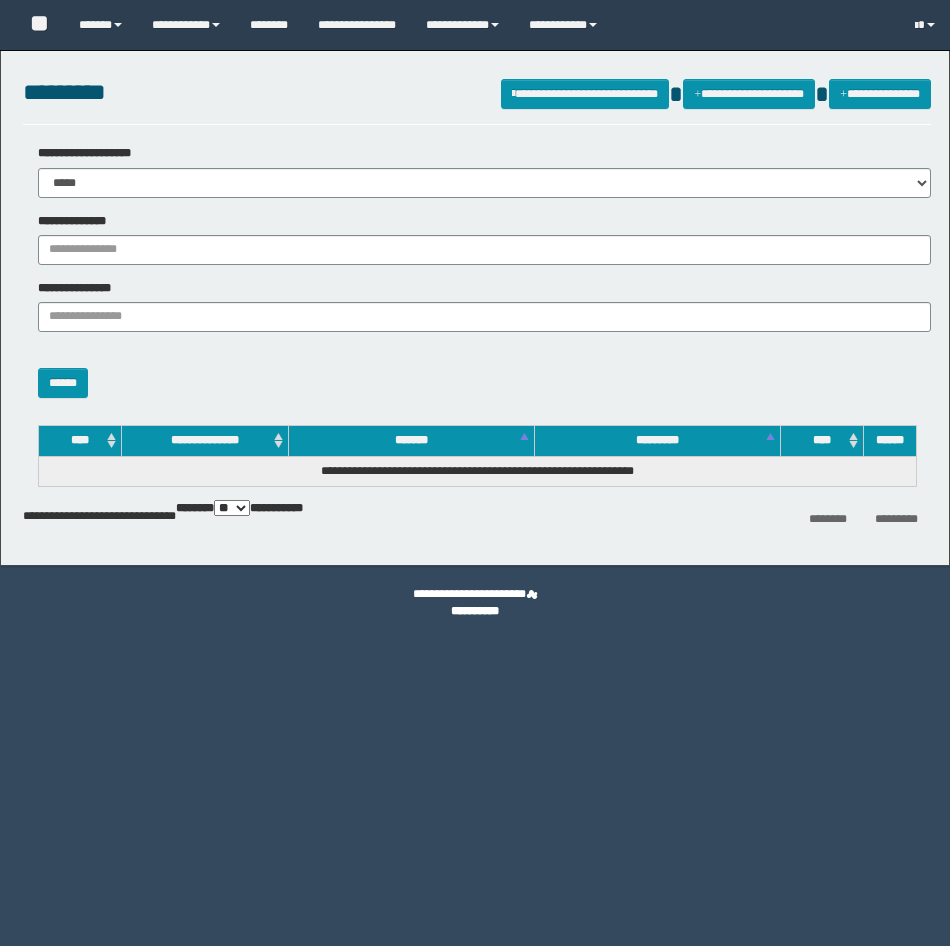 scroll, scrollTop: 0, scrollLeft: 0, axis: both 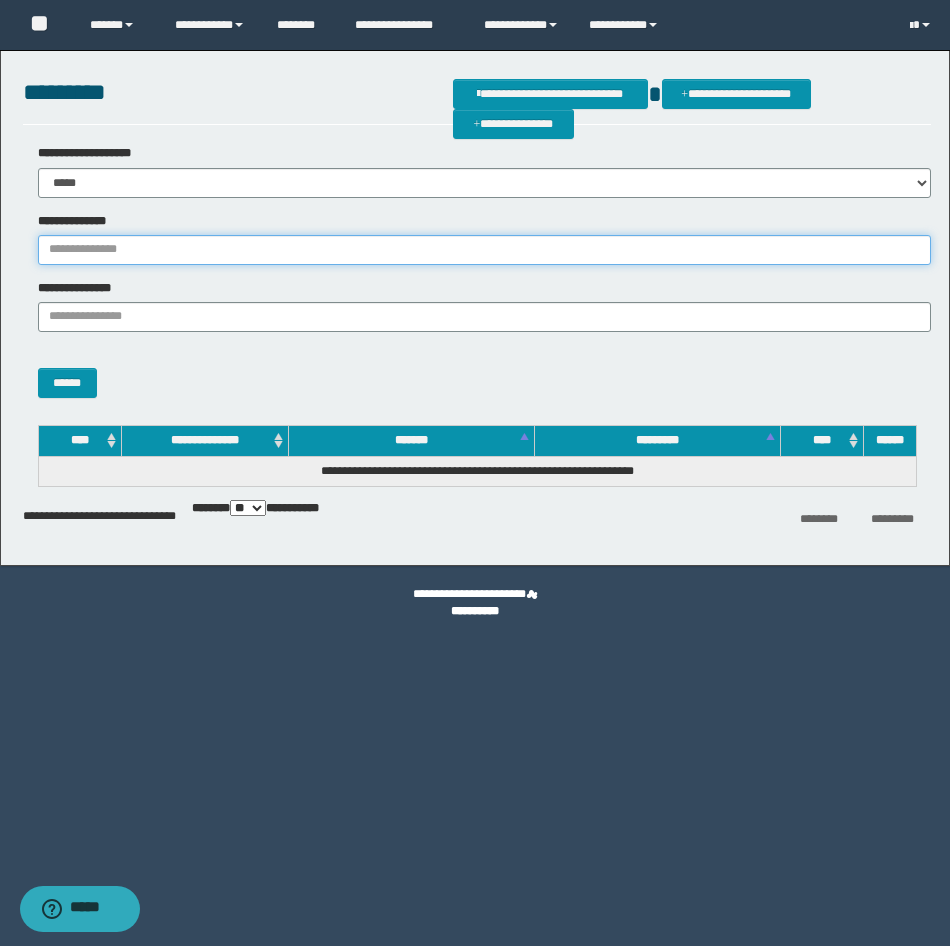click on "**********" at bounding box center (484, 250) 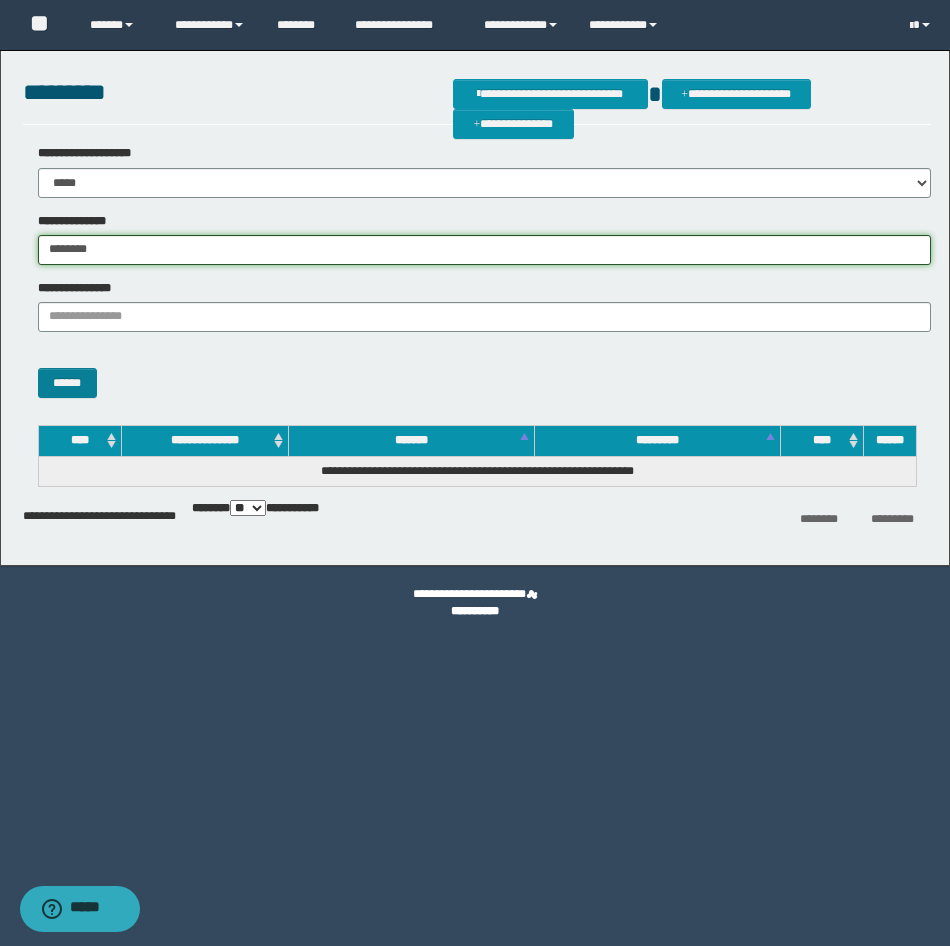 type on "********" 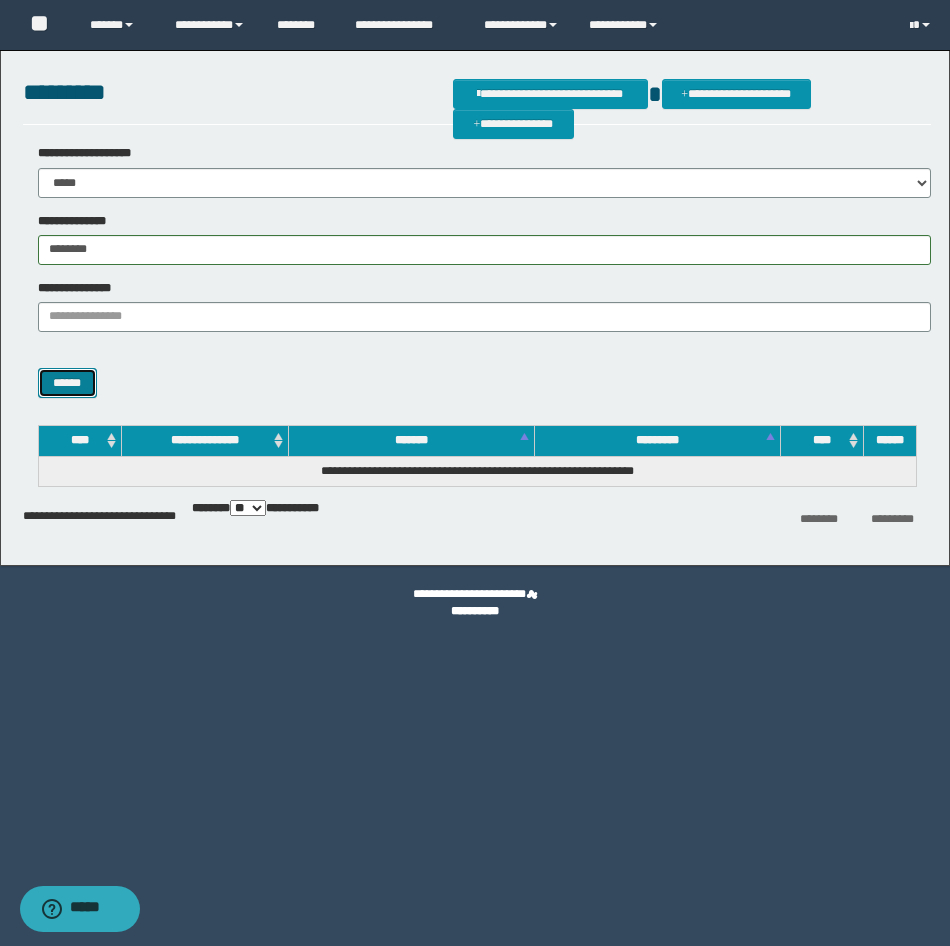 click on "******" at bounding box center (67, 383) 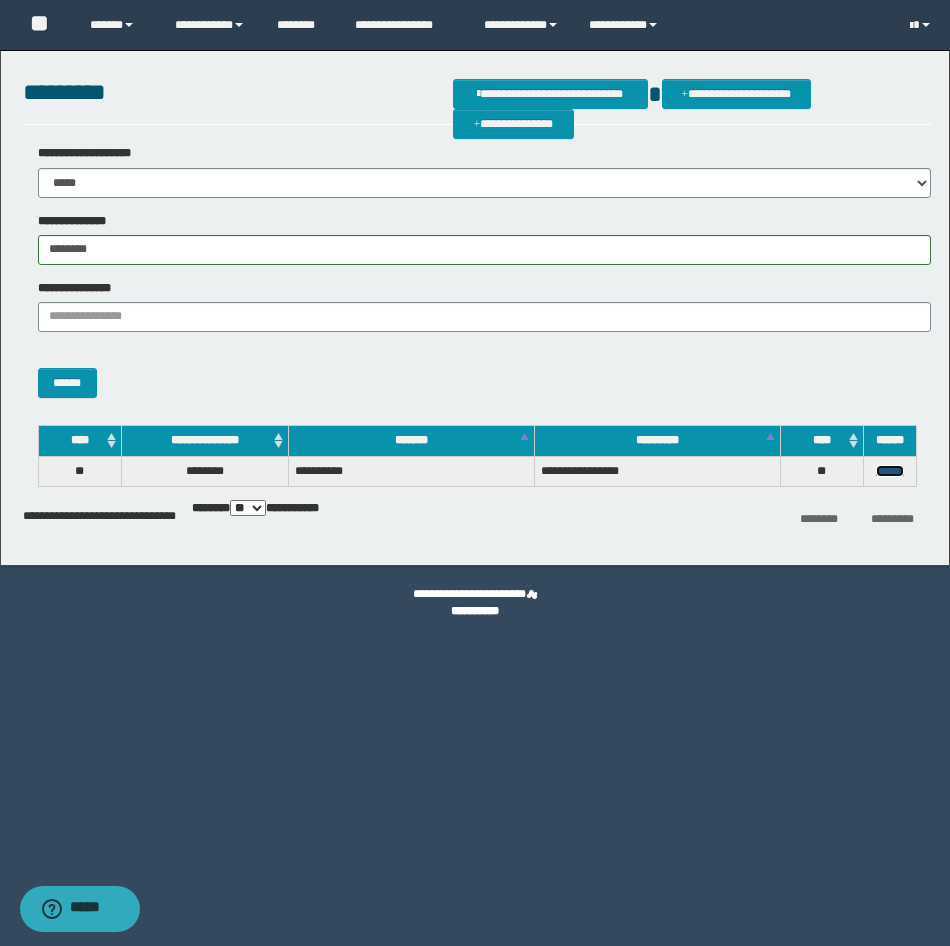 click on "******" at bounding box center [890, 471] 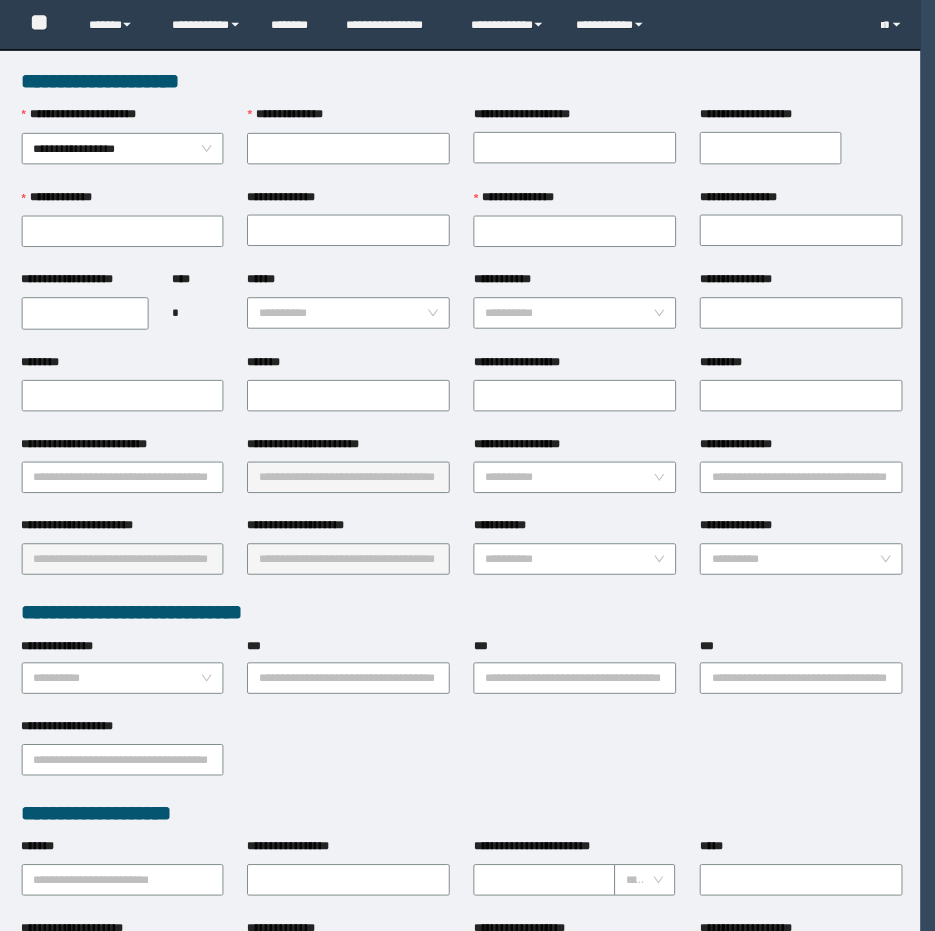 scroll, scrollTop: 0, scrollLeft: 0, axis: both 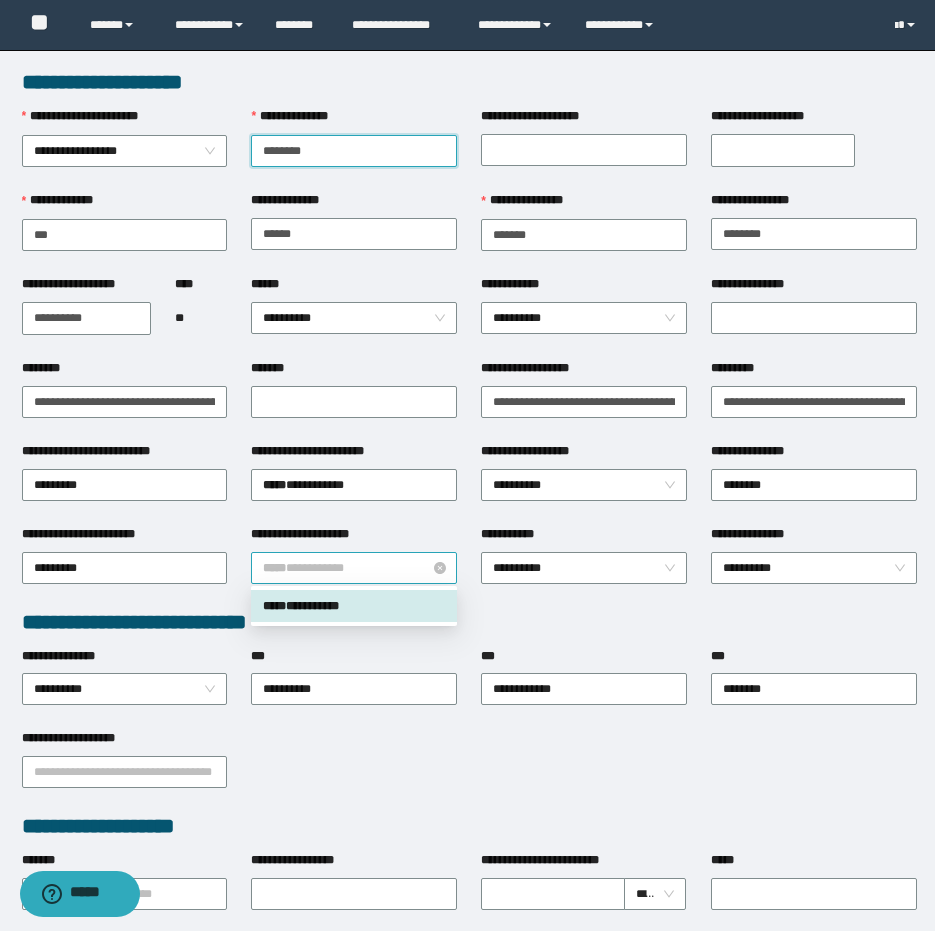 drag, startPoint x: 393, startPoint y: 572, endPoint x: 293, endPoint y: 570, distance: 100.02 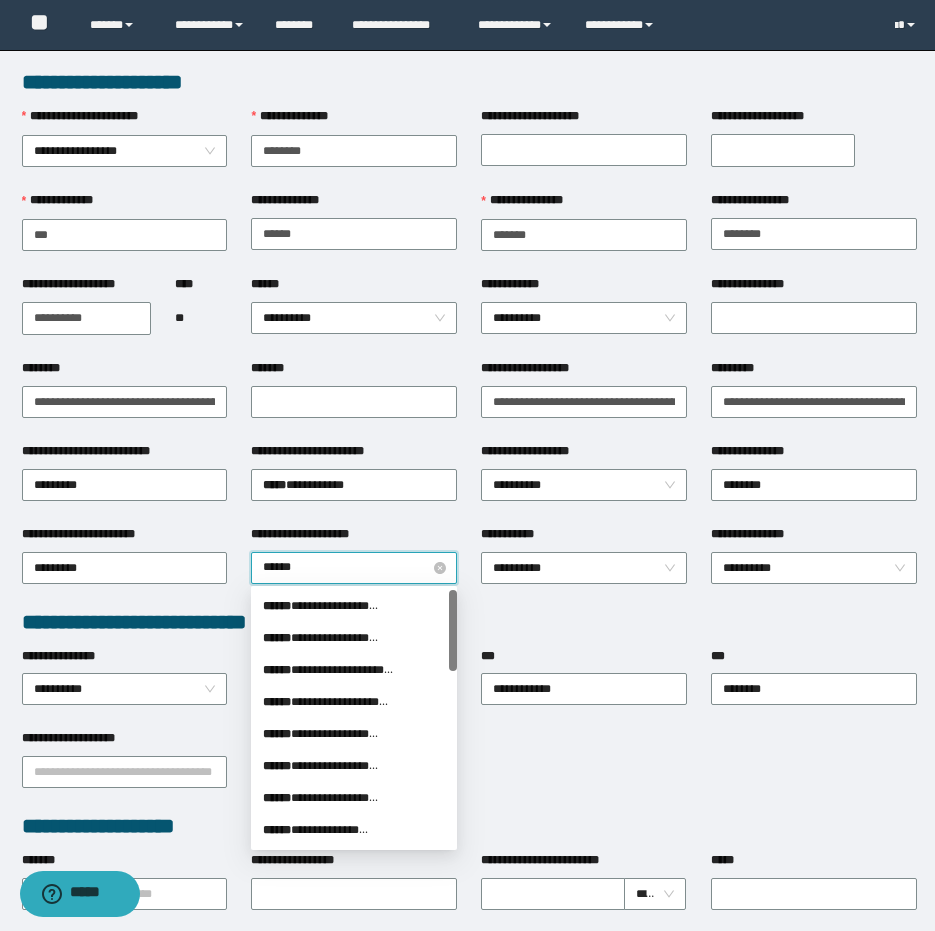 type on "*******" 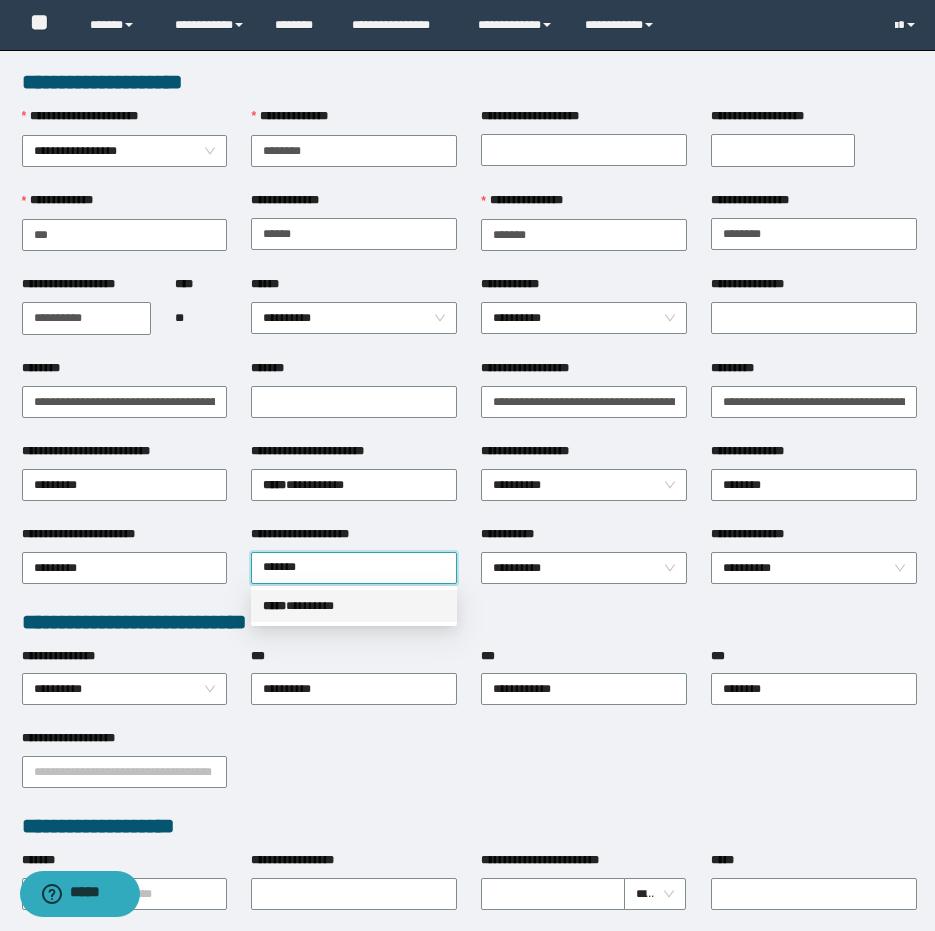 click on "***** * *******" at bounding box center [354, 606] 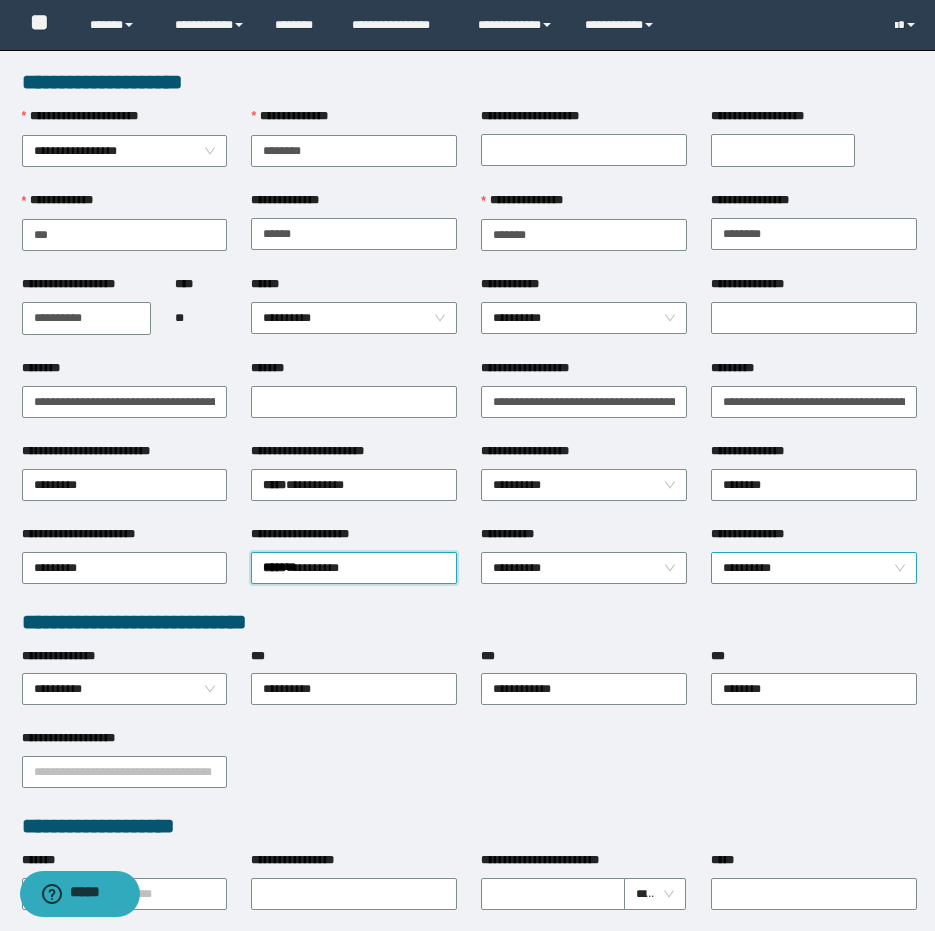click on "**********" at bounding box center [814, 568] 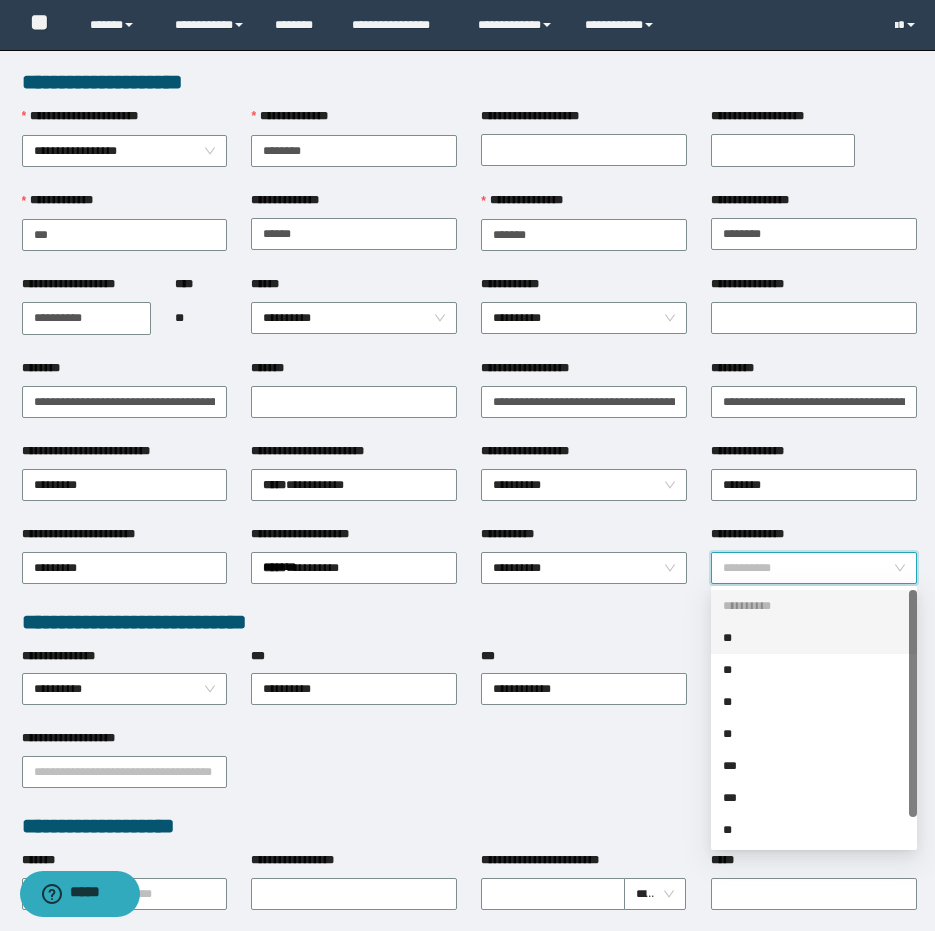 click on "**" at bounding box center (814, 638) 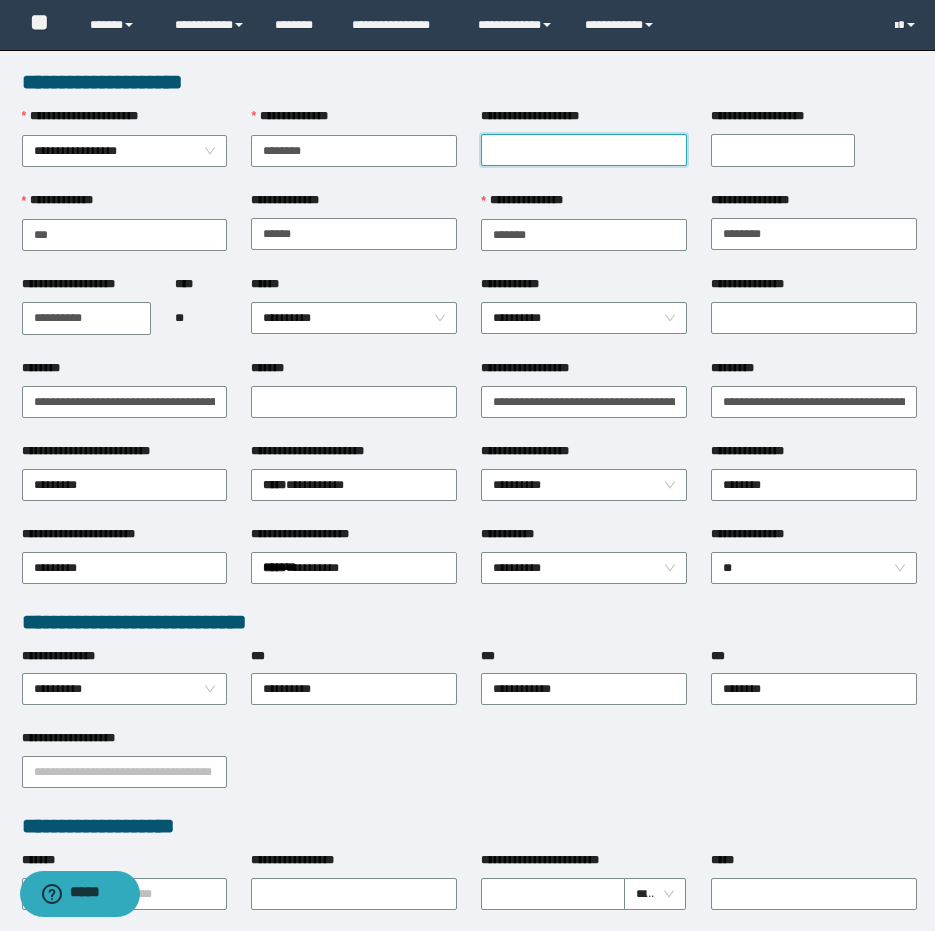 click on "**********" at bounding box center (584, 150) 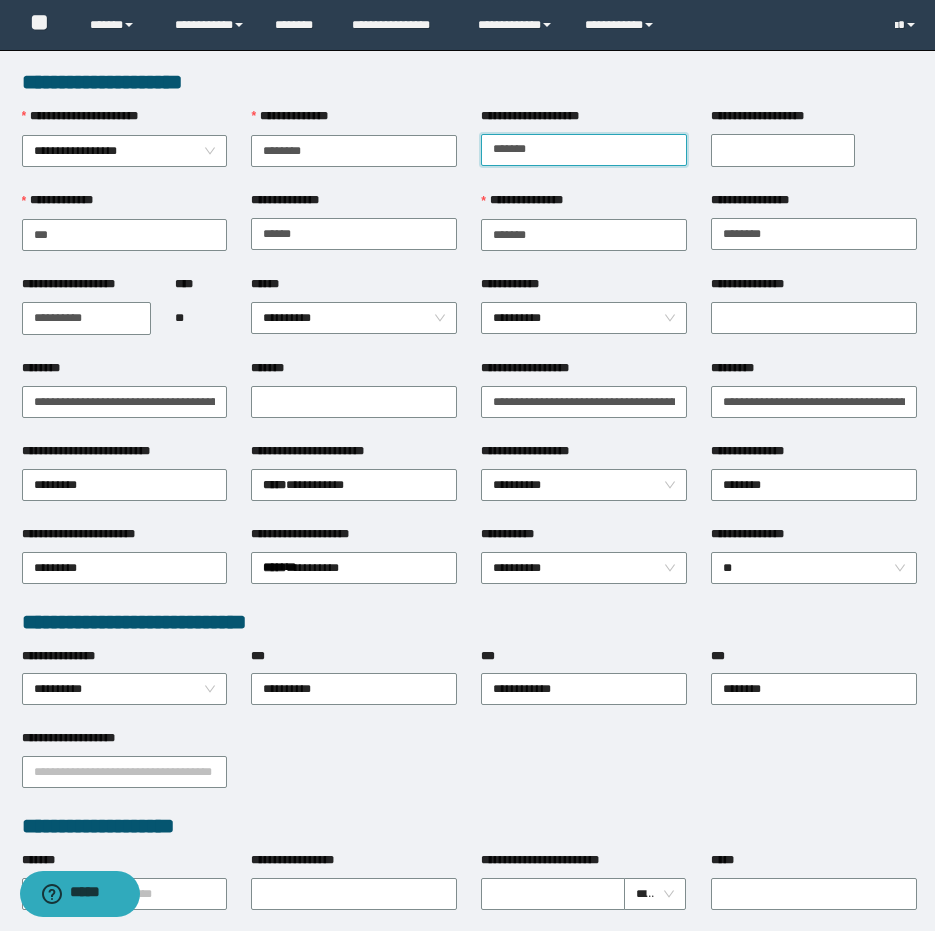 type on "*******" 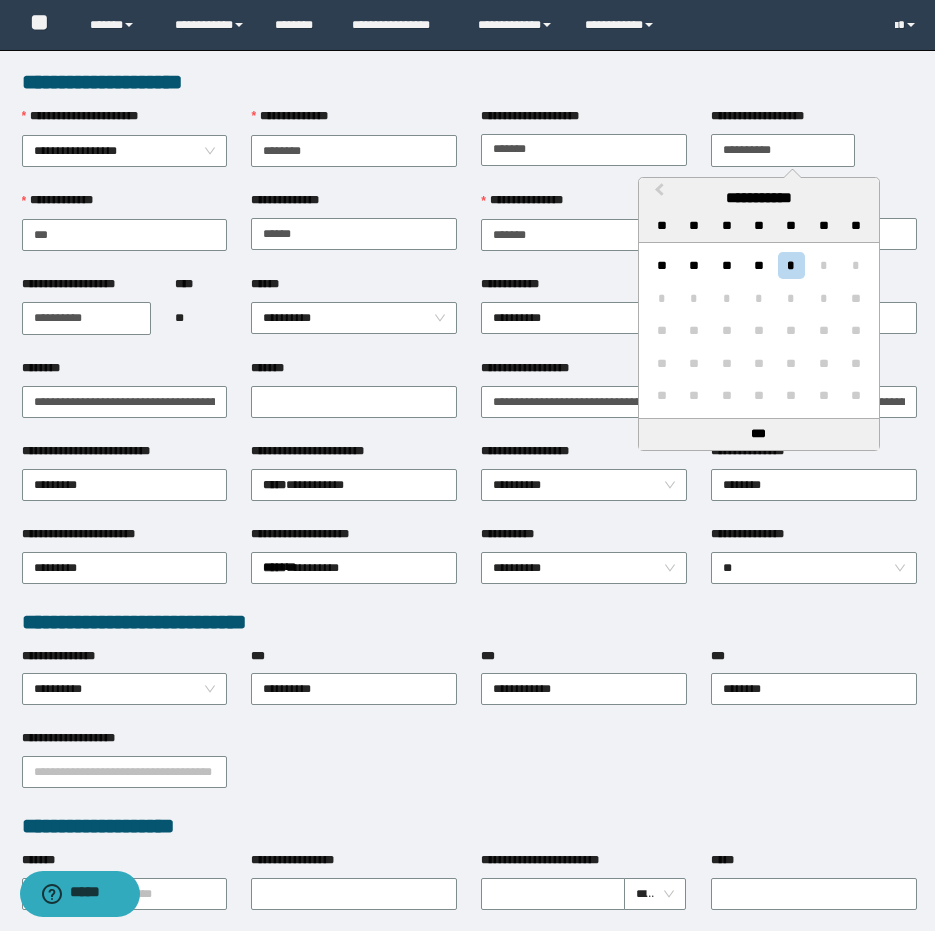 click on "**********" at bounding box center (783, 150) 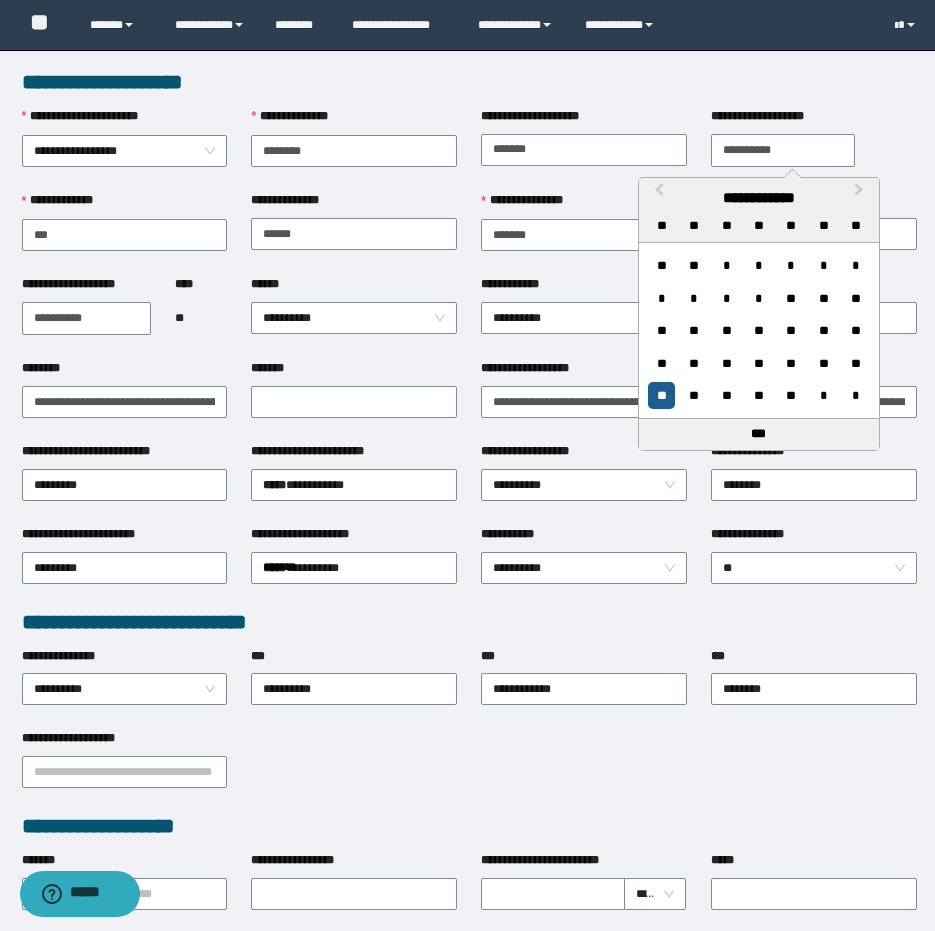 type on "**********" 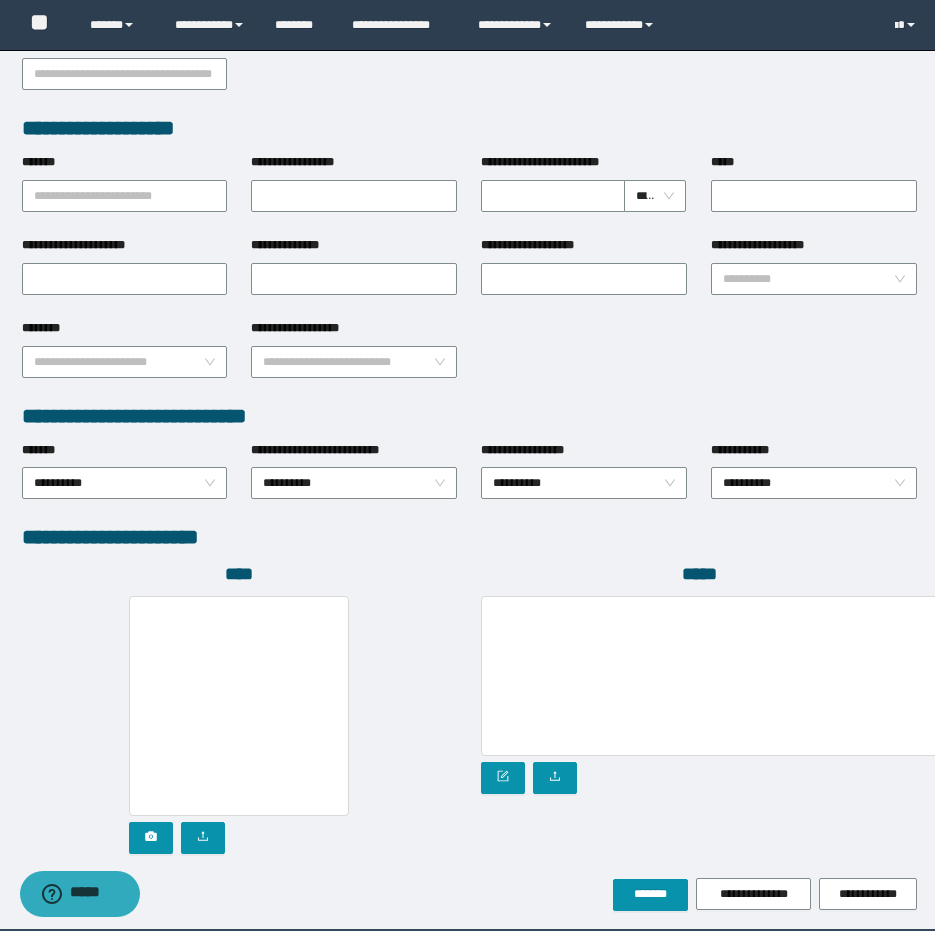 scroll, scrollTop: 772, scrollLeft: 0, axis: vertical 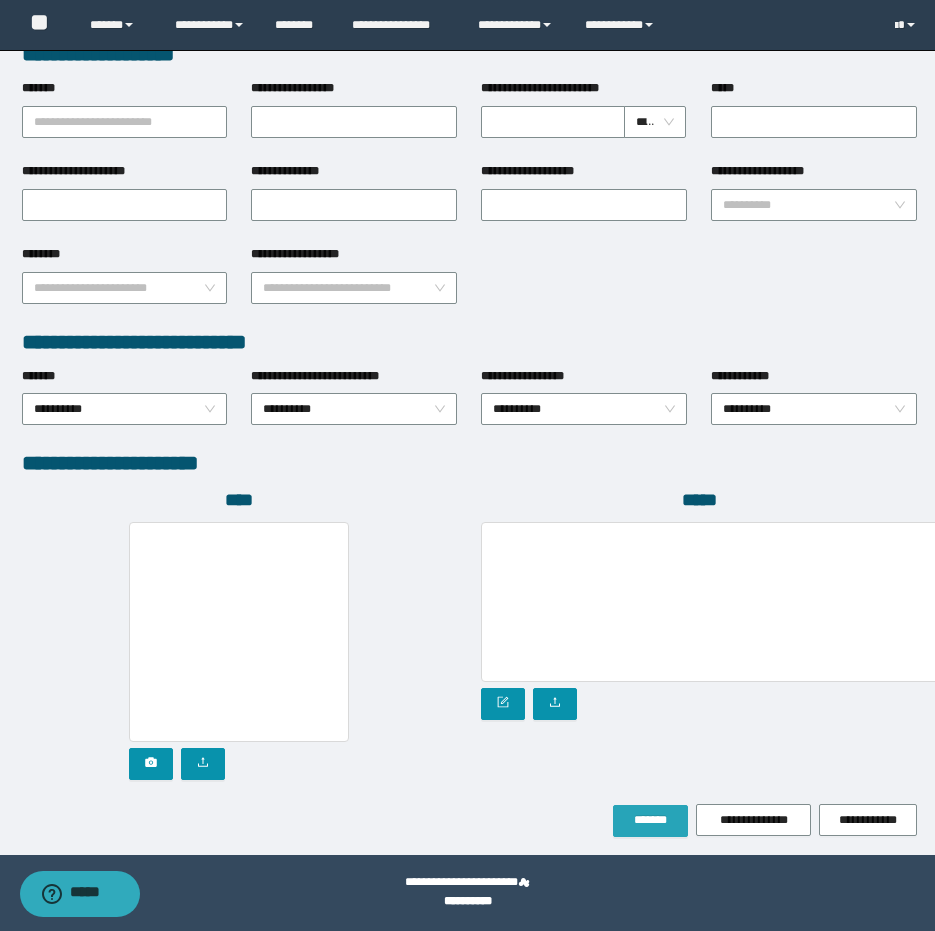 click on "*******" at bounding box center (650, 820) 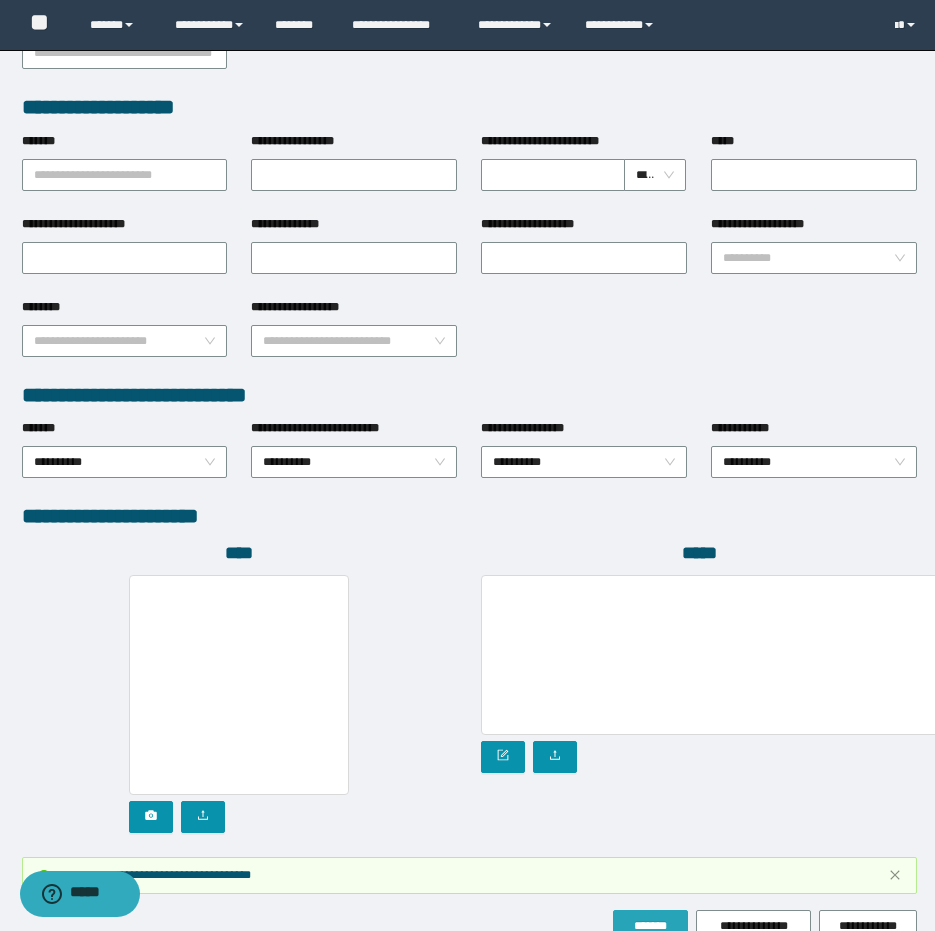 scroll, scrollTop: 825, scrollLeft: 0, axis: vertical 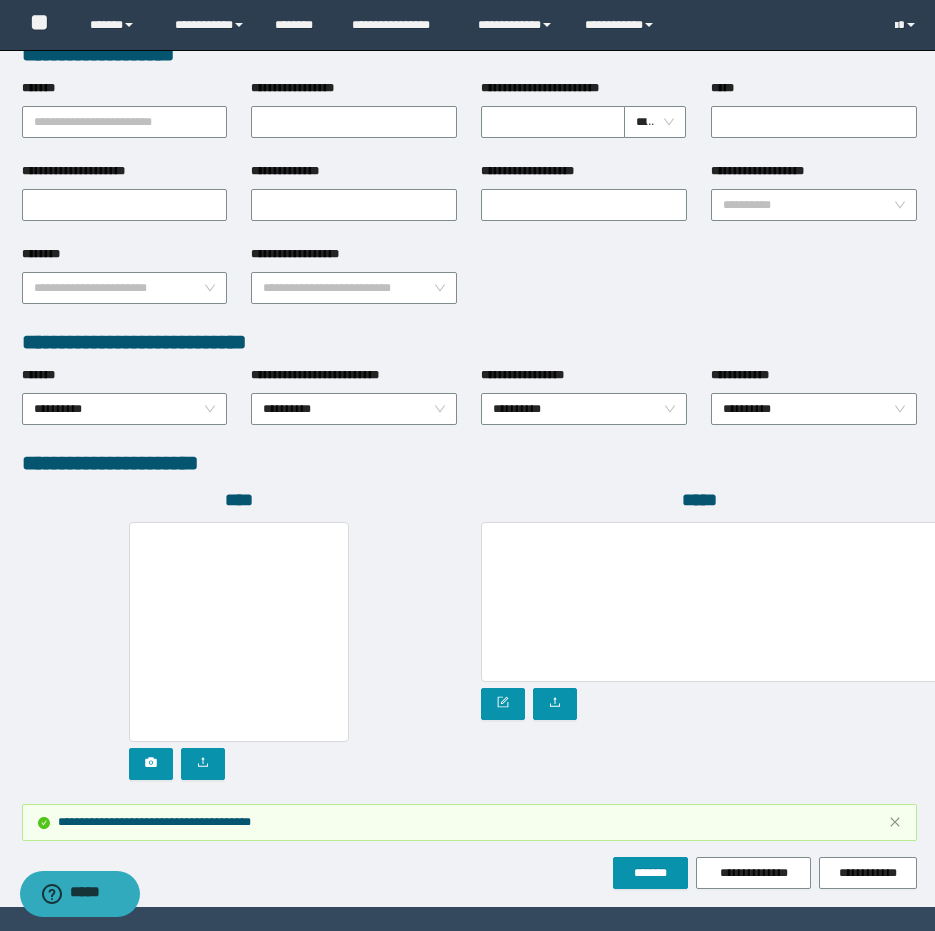 click on "**********" at bounding box center (469, 822) 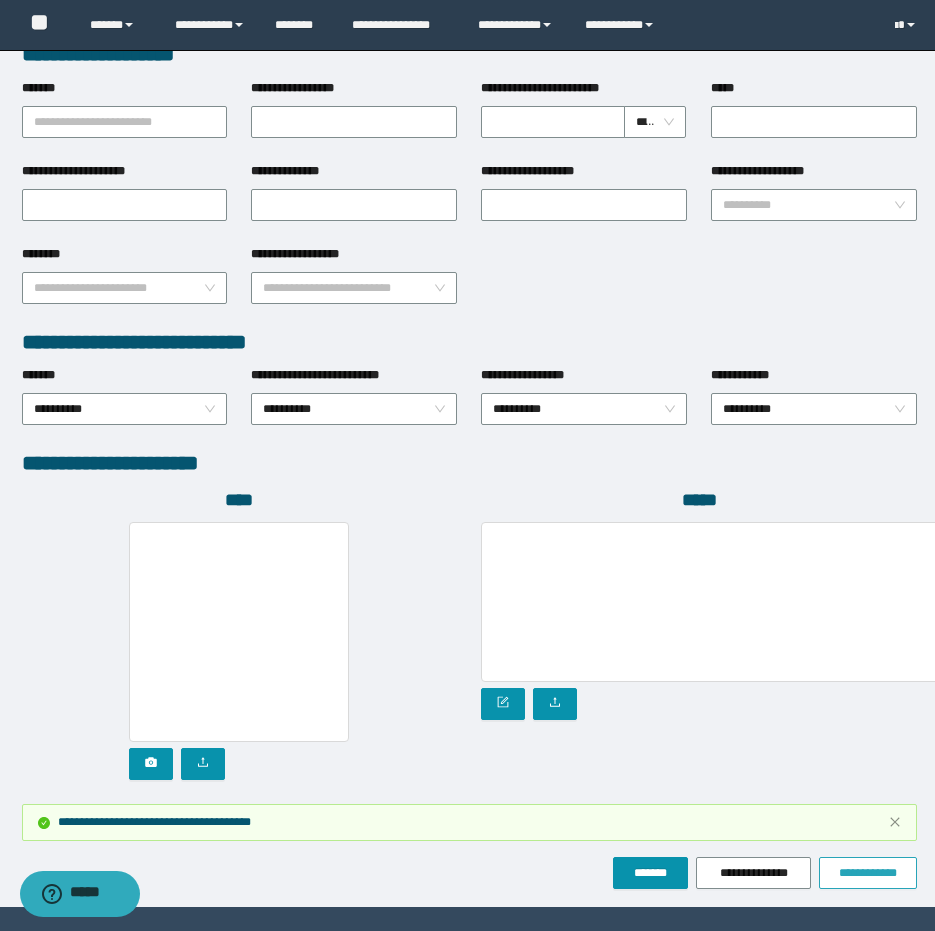click on "**********" at bounding box center [868, 873] 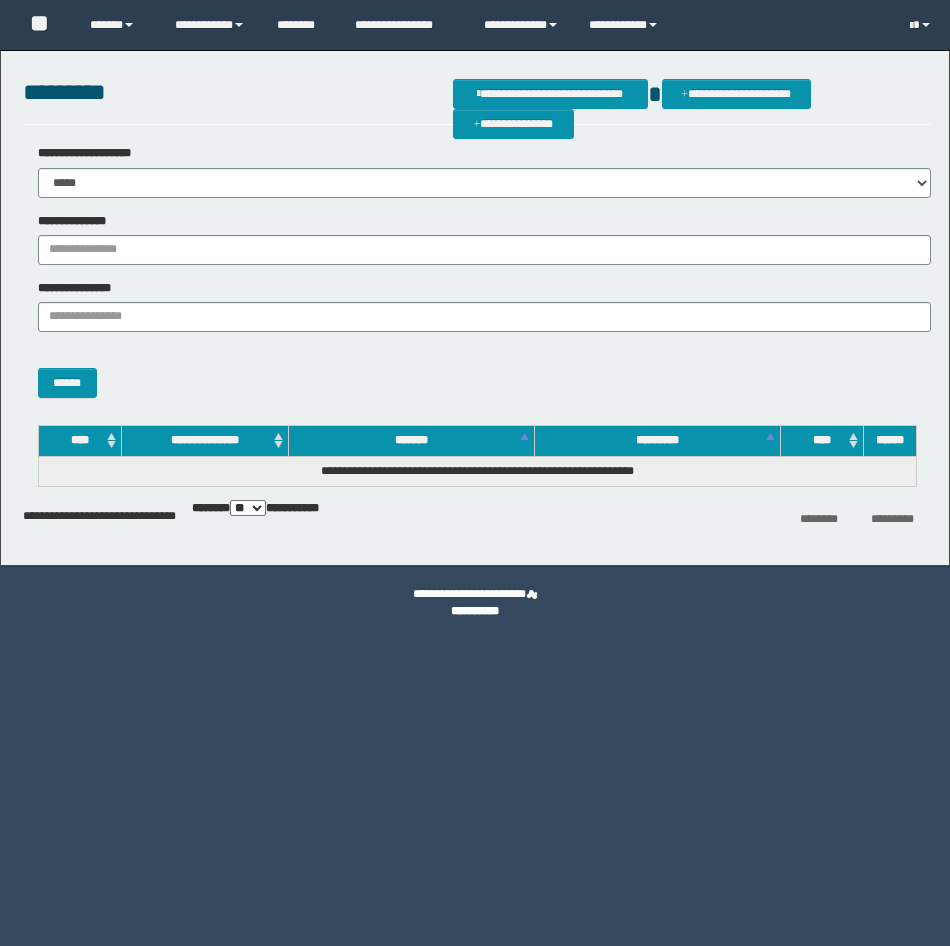 scroll, scrollTop: 0, scrollLeft: 0, axis: both 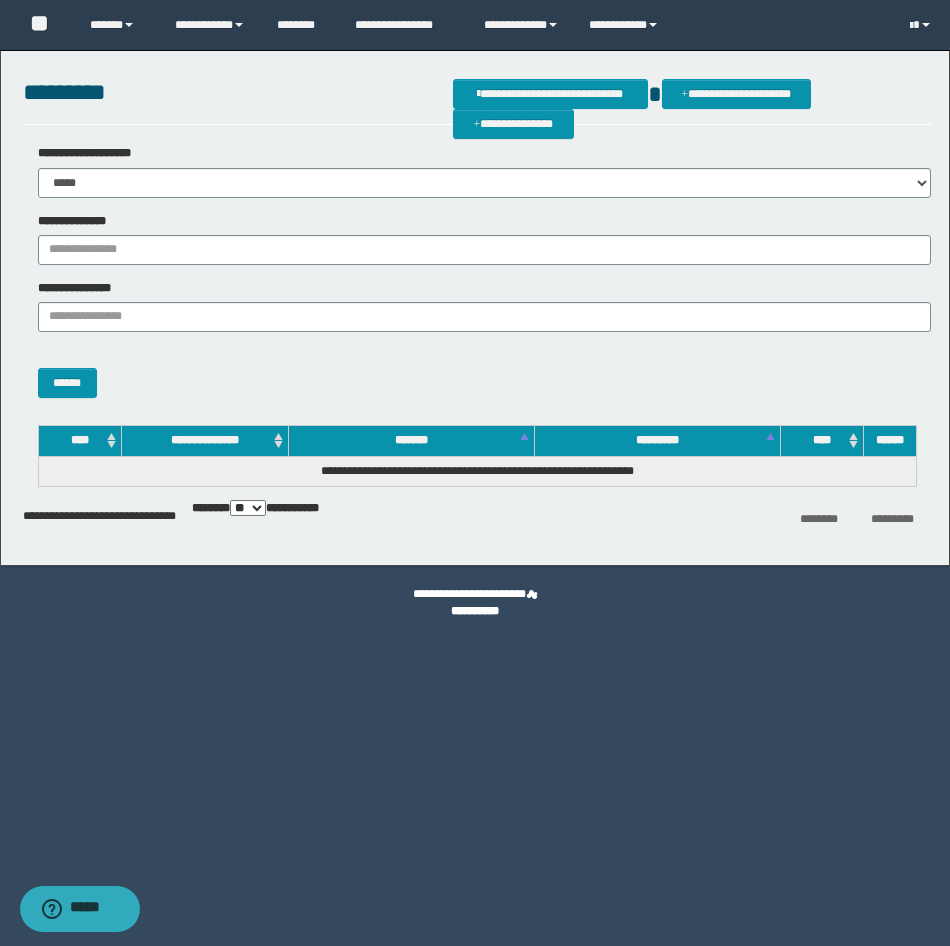 click on "**********" at bounding box center [477, 239] 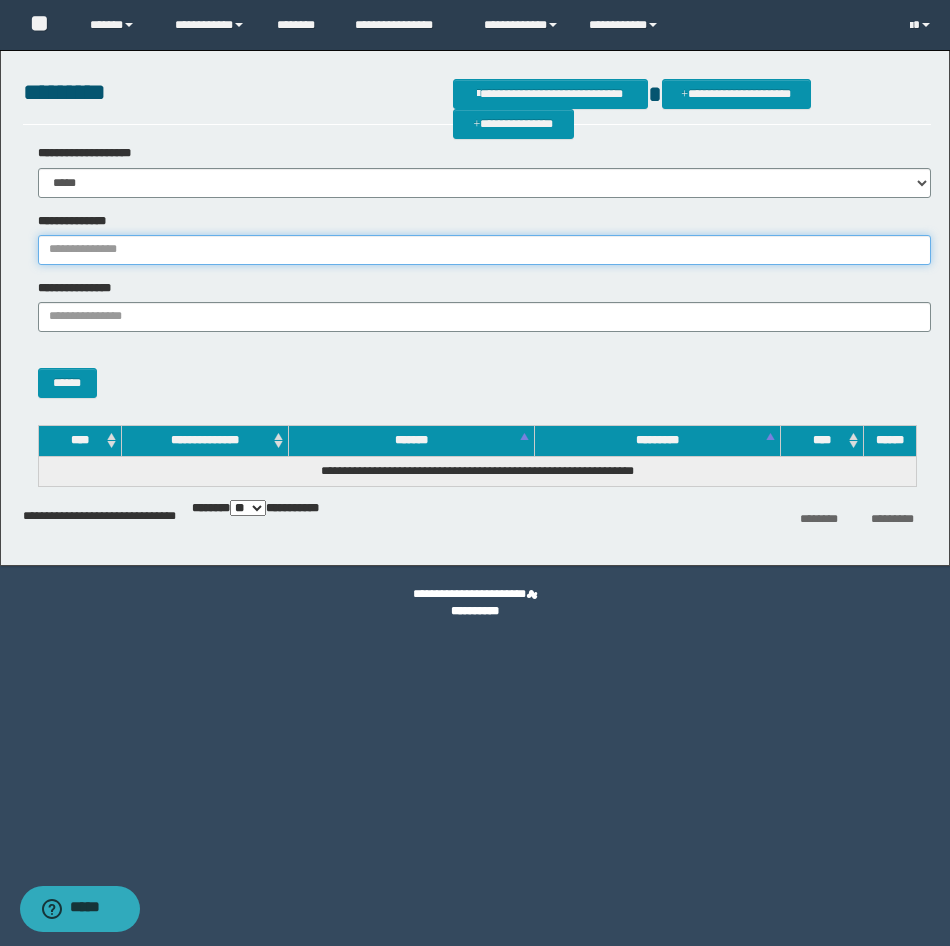 click on "**********" at bounding box center (484, 250) 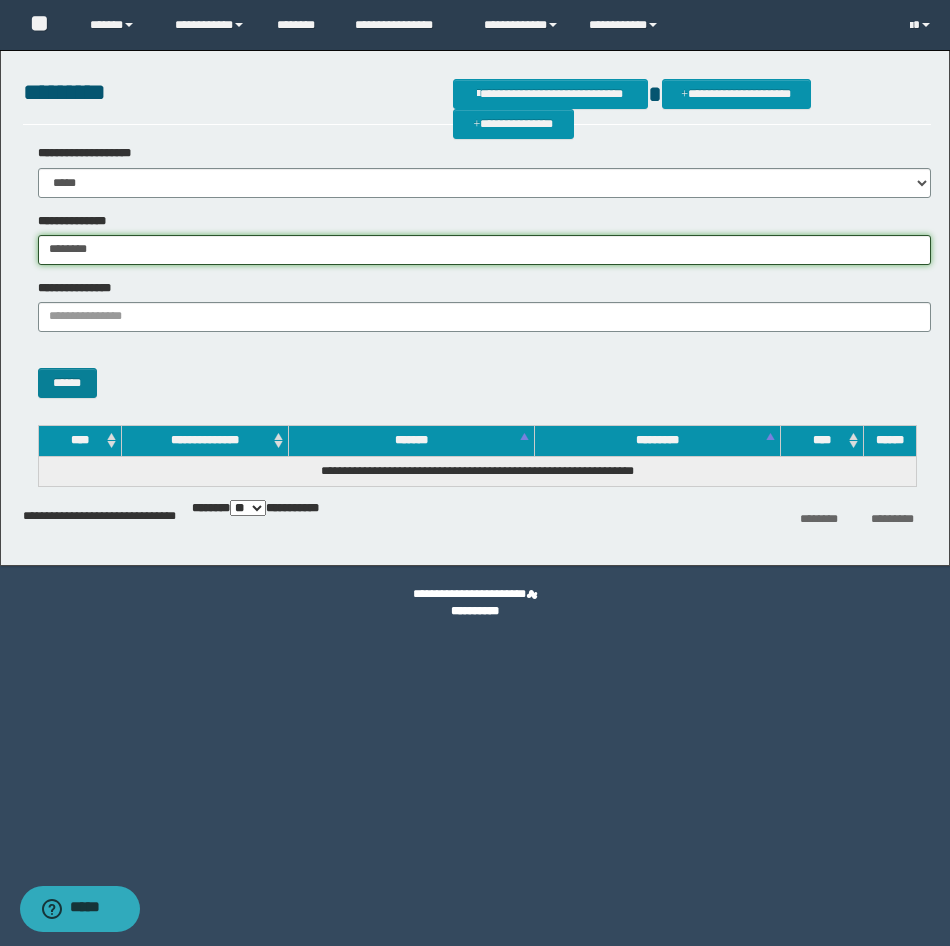 type on "********" 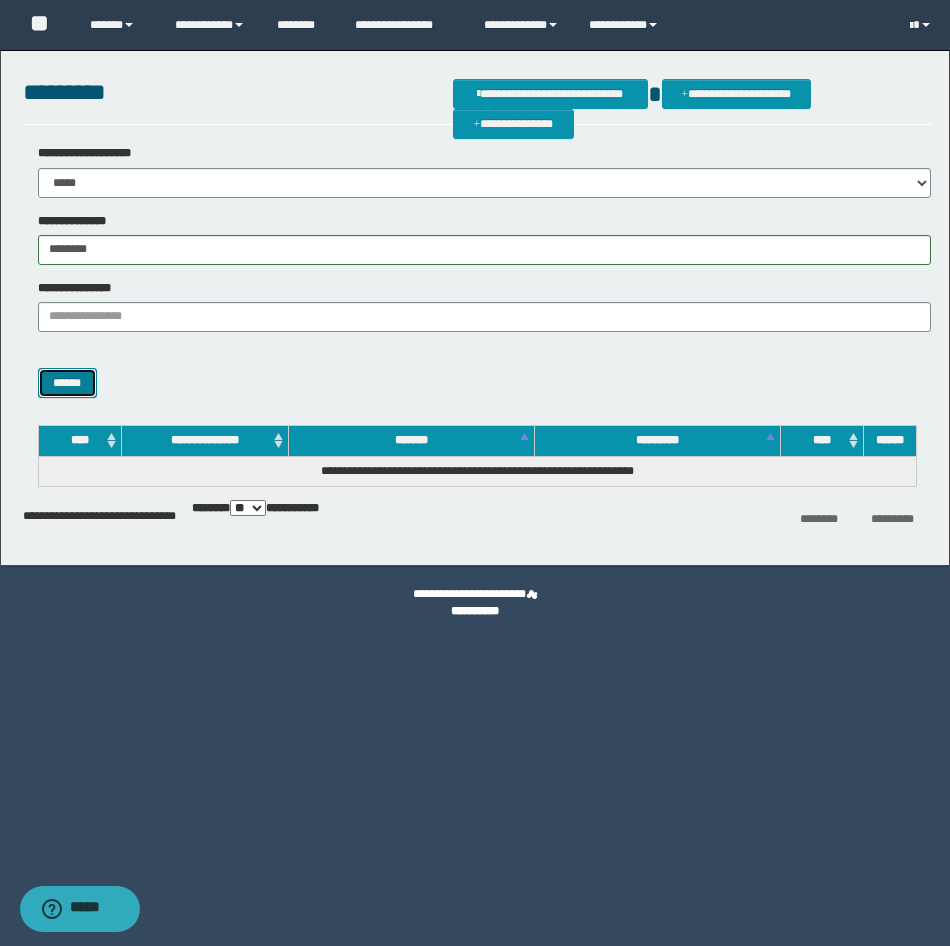 click on "******" at bounding box center [67, 383] 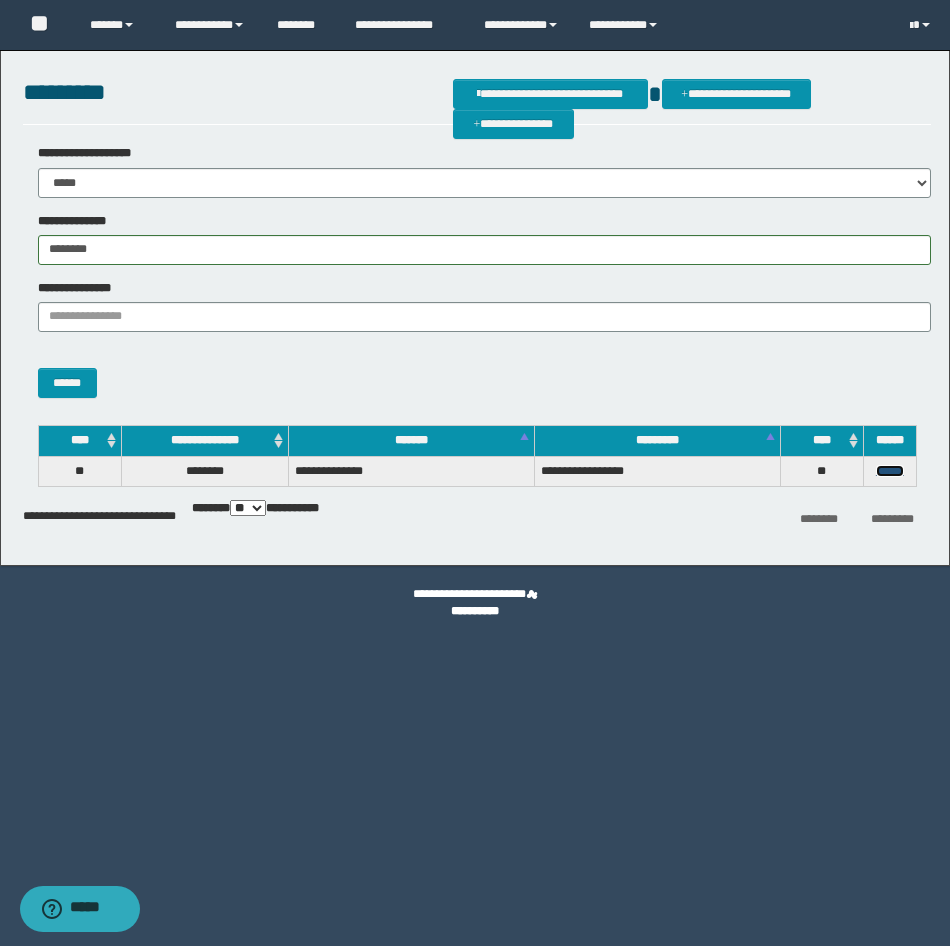click on "******" at bounding box center [890, 471] 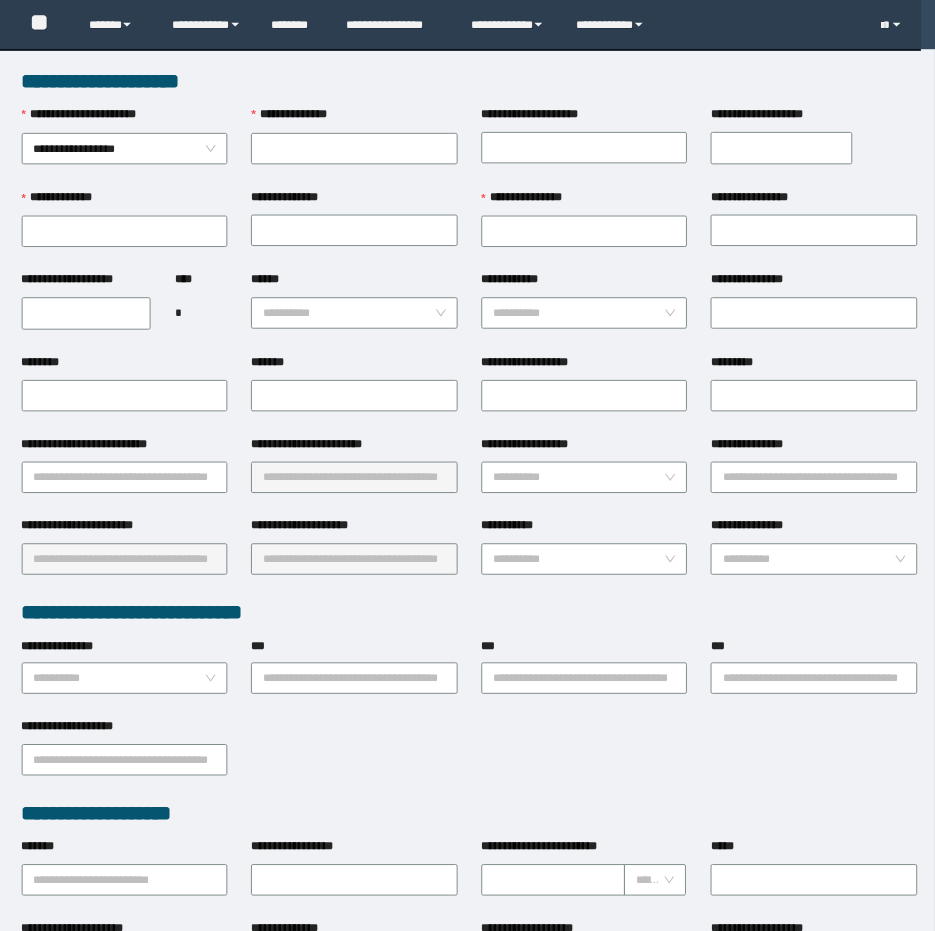 scroll, scrollTop: 0, scrollLeft: 0, axis: both 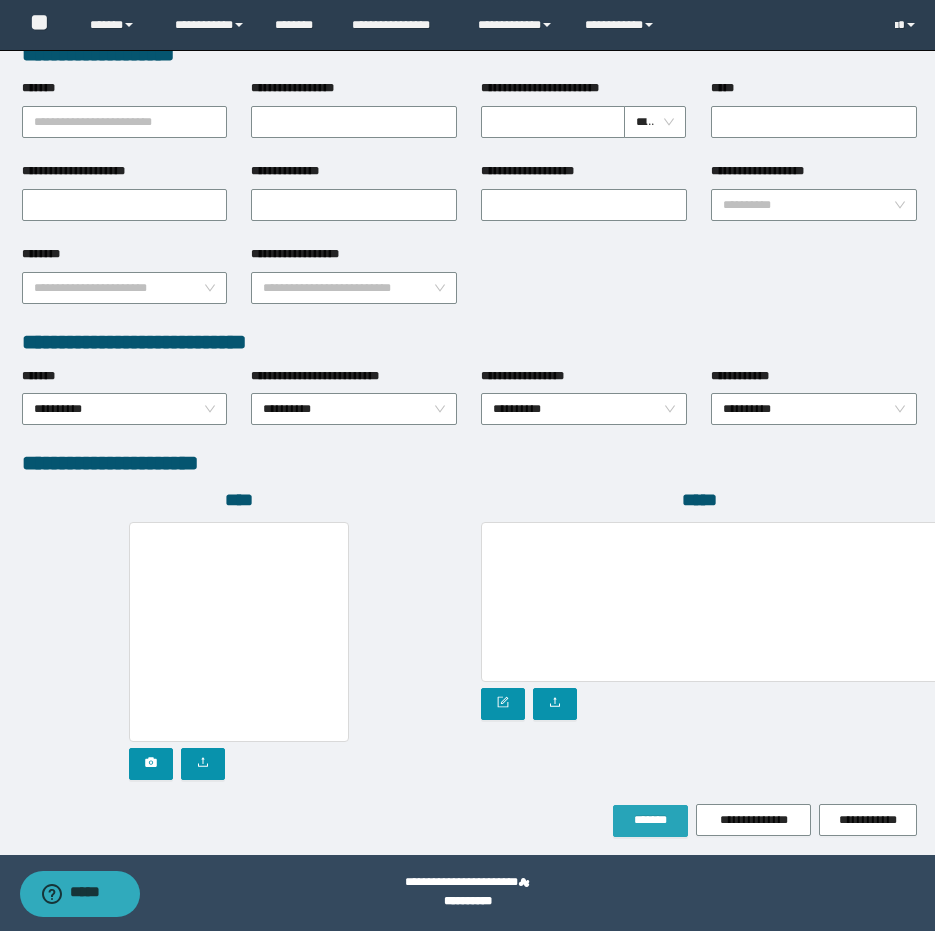 click on "*******" at bounding box center [650, 821] 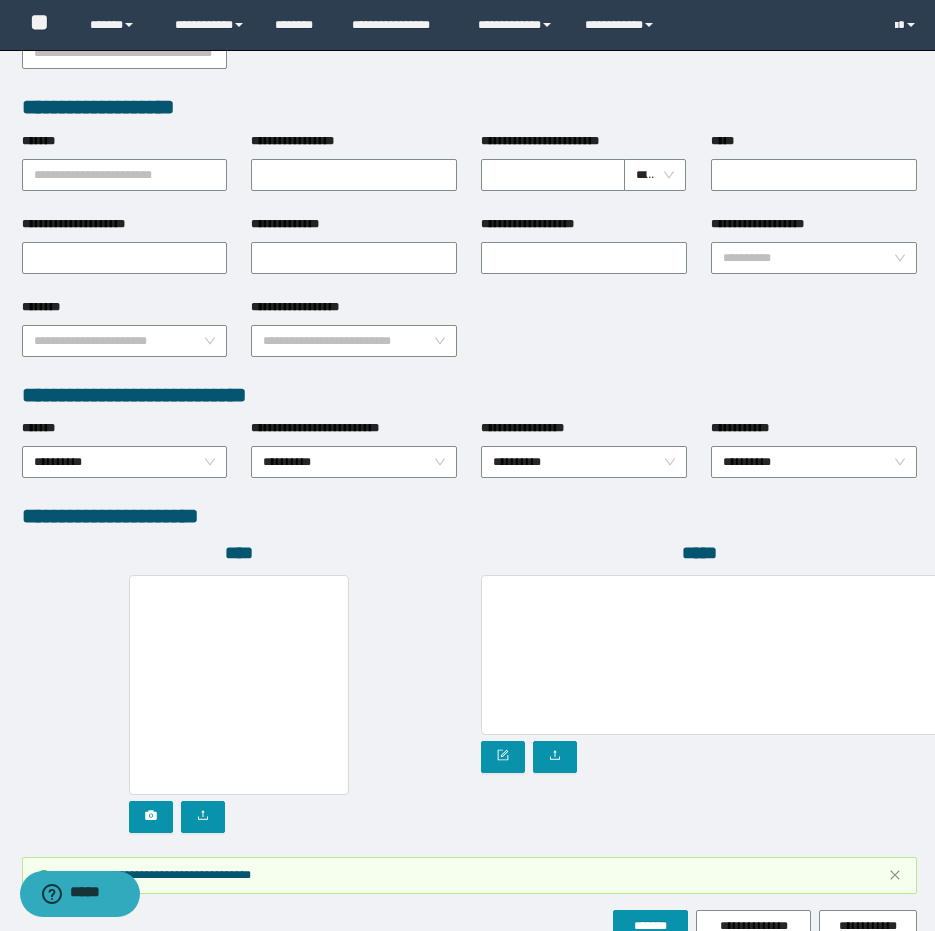 scroll, scrollTop: 825, scrollLeft: 0, axis: vertical 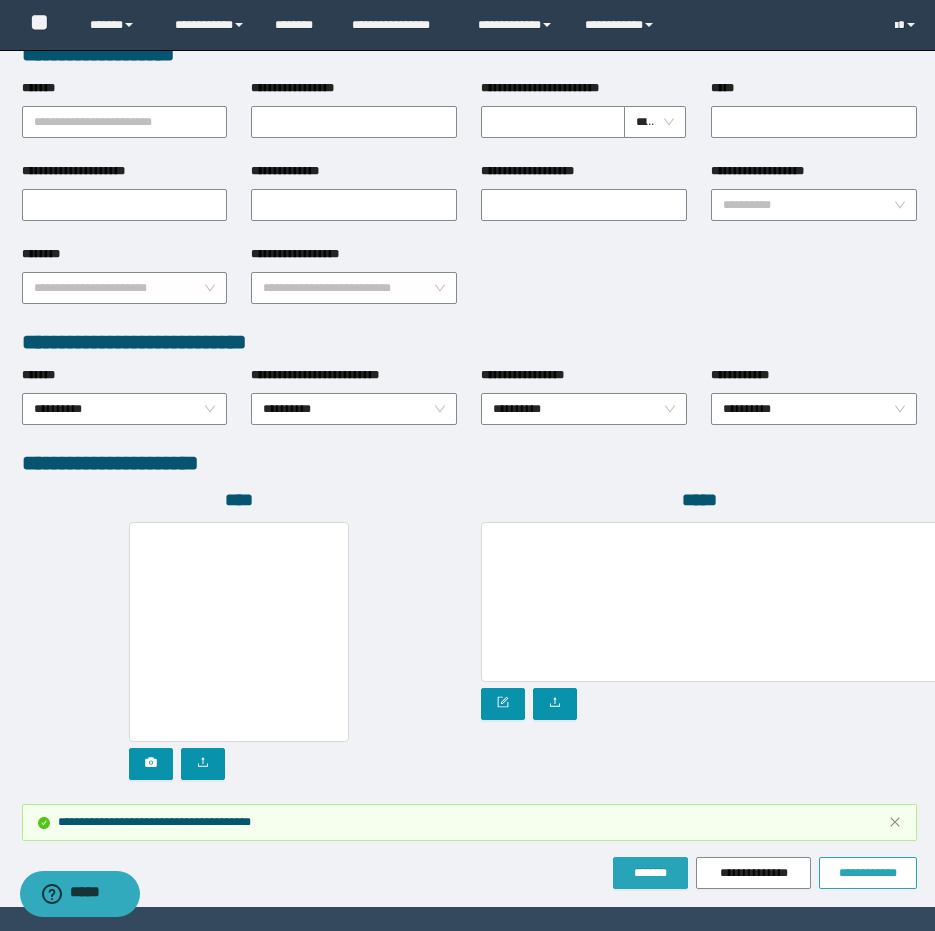 drag, startPoint x: 635, startPoint y: 877, endPoint x: 873, endPoint y: 875, distance: 238.0084 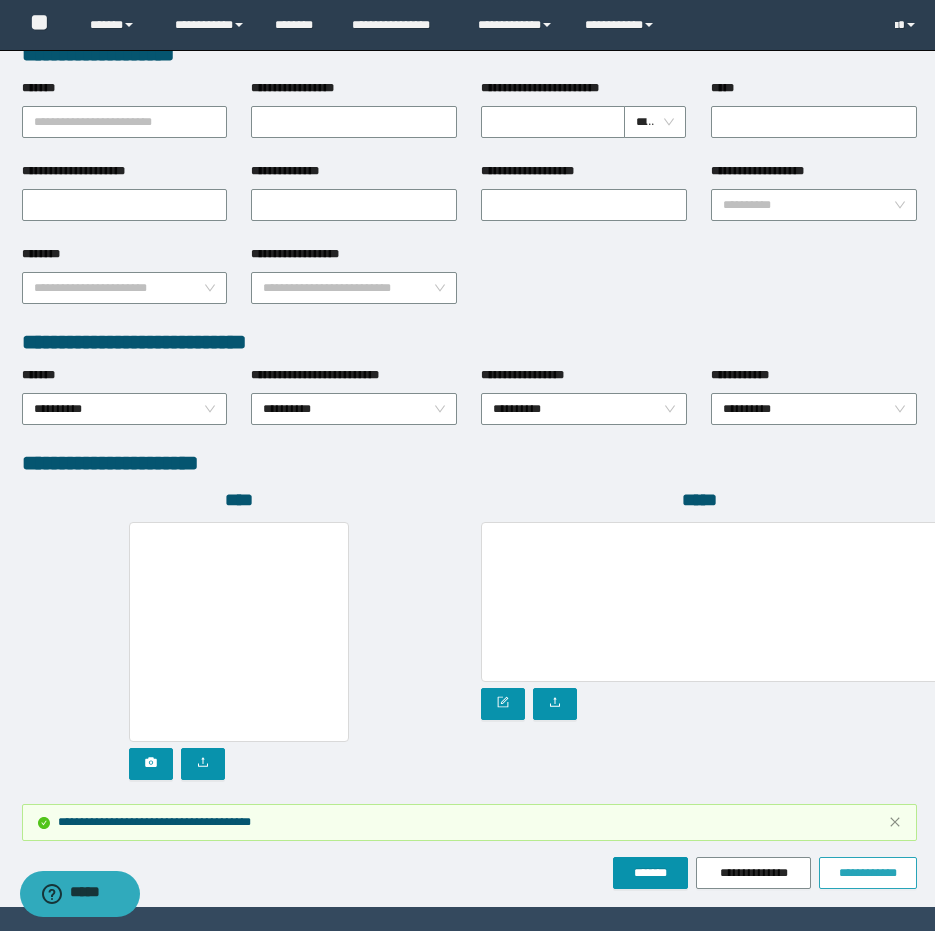 click on "**********" at bounding box center (868, 873) 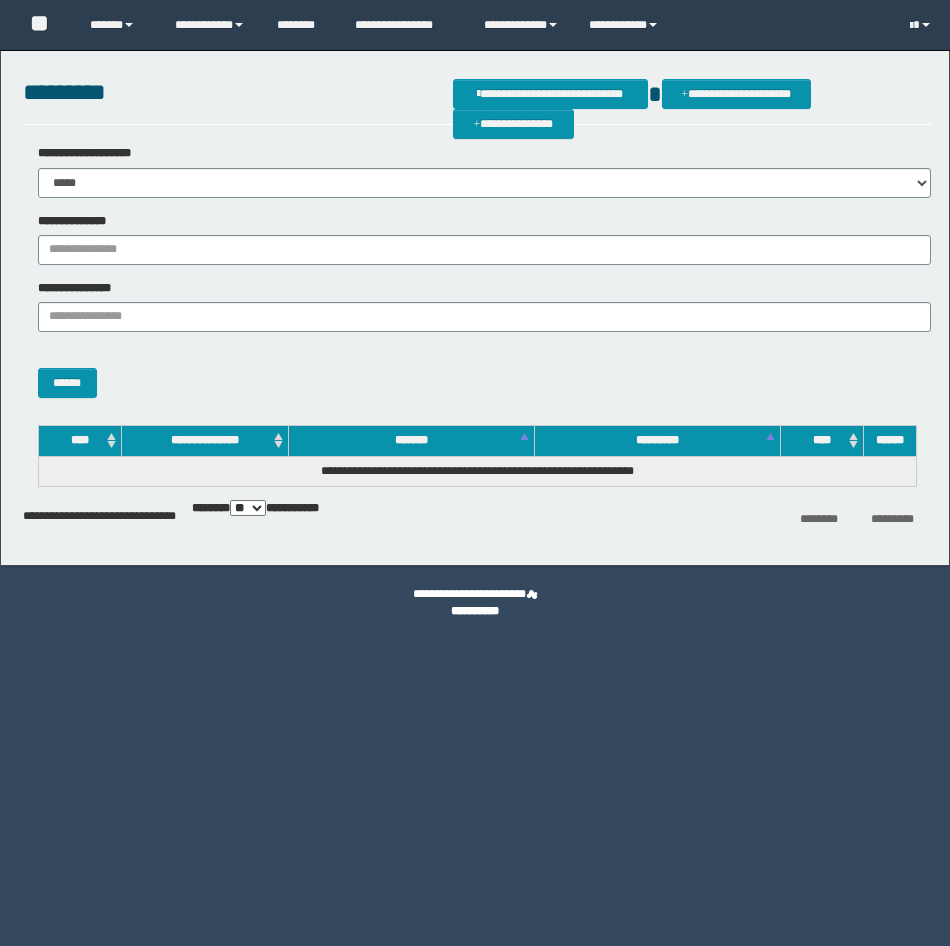 scroll, scrollTop: 0, scrollLeft: 0, axis: both 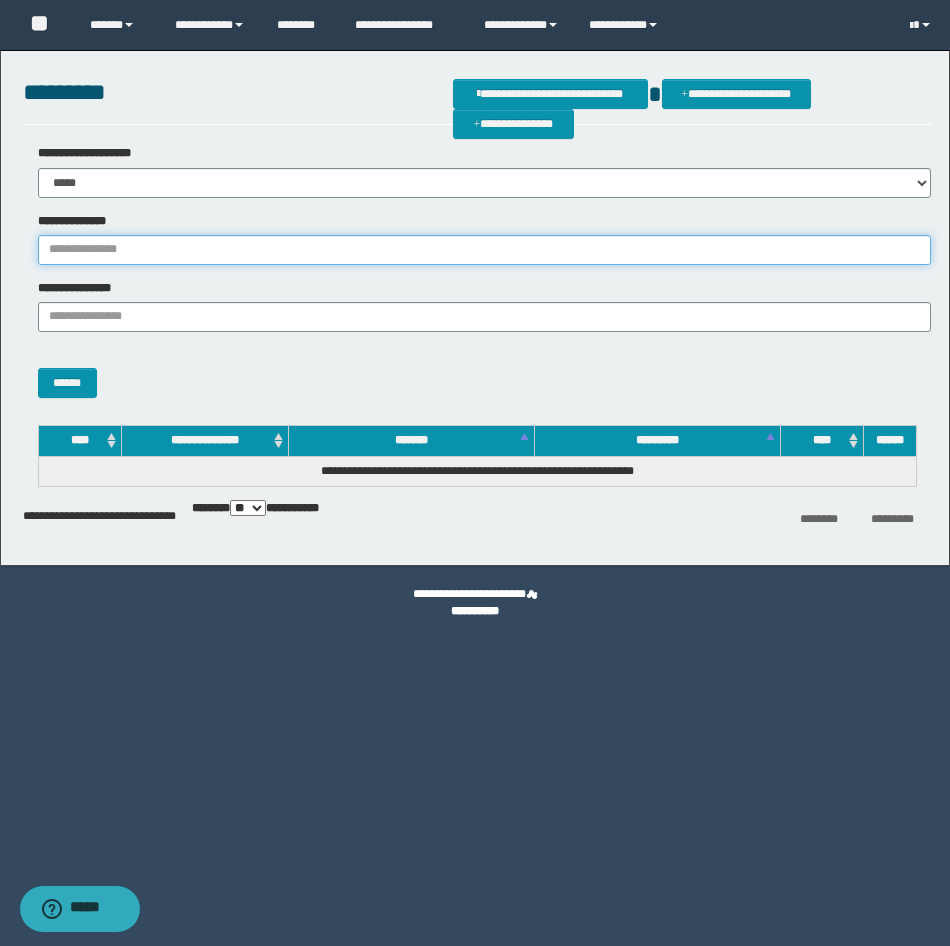 click on "**********" at bounding box center (484, 250) 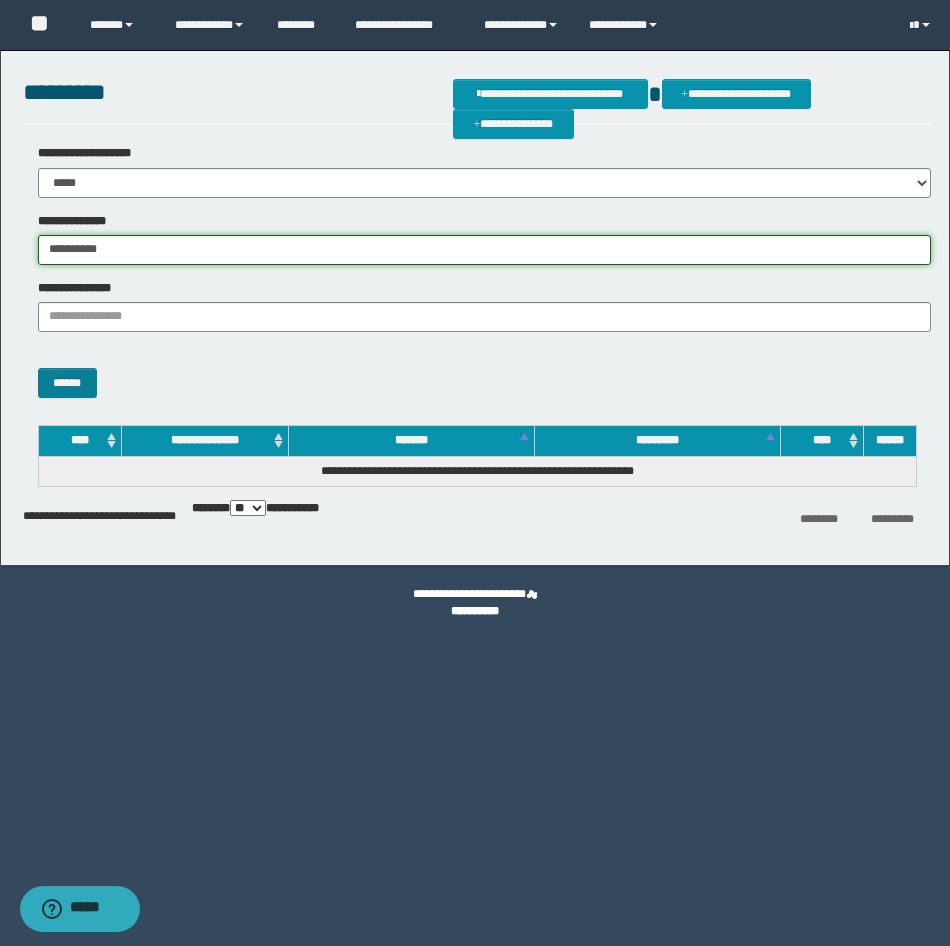 type on "**********" 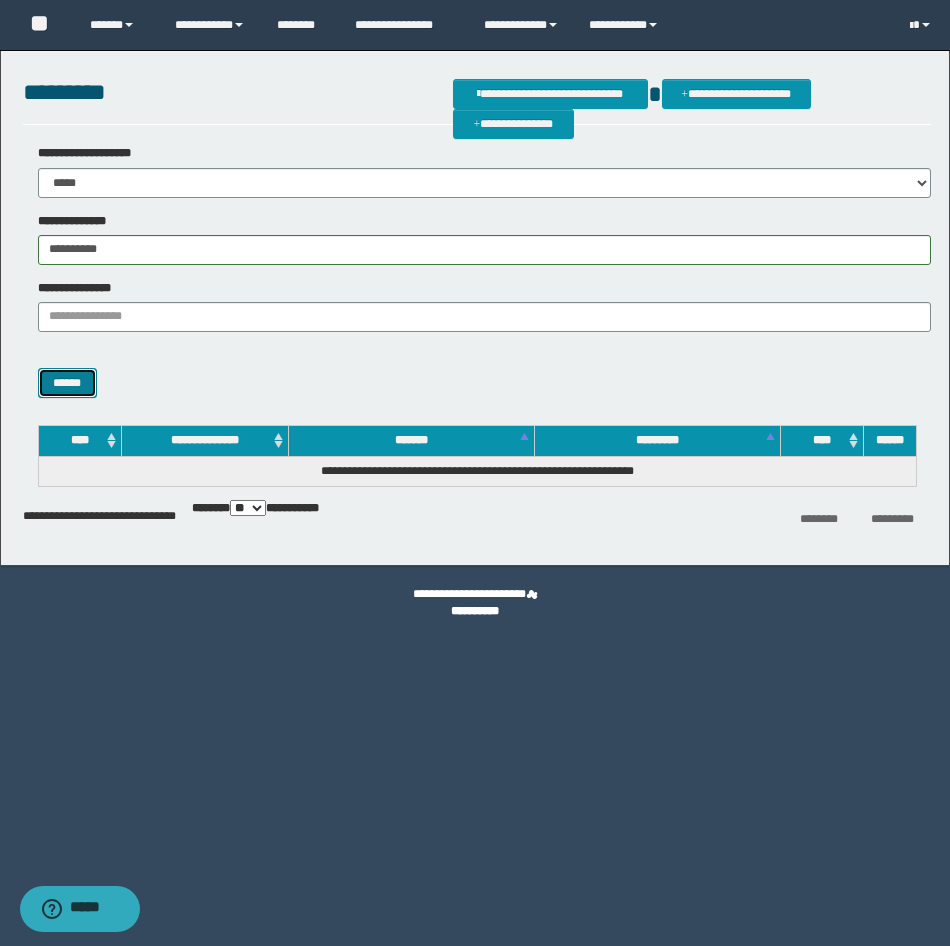 click on "******" at bounding box center (67, 383) 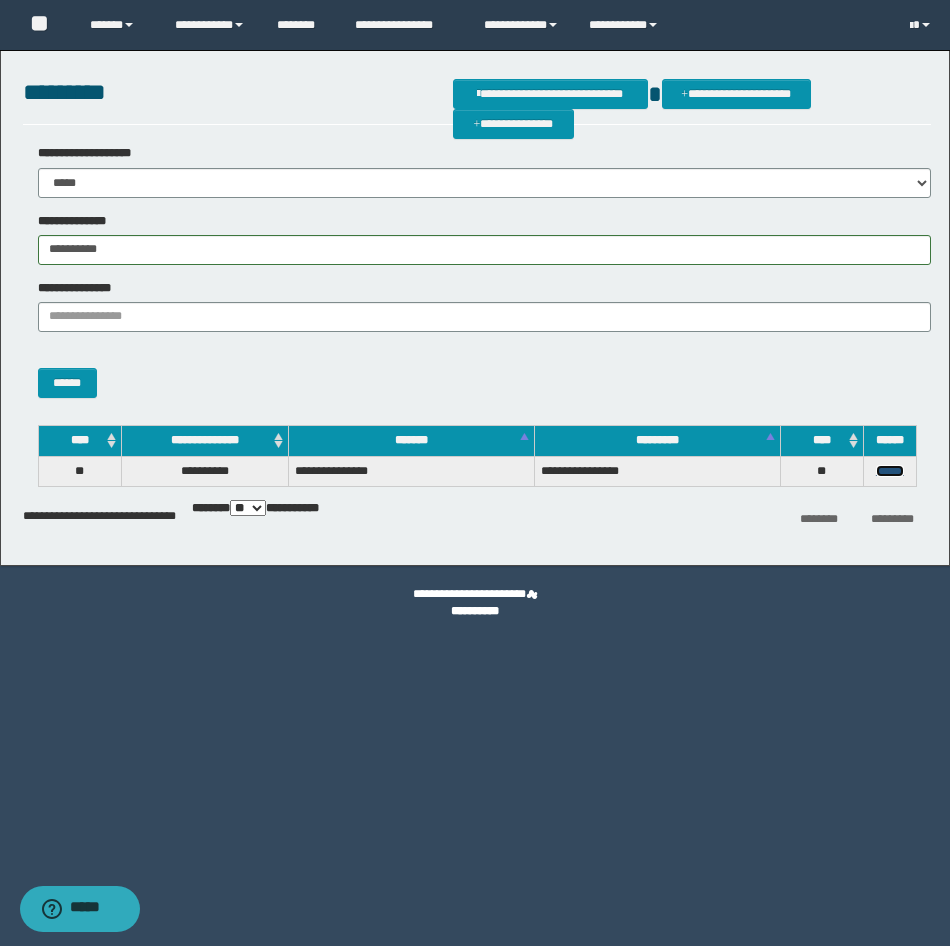 click on "******" at bounding box center [890, 471] 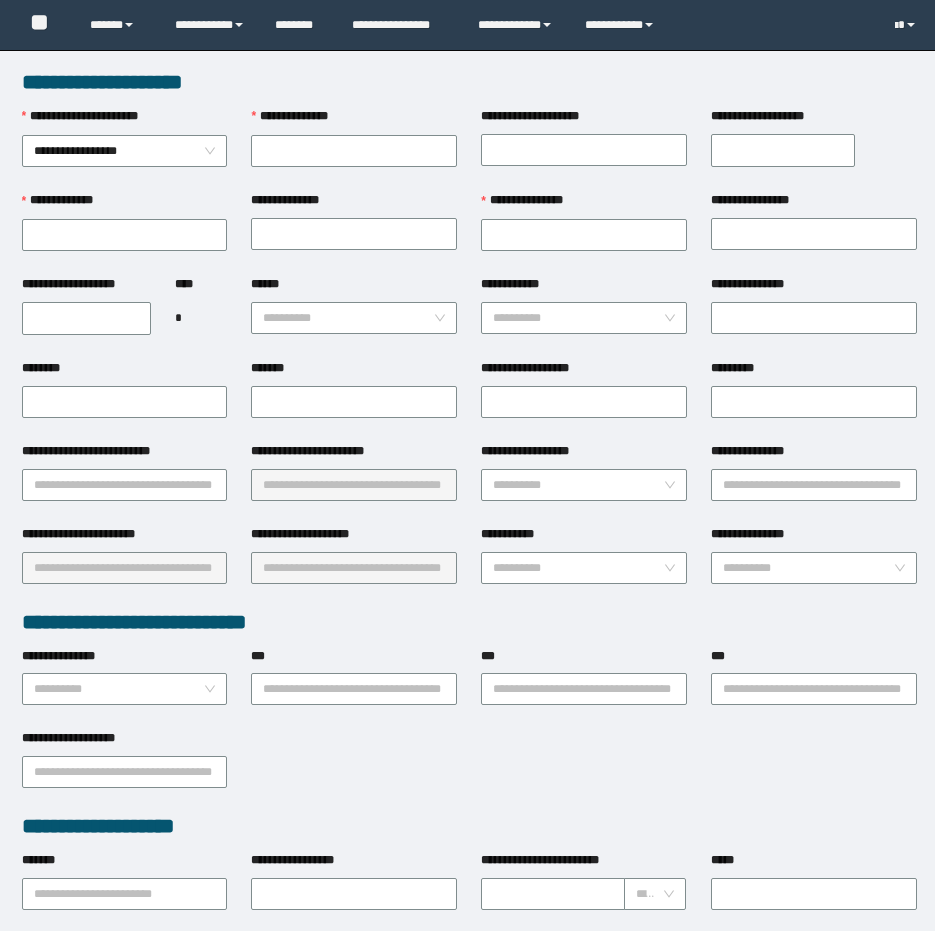 scroll, scrollTop: 0, scrollLeft: 0, axis: both 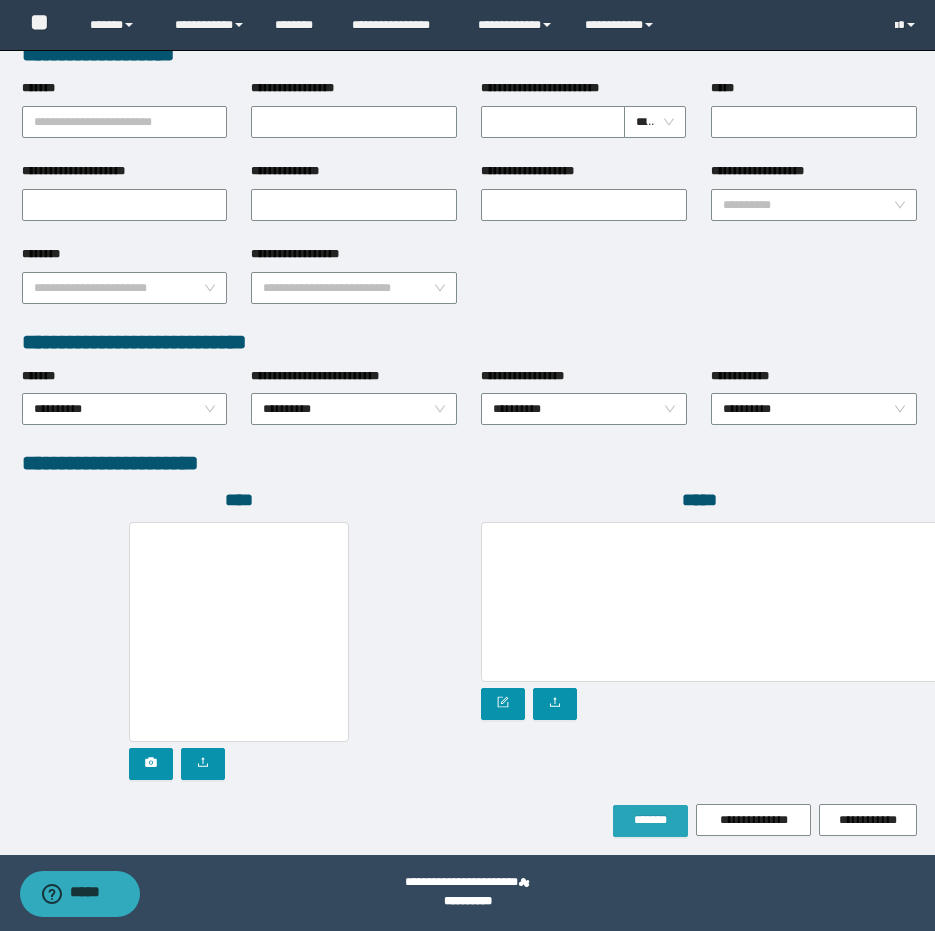 click on "*******" at bounding box center [650, 821] 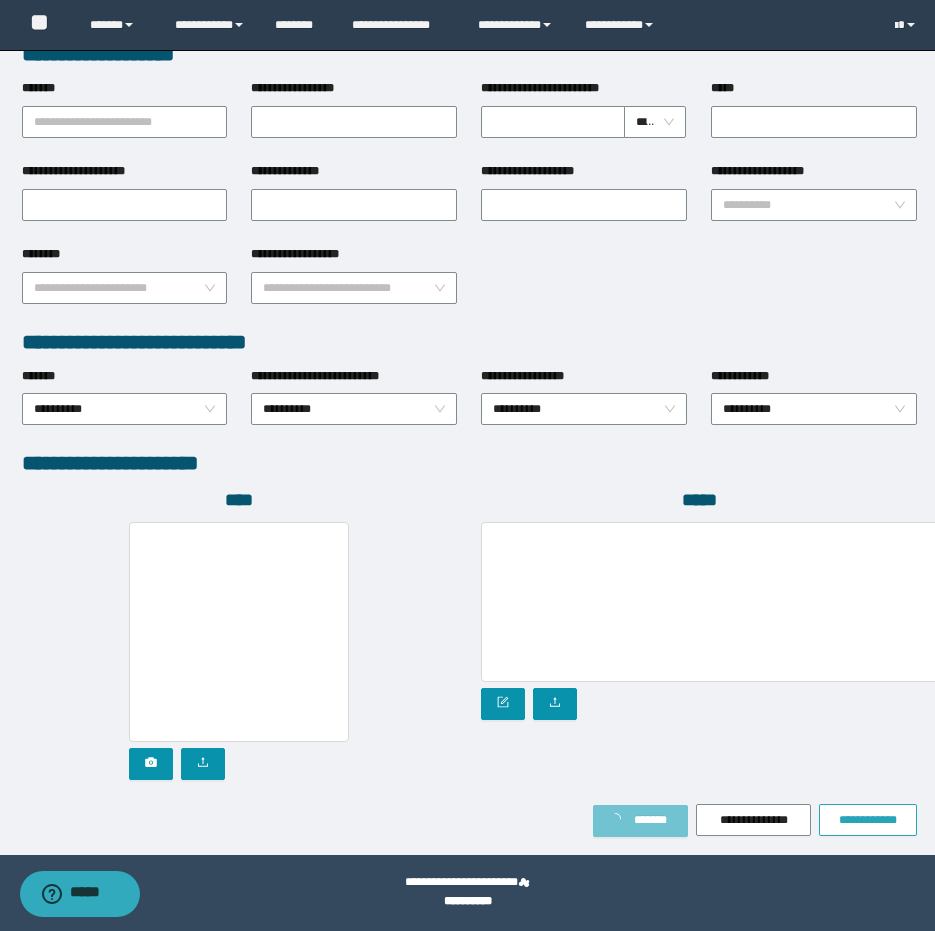 scroll, scrollTop: 825, scrollLeft: 0, axis: vertical 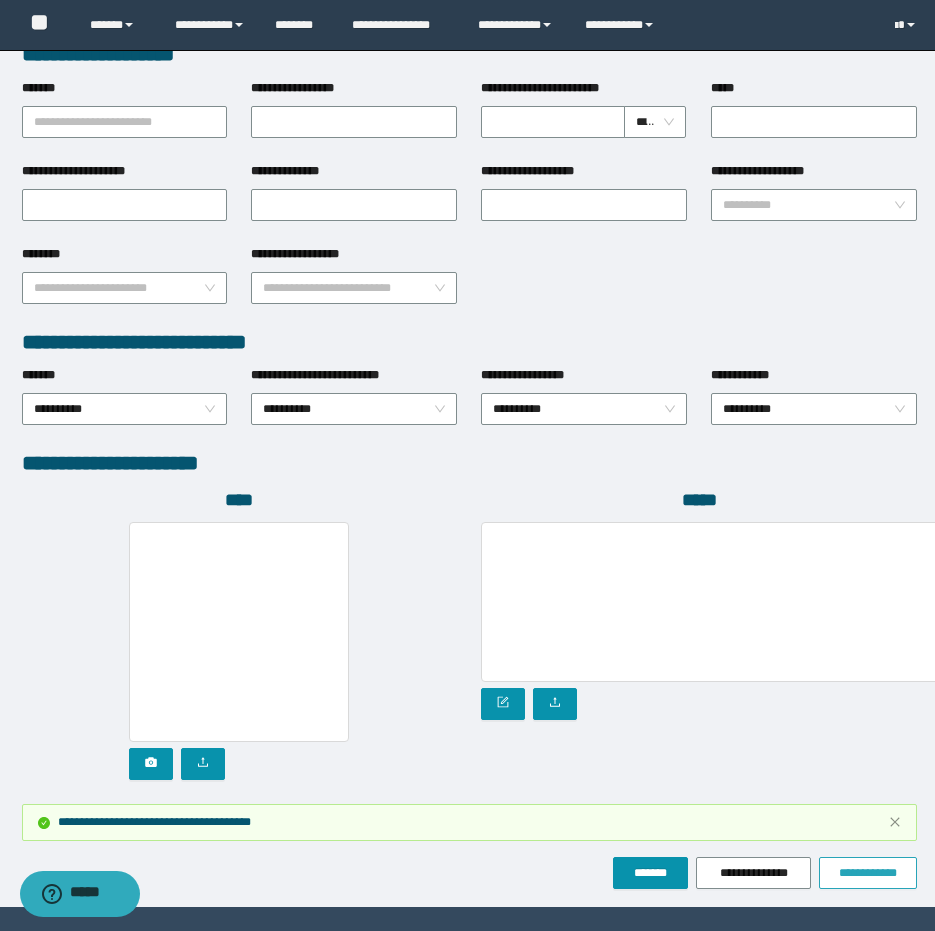 drag, startPoint x: 854, startPoint y: 877, endPoint x: 433, endPoint y: 899, distance: 421.57443 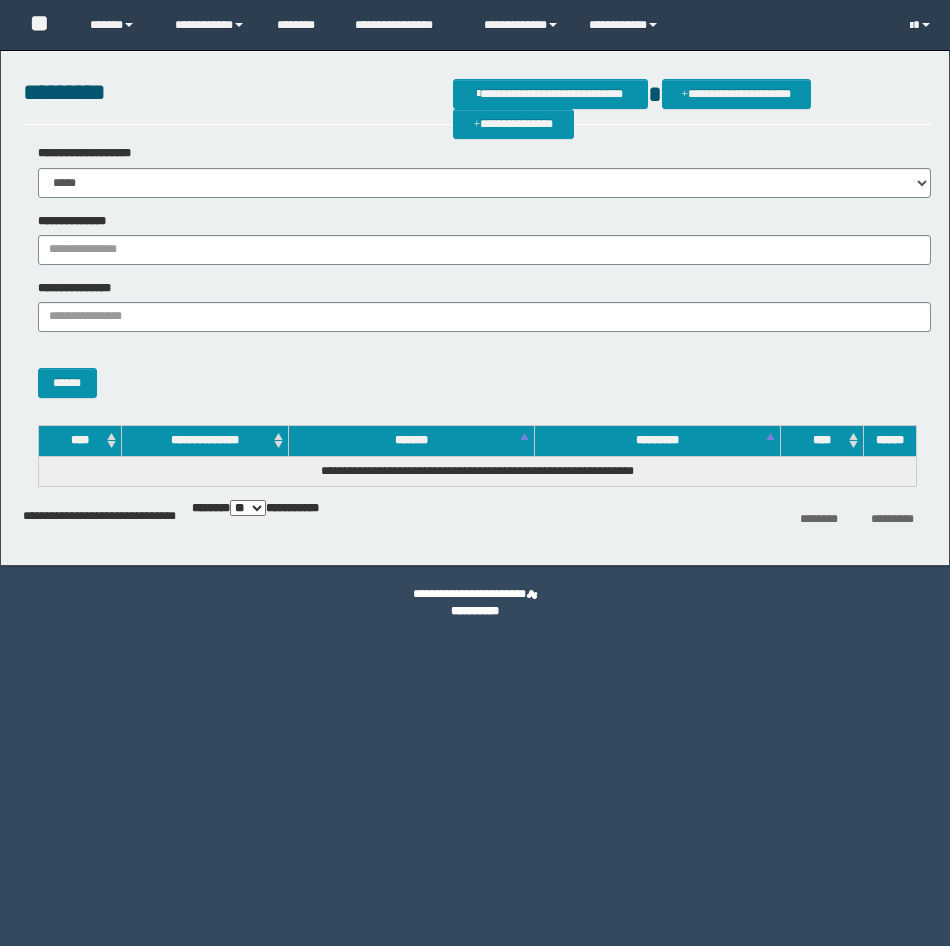 scroll, scrollTop: 0, scrollLeft: 0, axis: both 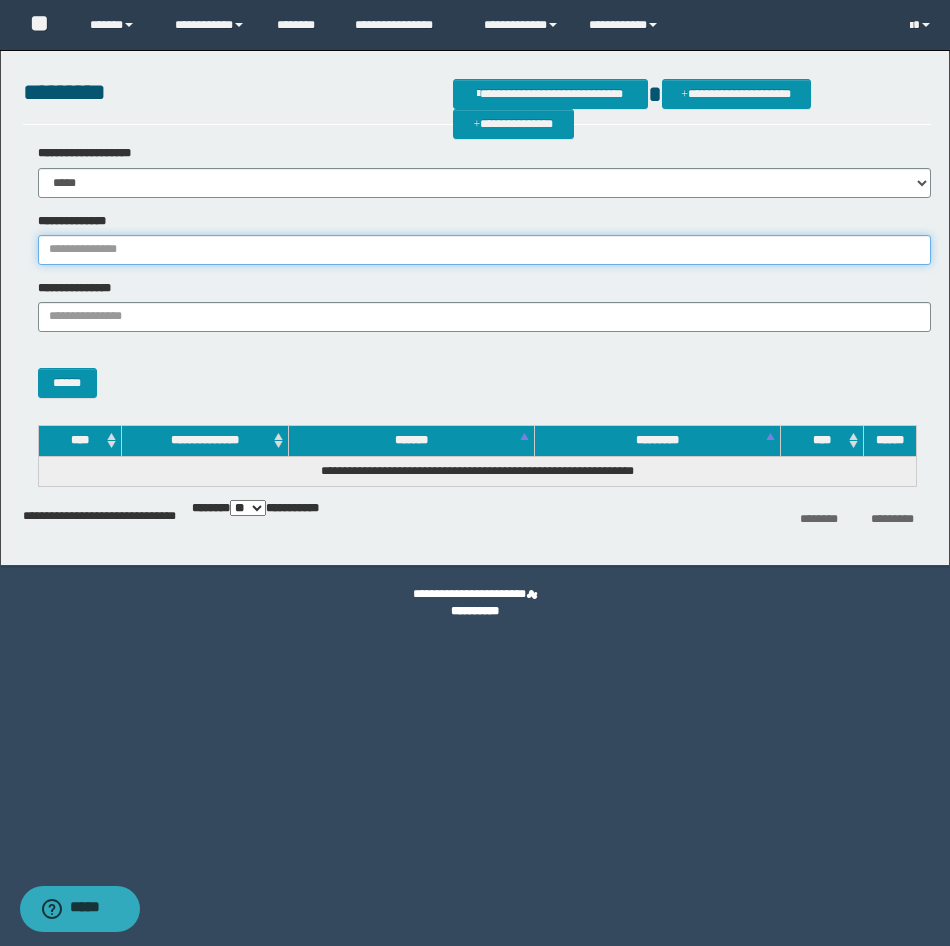 click on "**********" at bounding box center [484, 250] 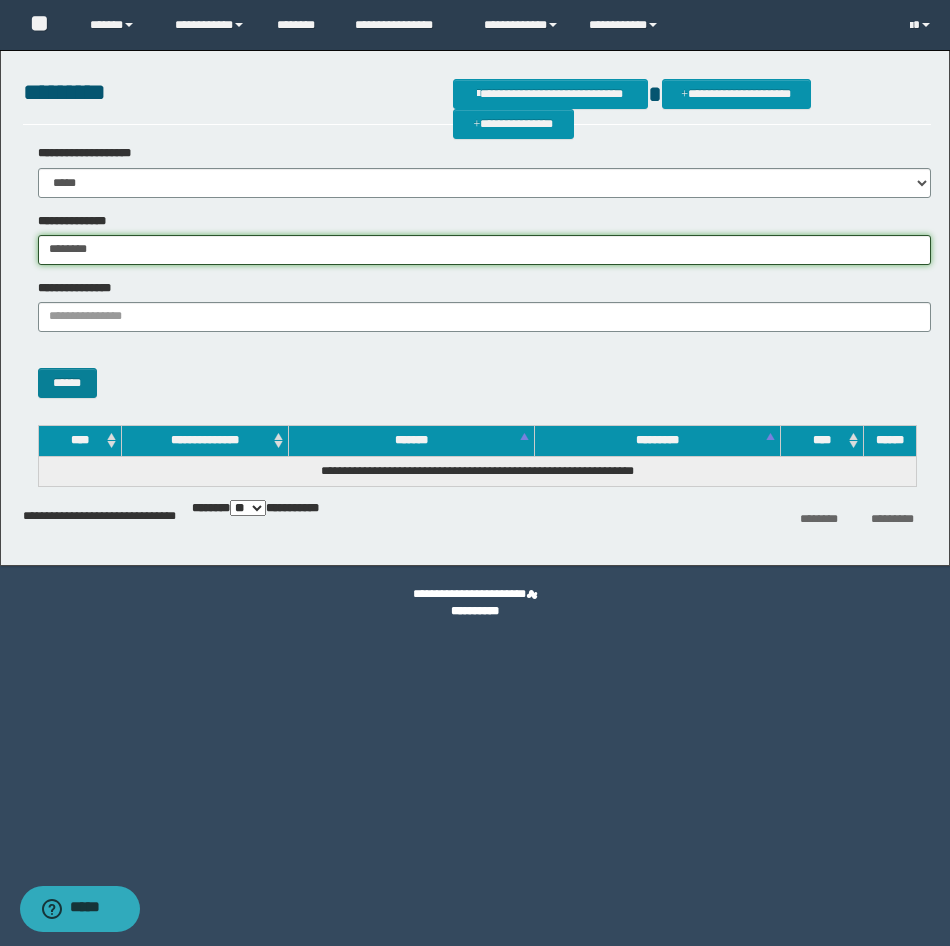 type on "********" 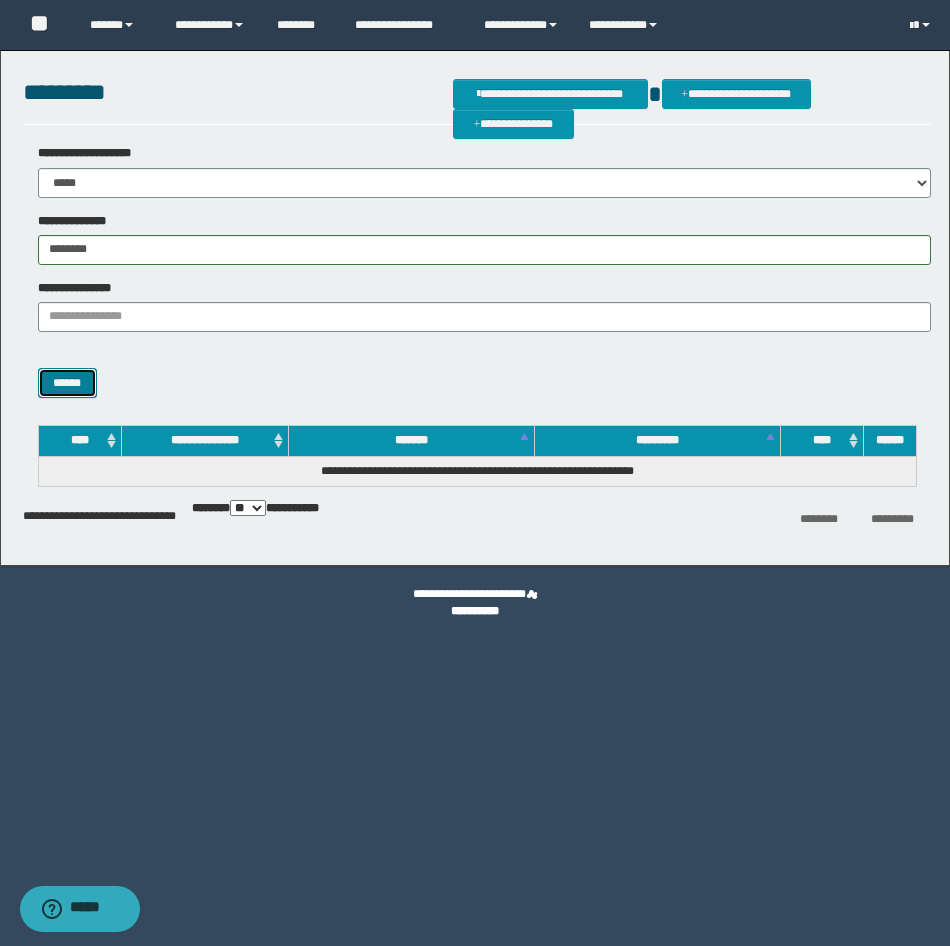 click on "******" at bounding box center [67, 383] 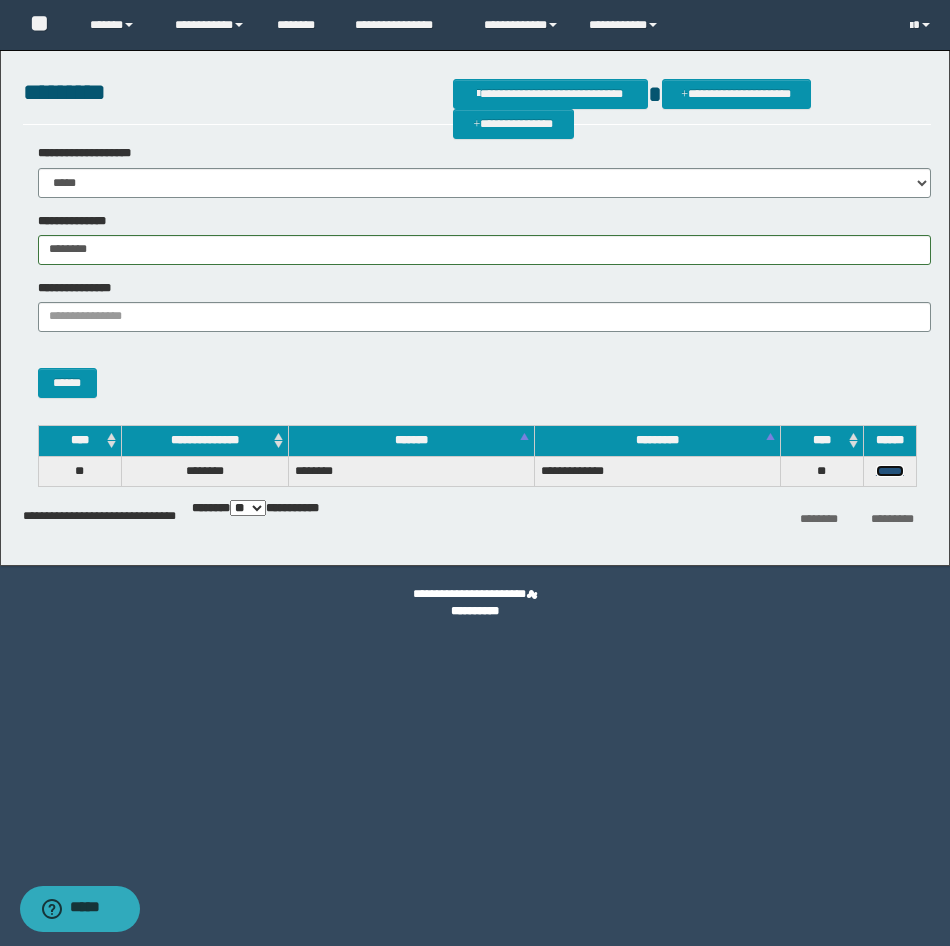 click on "******" at bounding box center [890, 471] 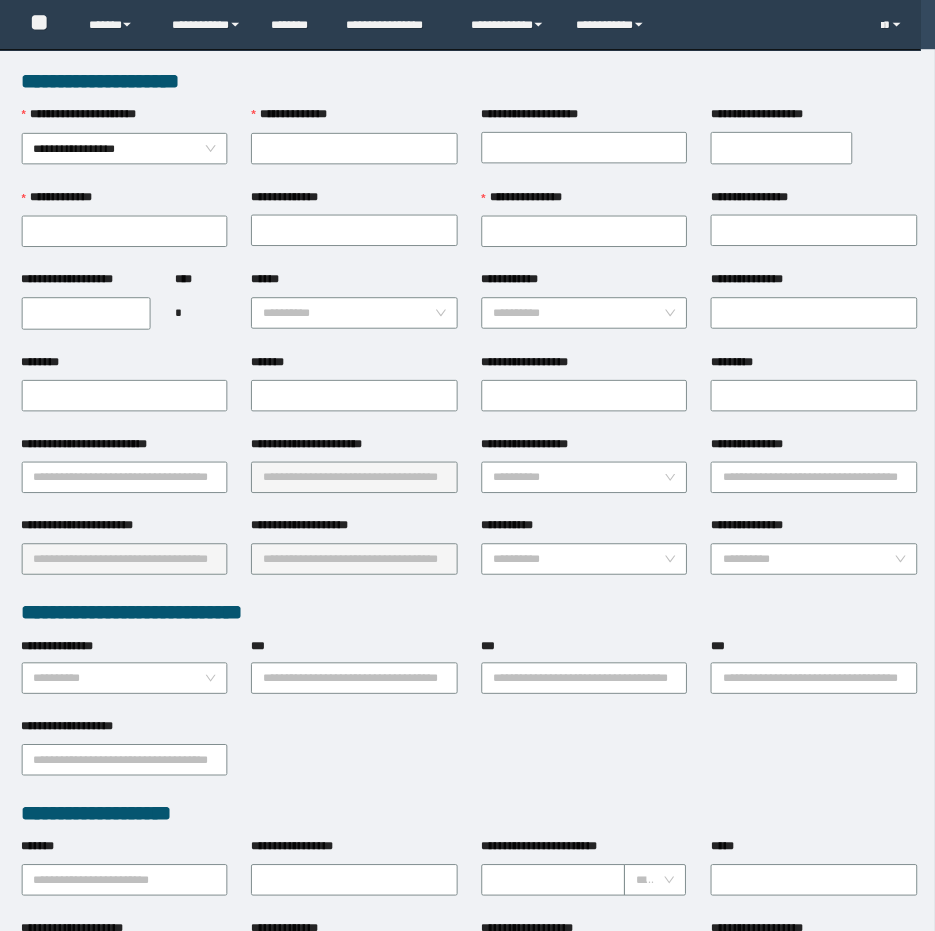 scroll, scrollTop: 0, scrollLeft: 0, axis: both 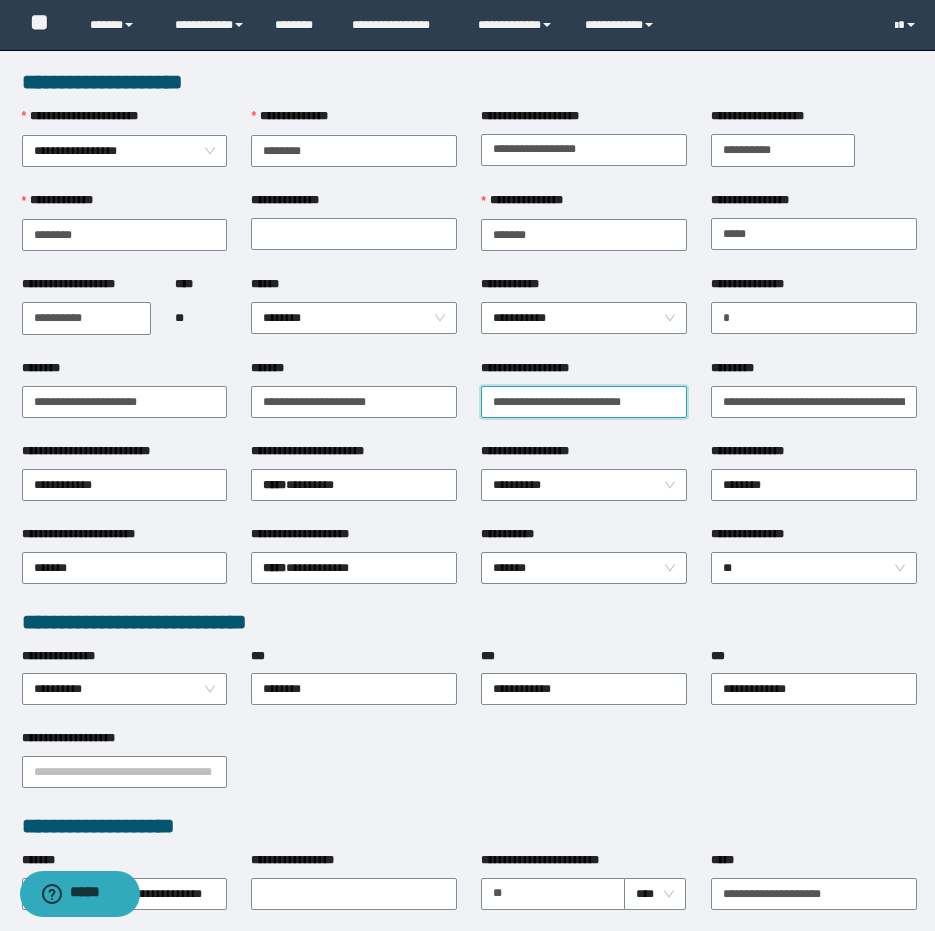 click on "**********" at bounding box center (584, 402) 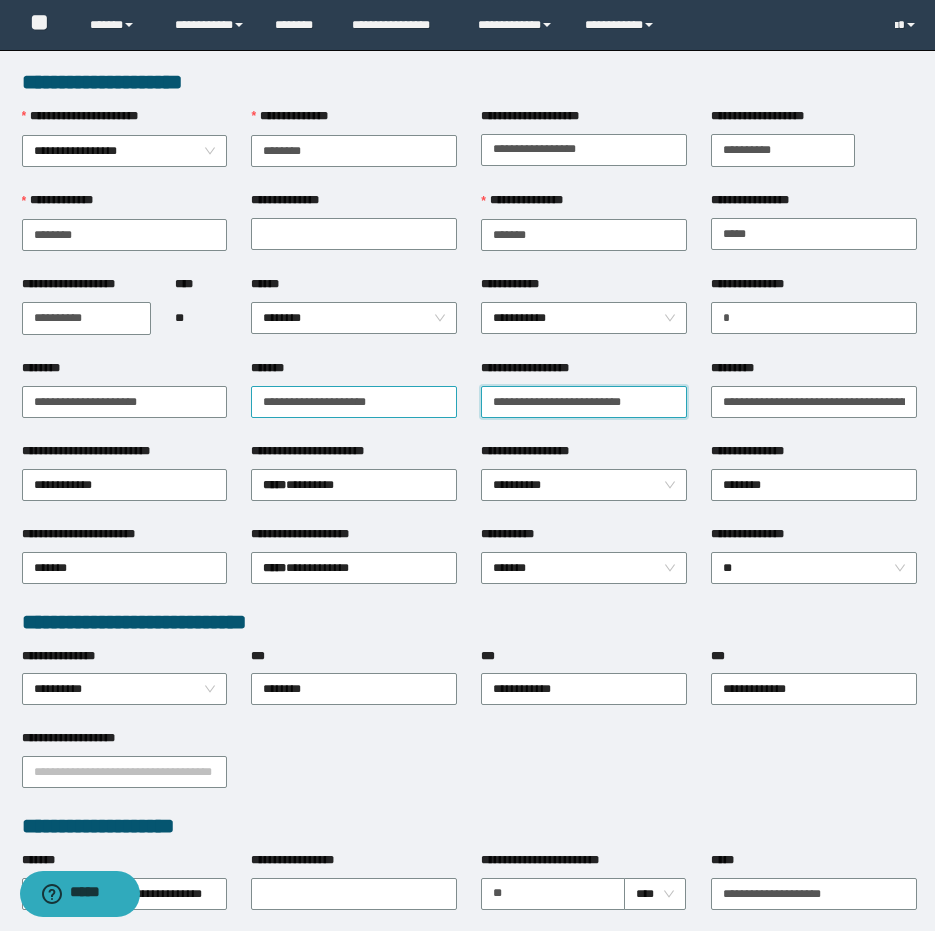 drag, startPoint x: 661, startPoint y: 404, endPoint x: 393, endPoint y: 397, distance: 268.0914 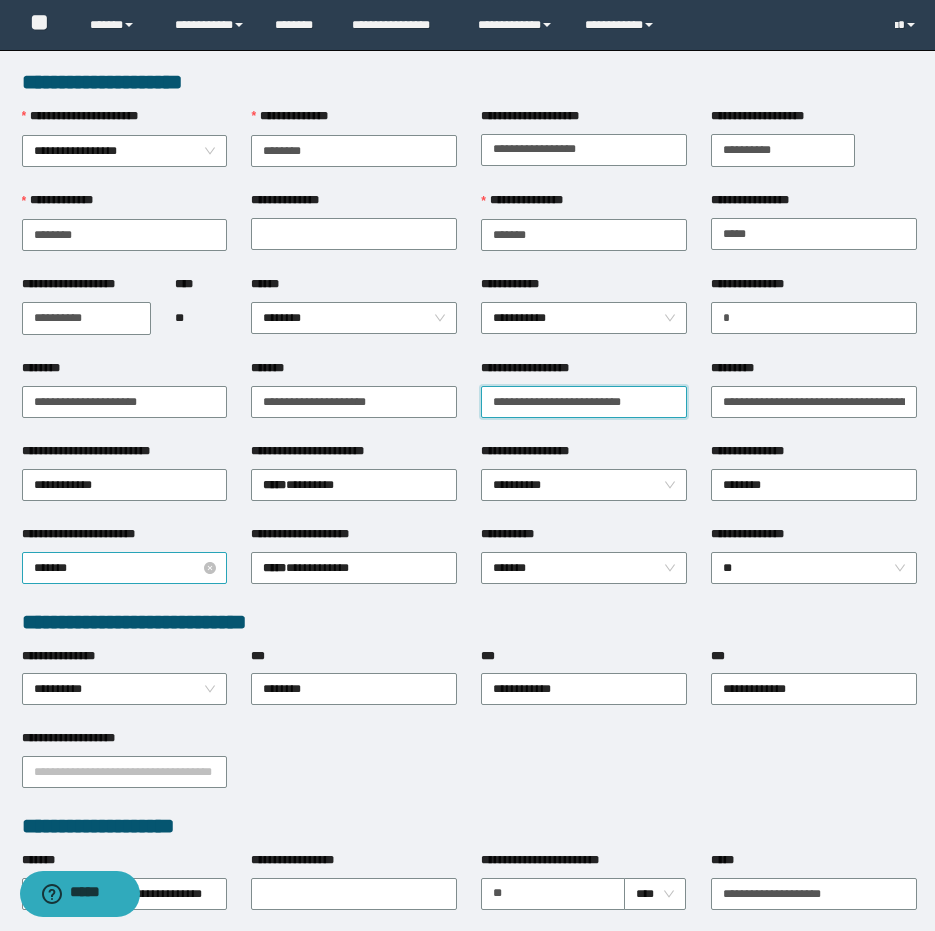 type on "**********" 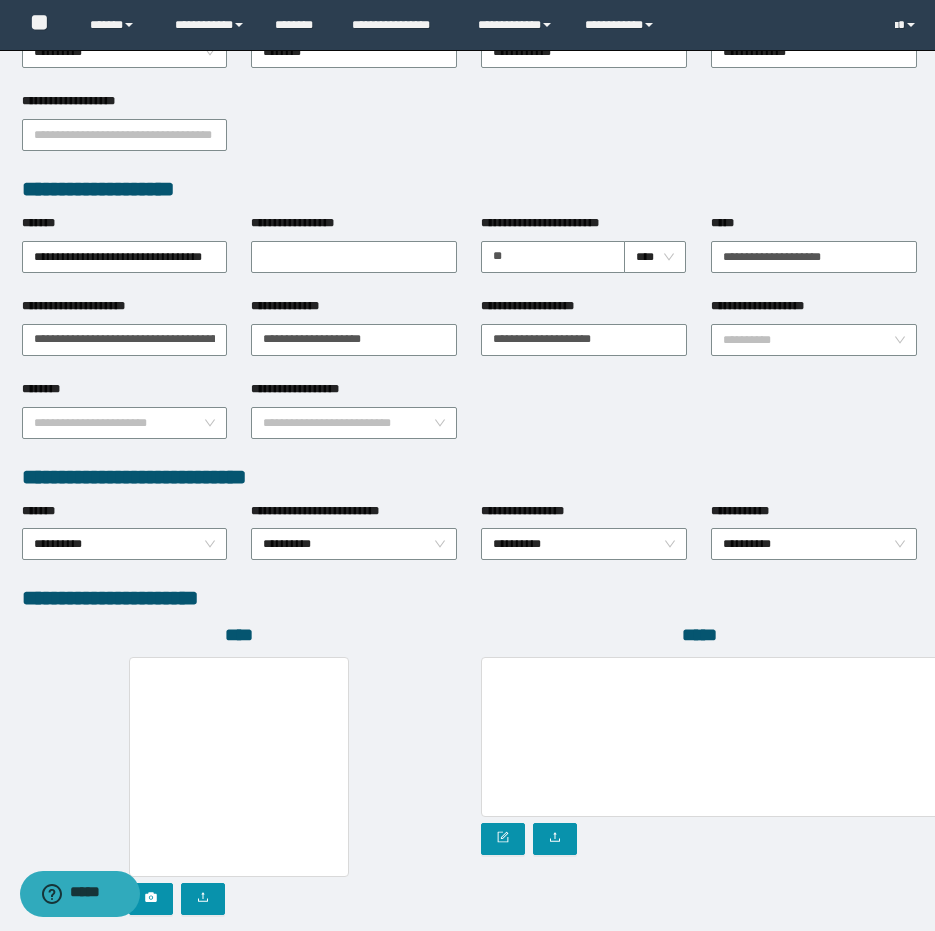 scroll, scrollTop: 772, scrollLeft: 0, axis: vertical 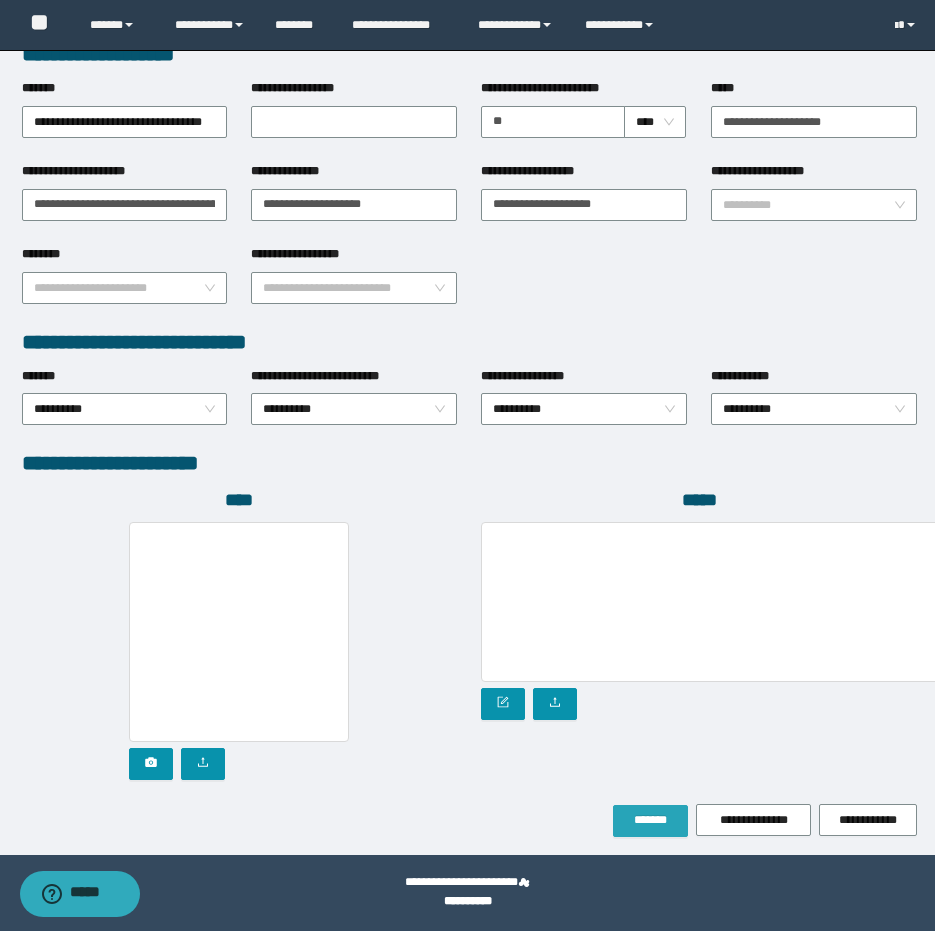 click on "*******" at bounding box center (650, 820) 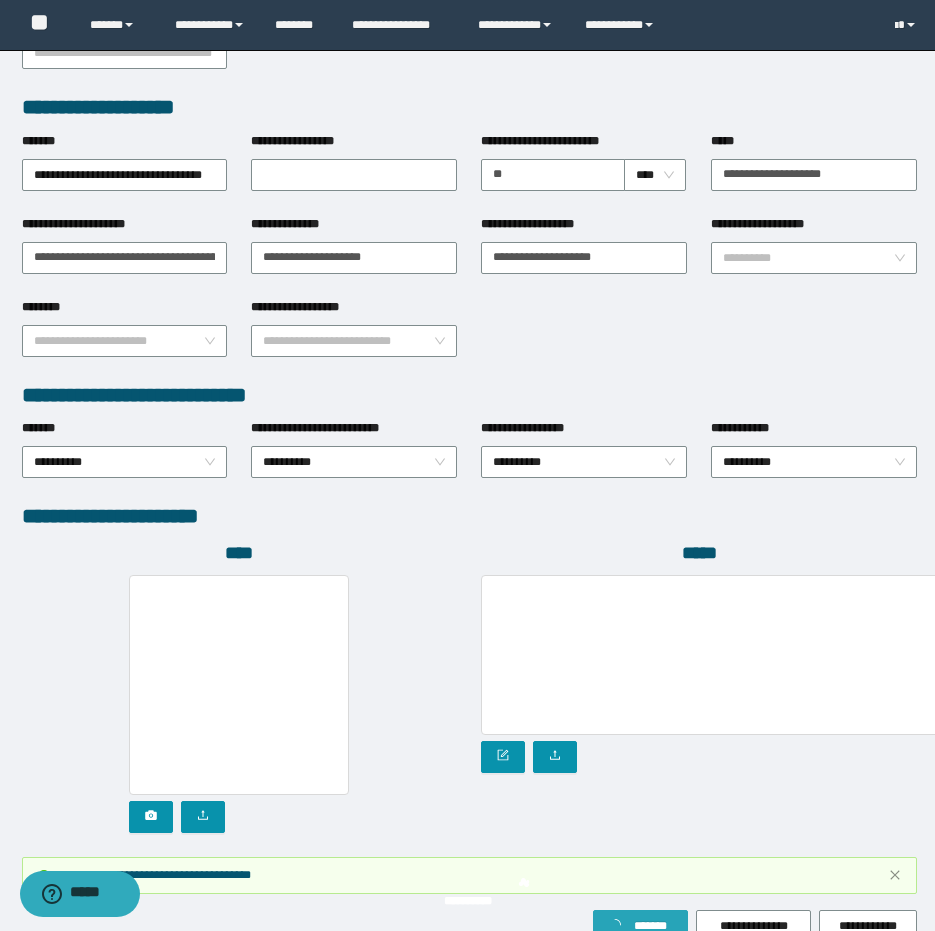 scroll, scrollTop: 825, scrollLeft: 0, axis: vertical 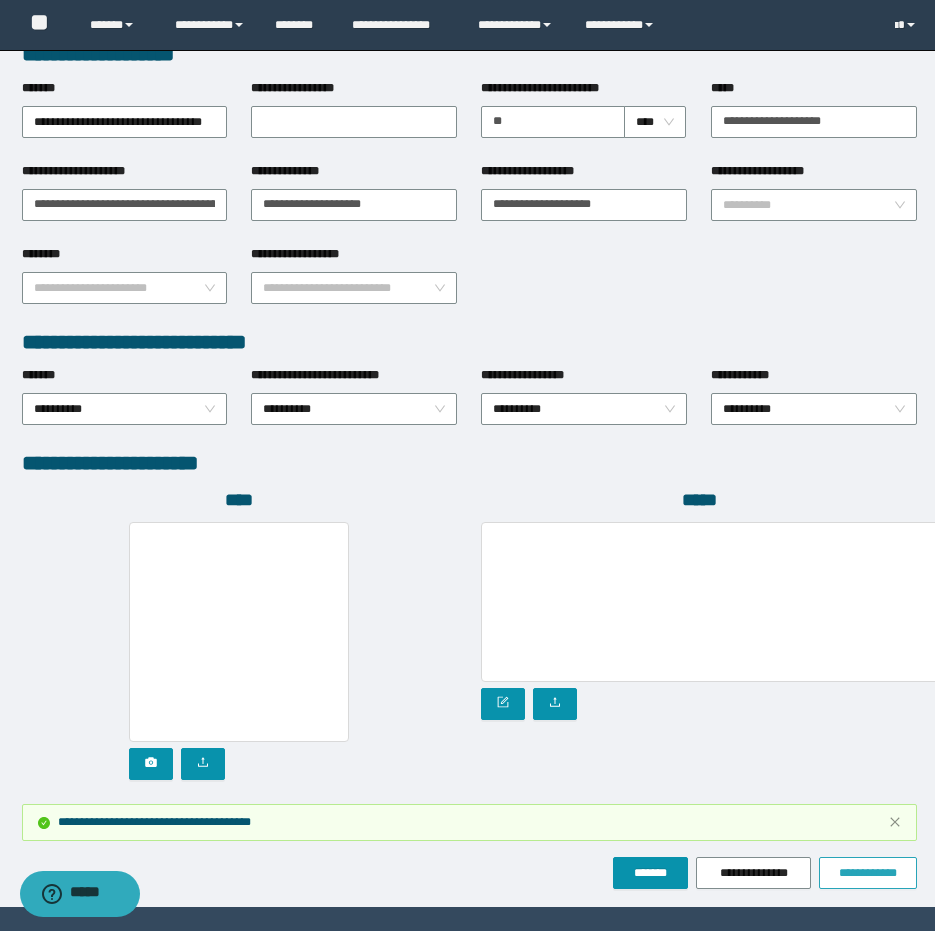 click on "**********" at bounding box center [868, 873] 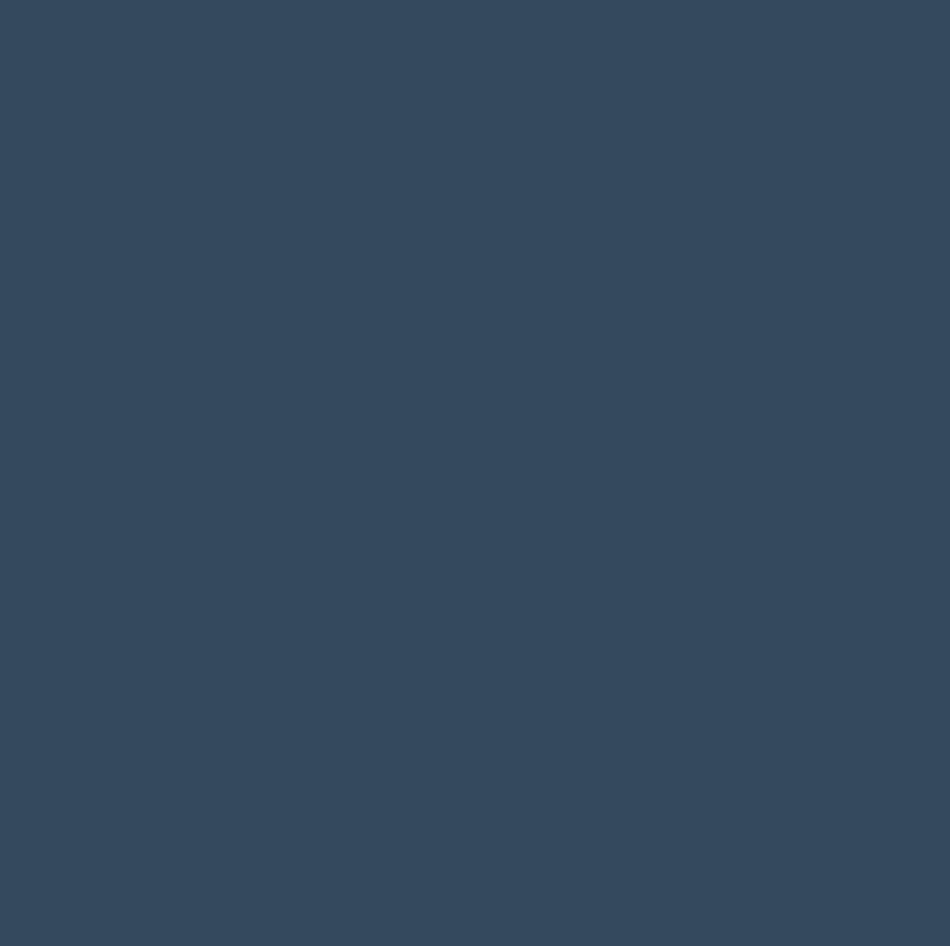 scroll, scrollTop: 0, scrollLeft: 0, axis: both 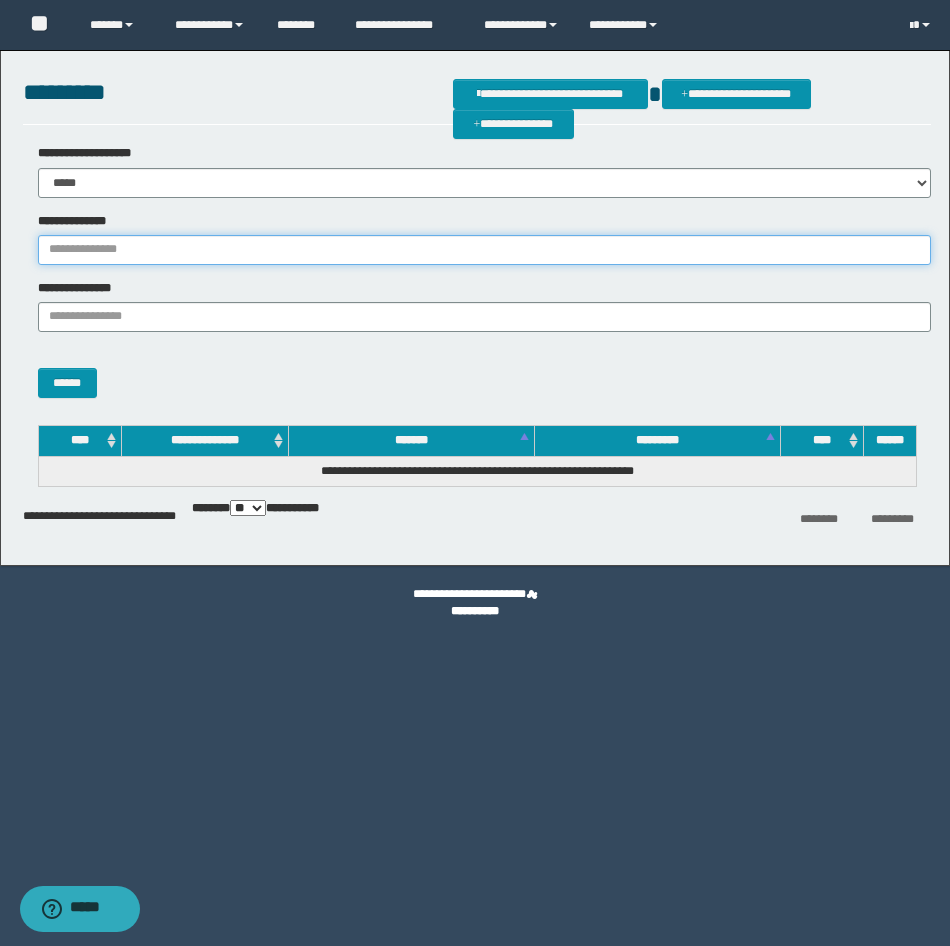 click on "**********" at bounding box center [484, 250] 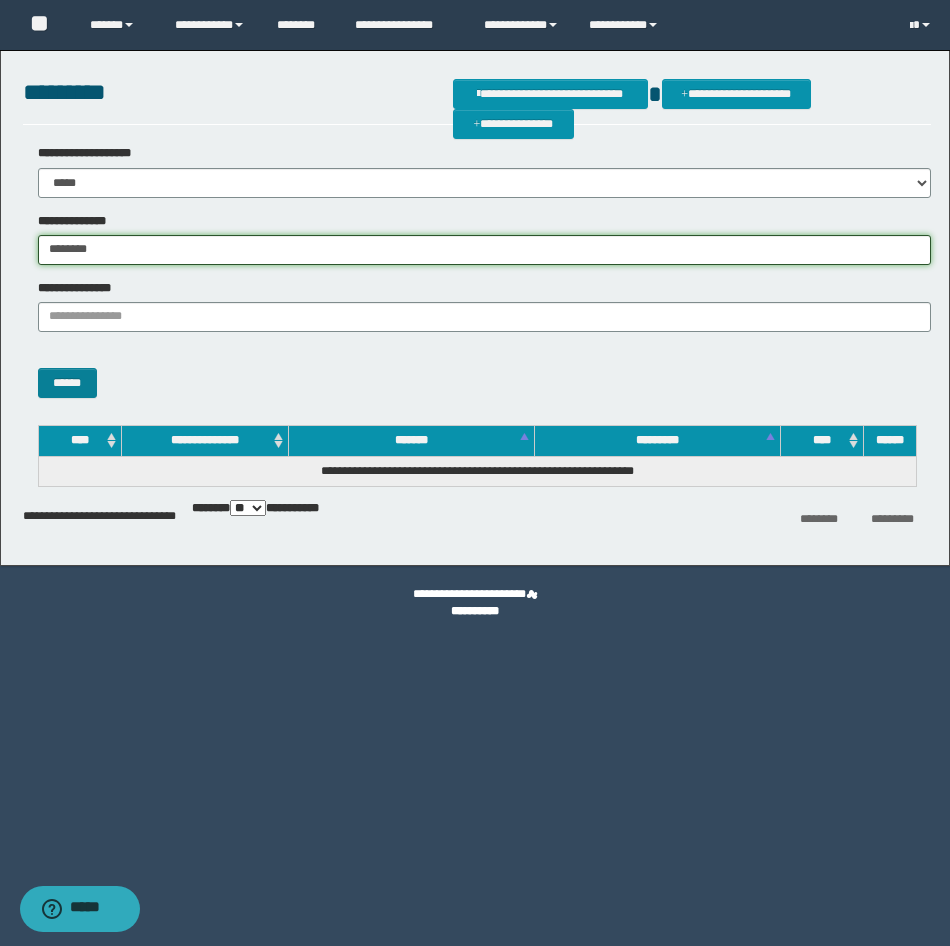type on "********" 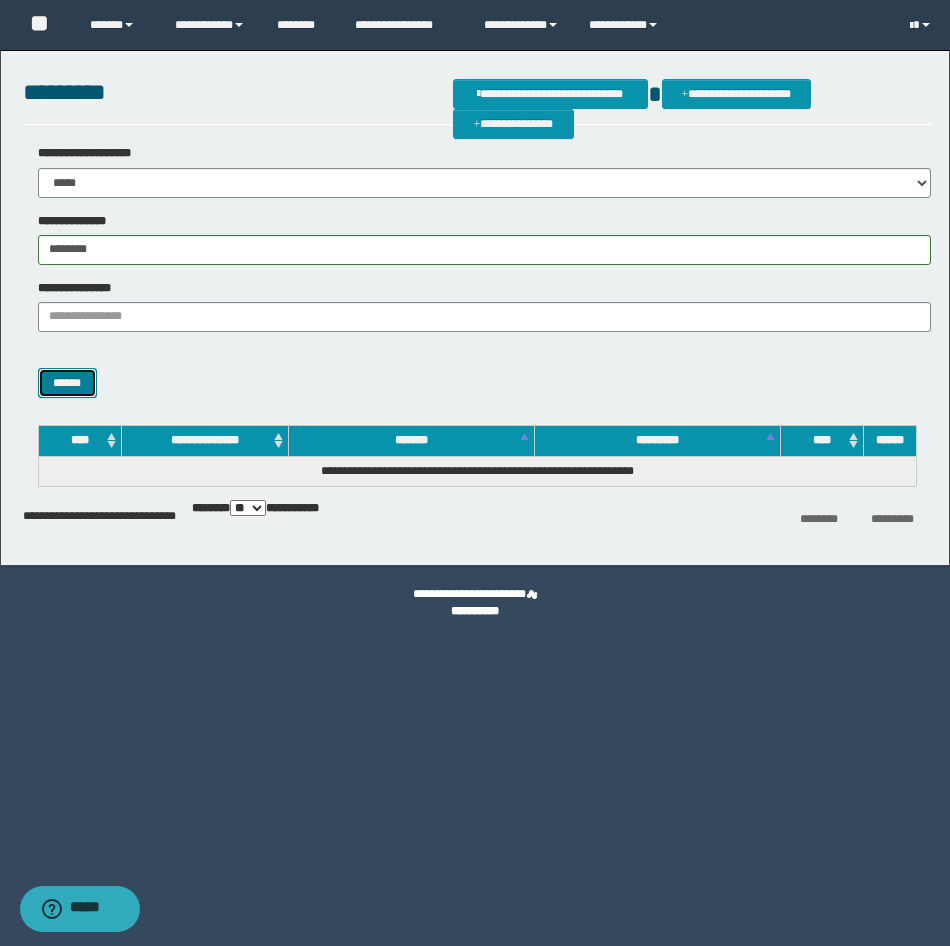 click on "******" at bounding box center (67, 383) 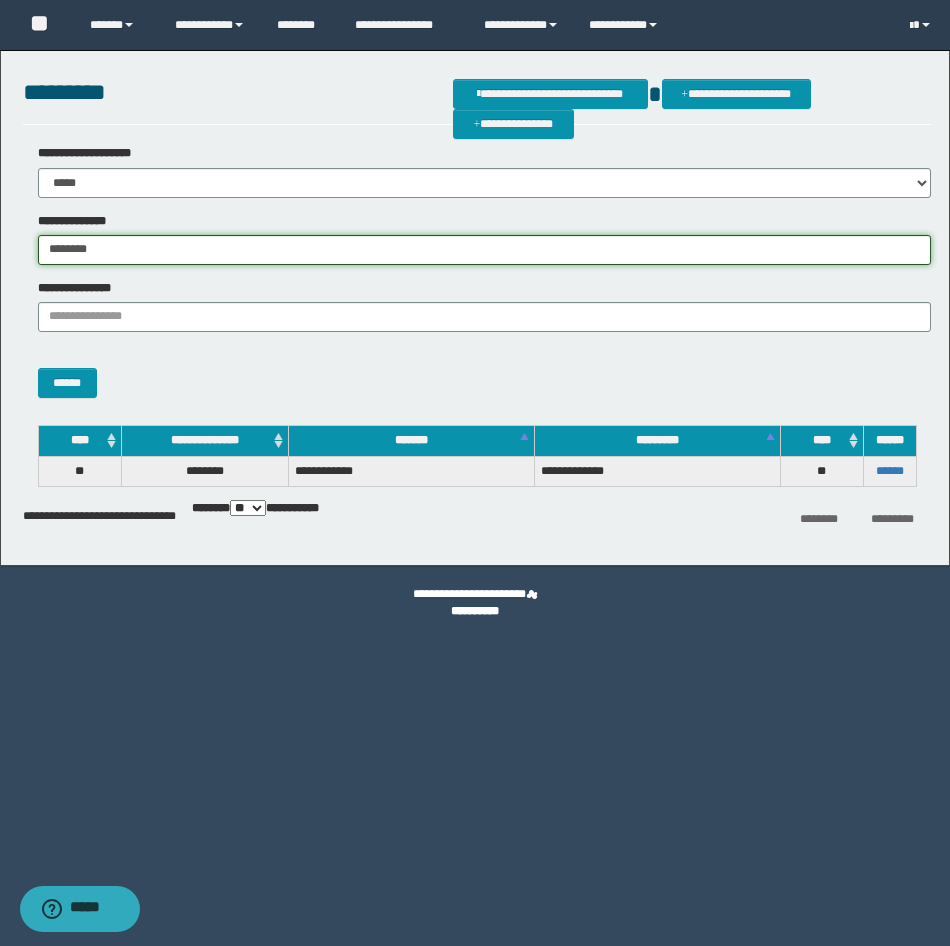 click on "**********" at bounding box center (475, 303) 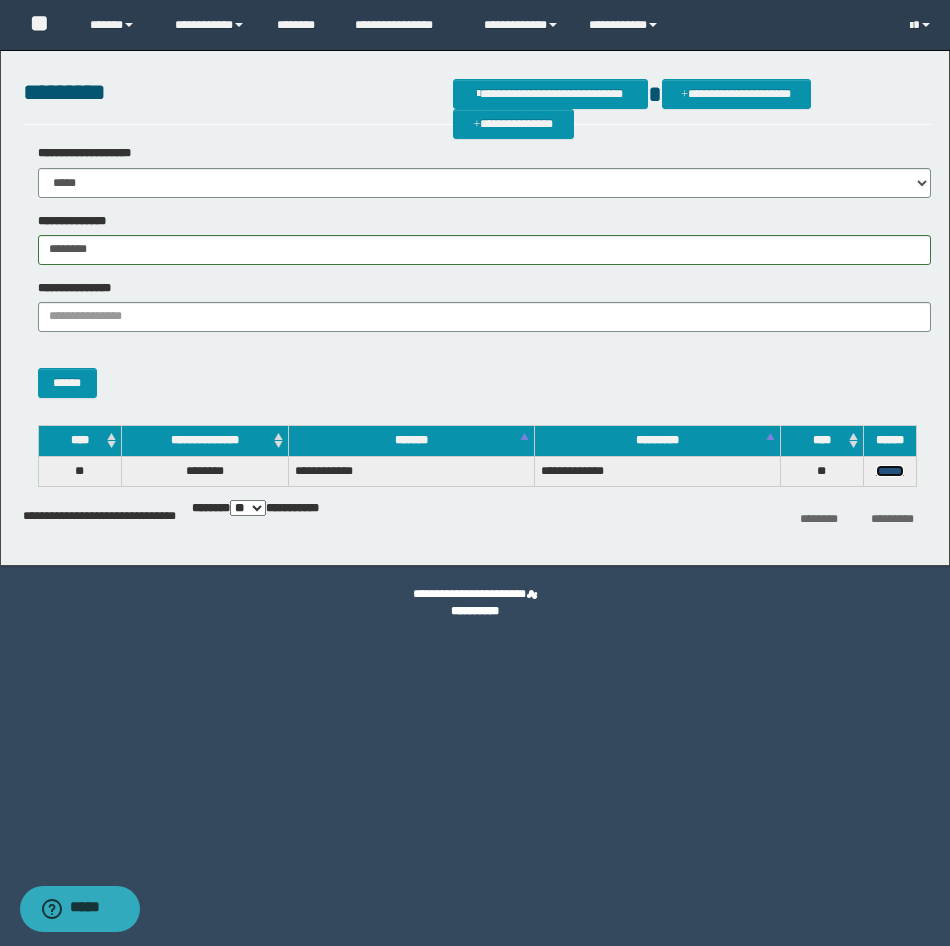 click on "******" at bounding box center [890, 471] 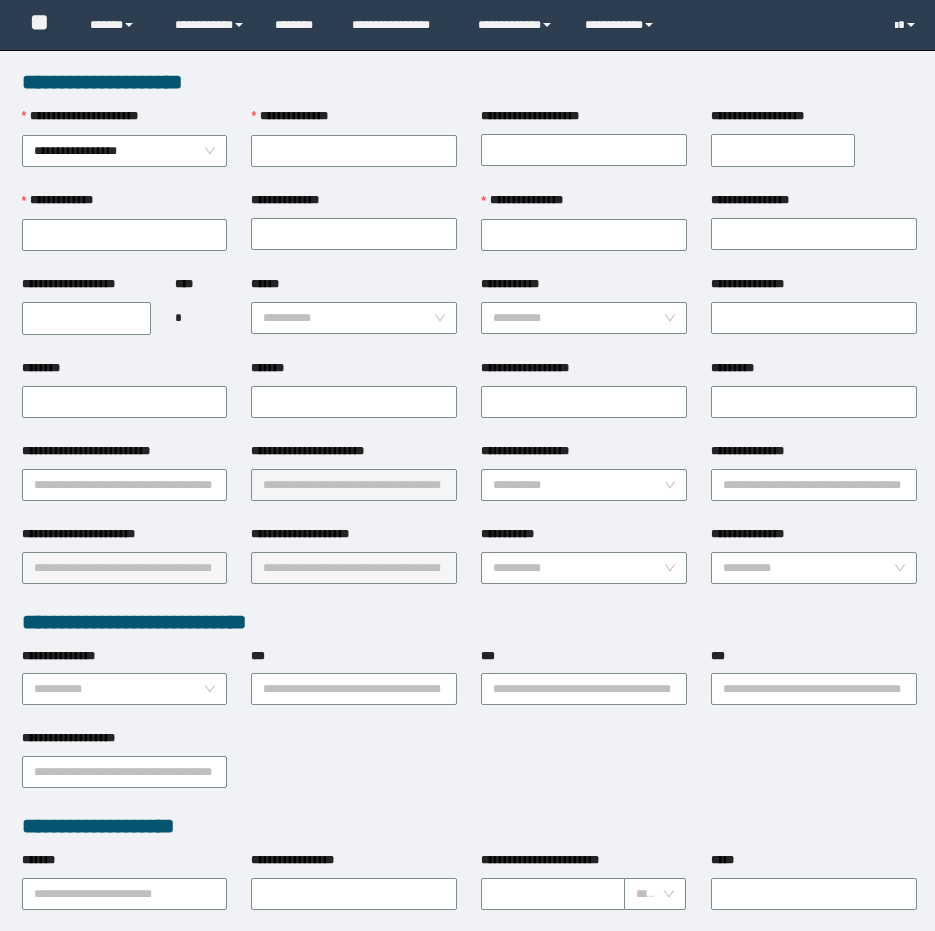 scroll, scrollTop: 0, scrollLeft: 0, axis: both 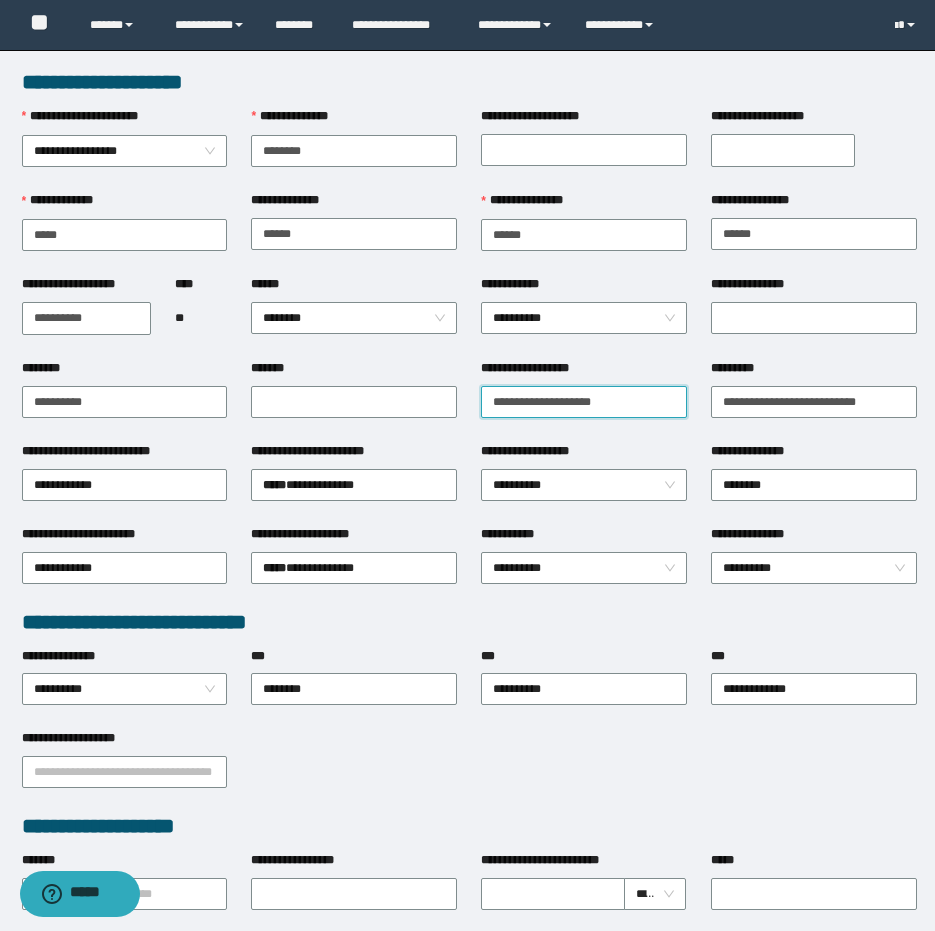 drag, startPoint x: 606, startPoint y: 417, endPoint x: 442, endPoint y: 428, distance: 164.36848 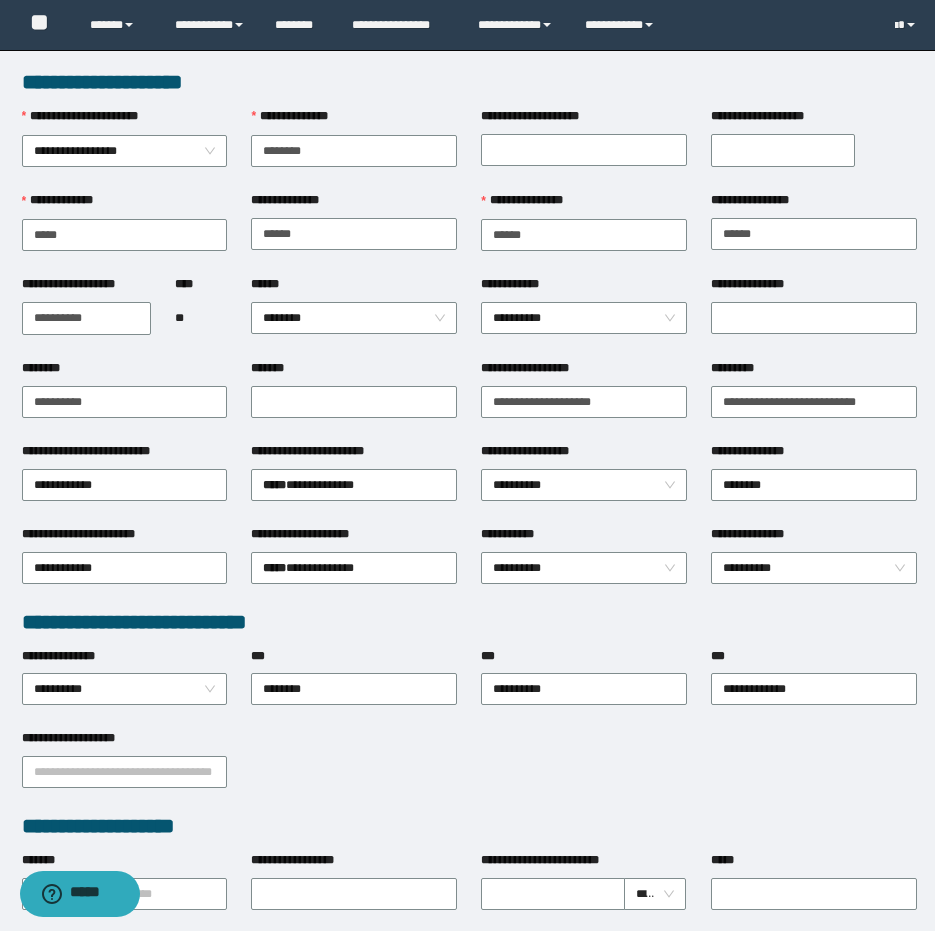 click on "**********" at bounding box center [469, 770] 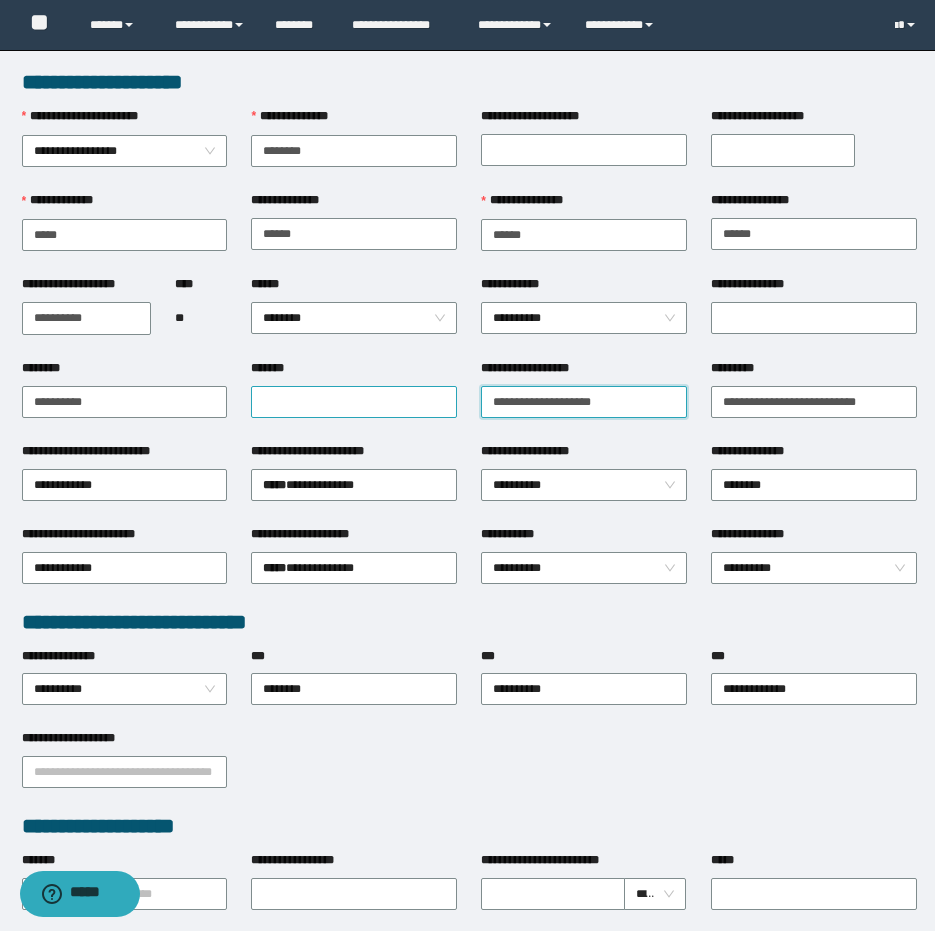 drag, startPoint x: 613, startPoint y: 392, endPoint x: 399, endPoint y: 397, distance: 214.05841 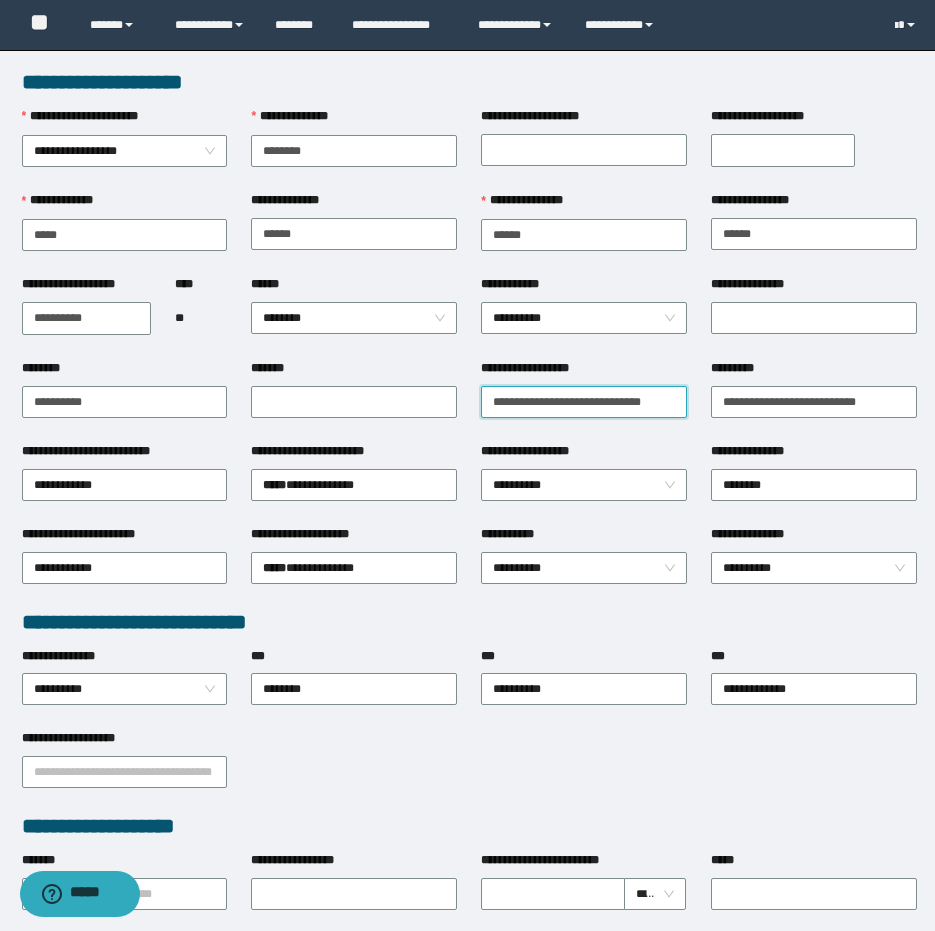 click on "**********" at bounding box center (584, 402) 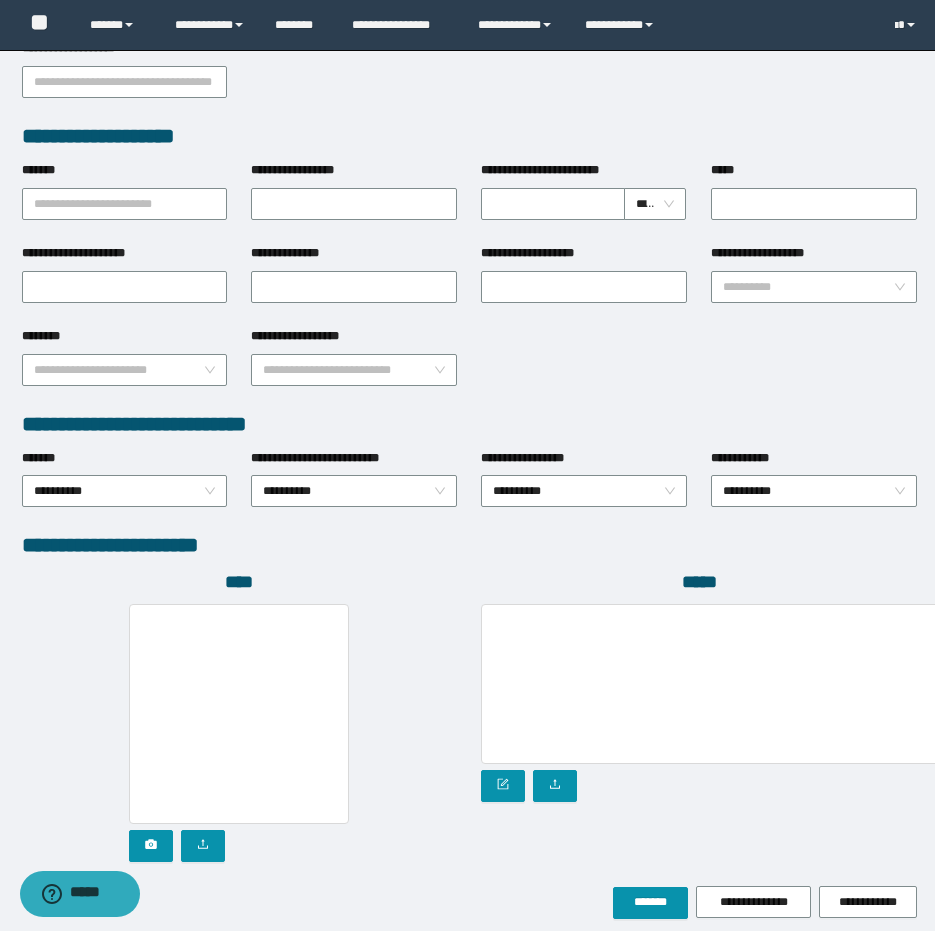 scroll, scrollTop: 772, scrollLeft: 0, axis: vertical 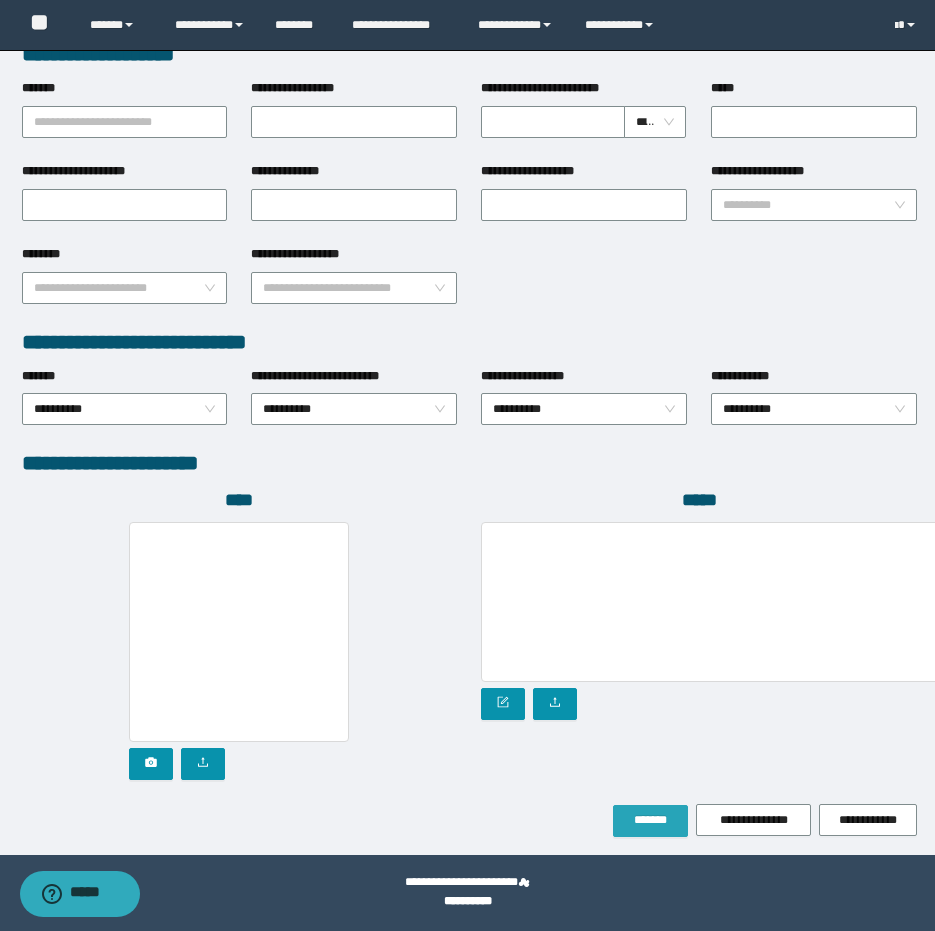 click on "*******" at bounding box center (650, 820) 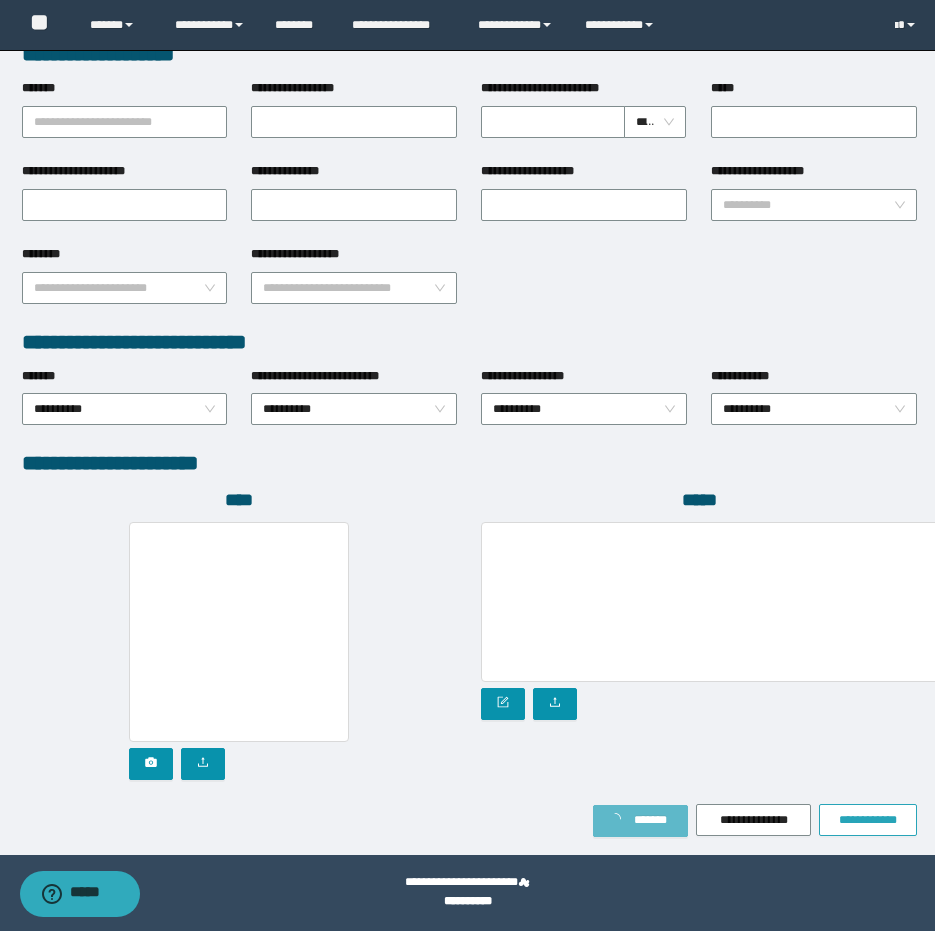 click on "**********" at bounding box center [868, 820] 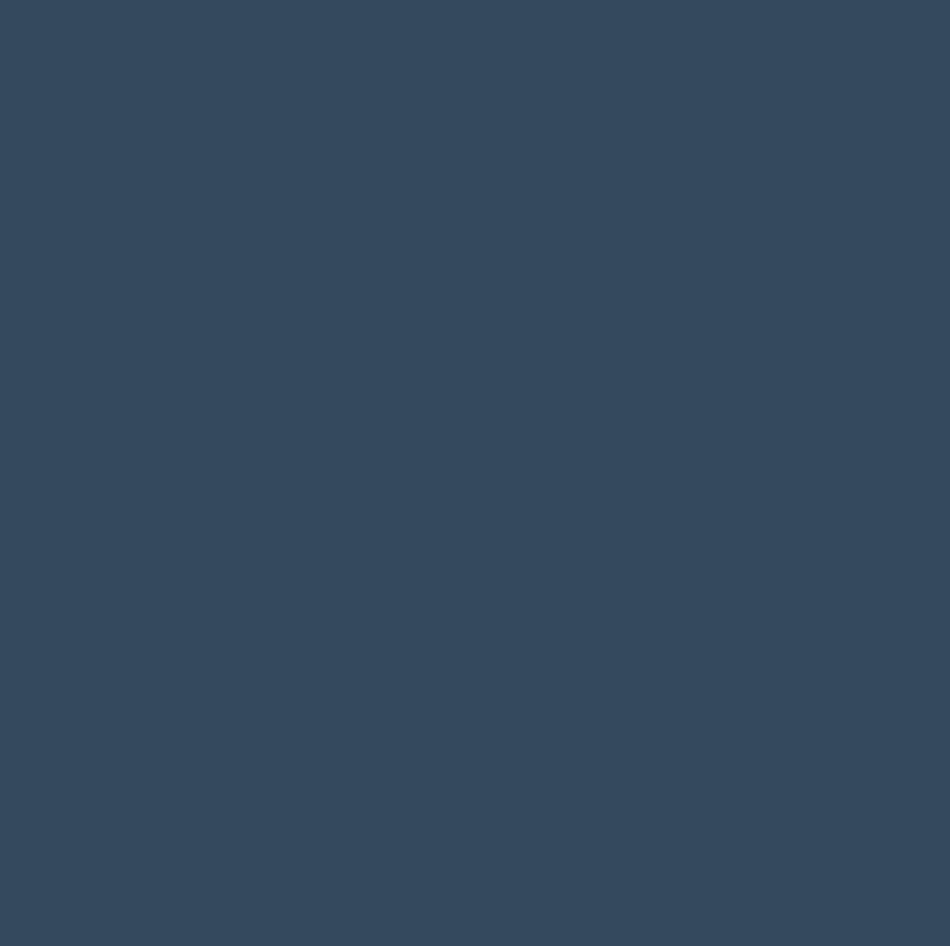 scroll, scrollTop: 0, scrollLeft: 0, axis: both 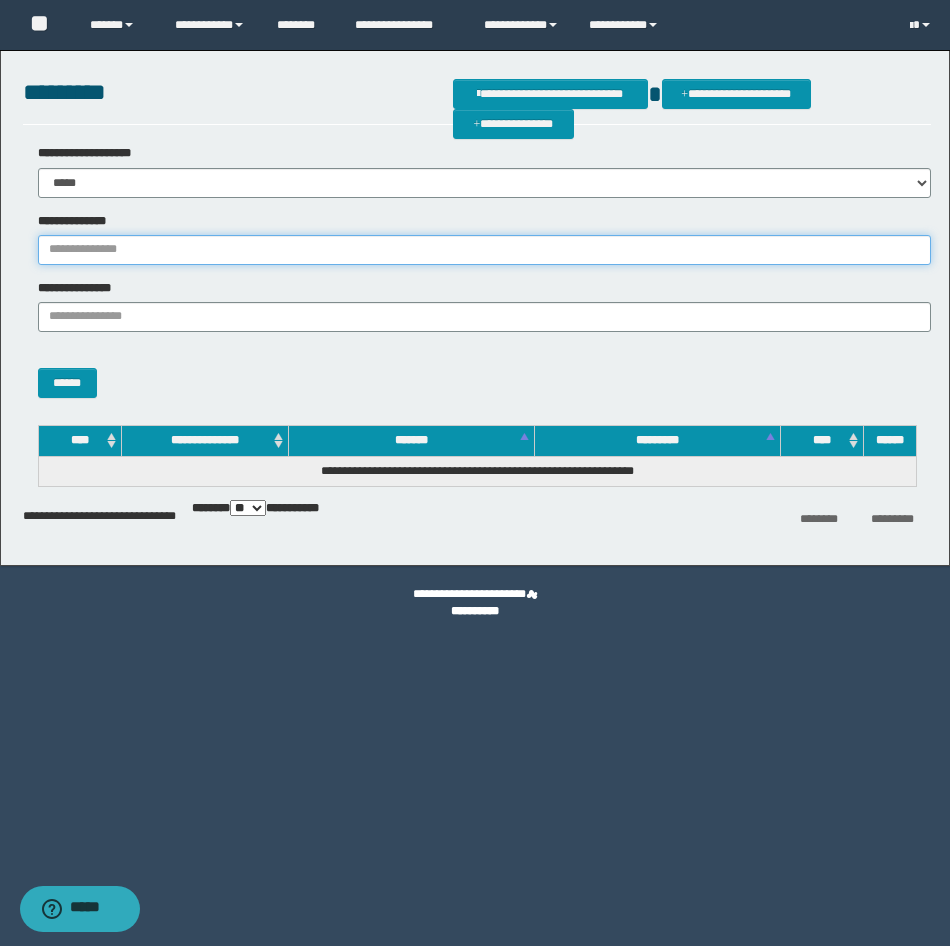 click on "**********" at bounding box center [484, 250] 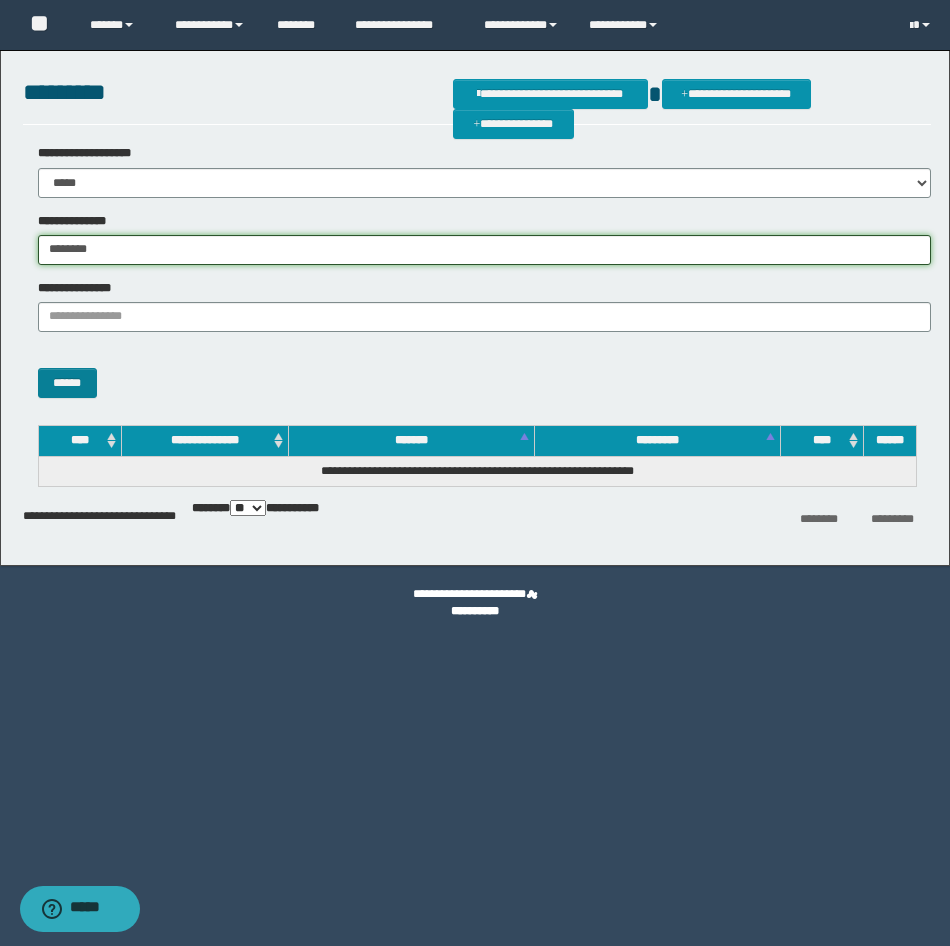 type on "********" 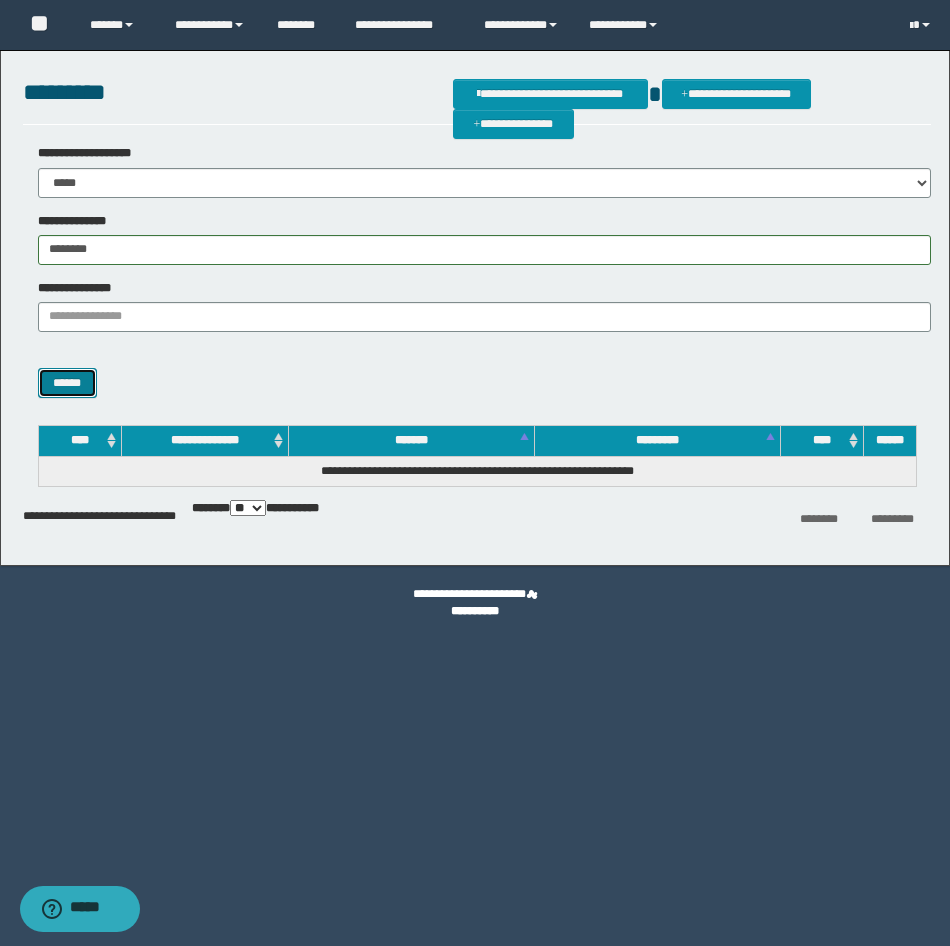 click on "******" at bounding box center (67, 383) 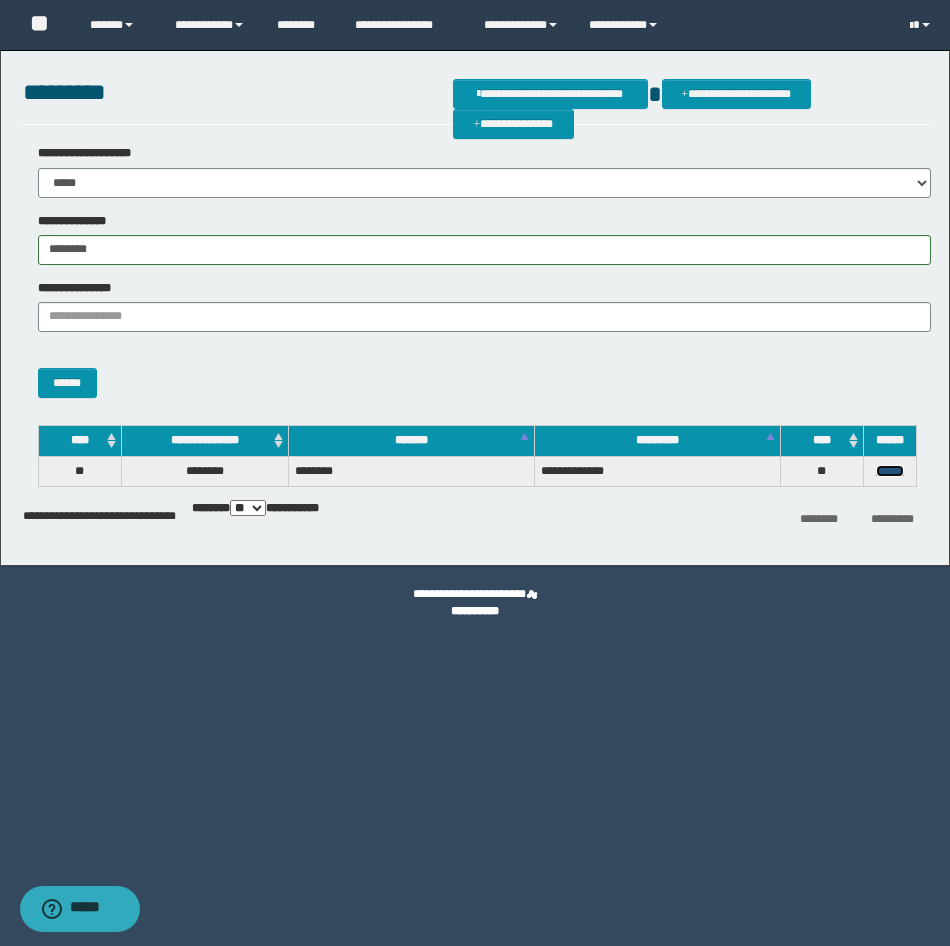 click on "******" at bounding box center (890, 471) 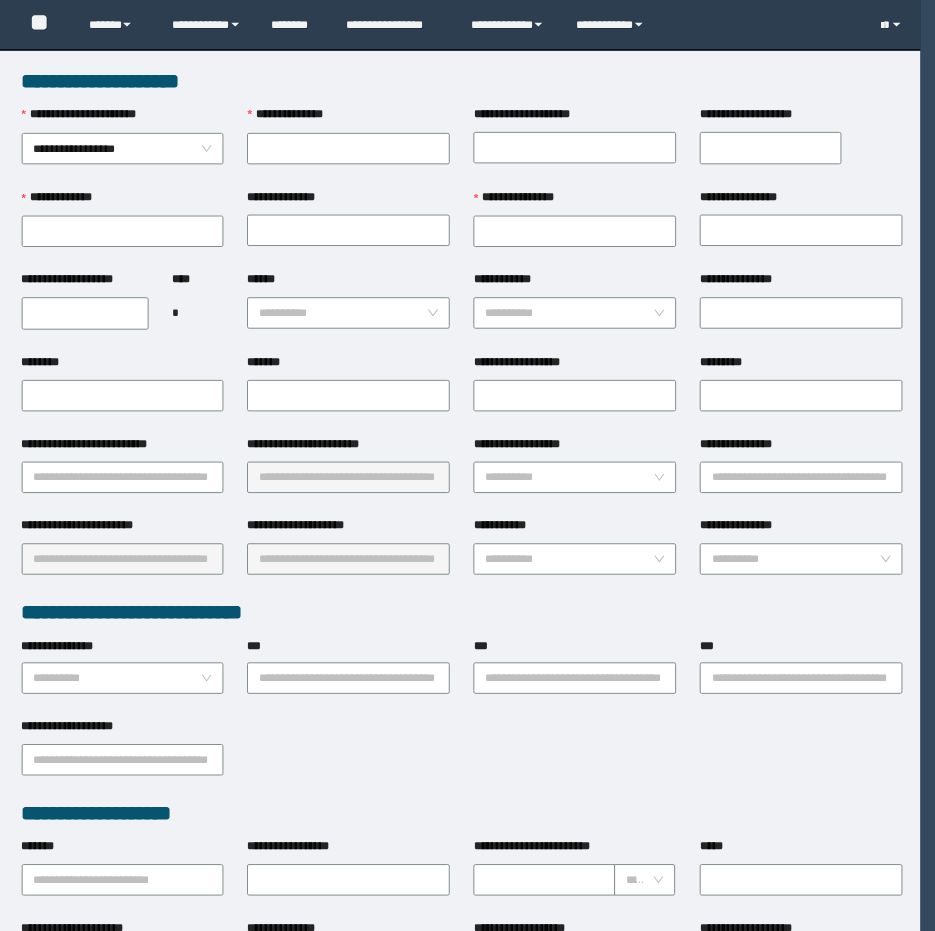 scroll, scrollTop: 0, scrollLeft: 0, axis: both 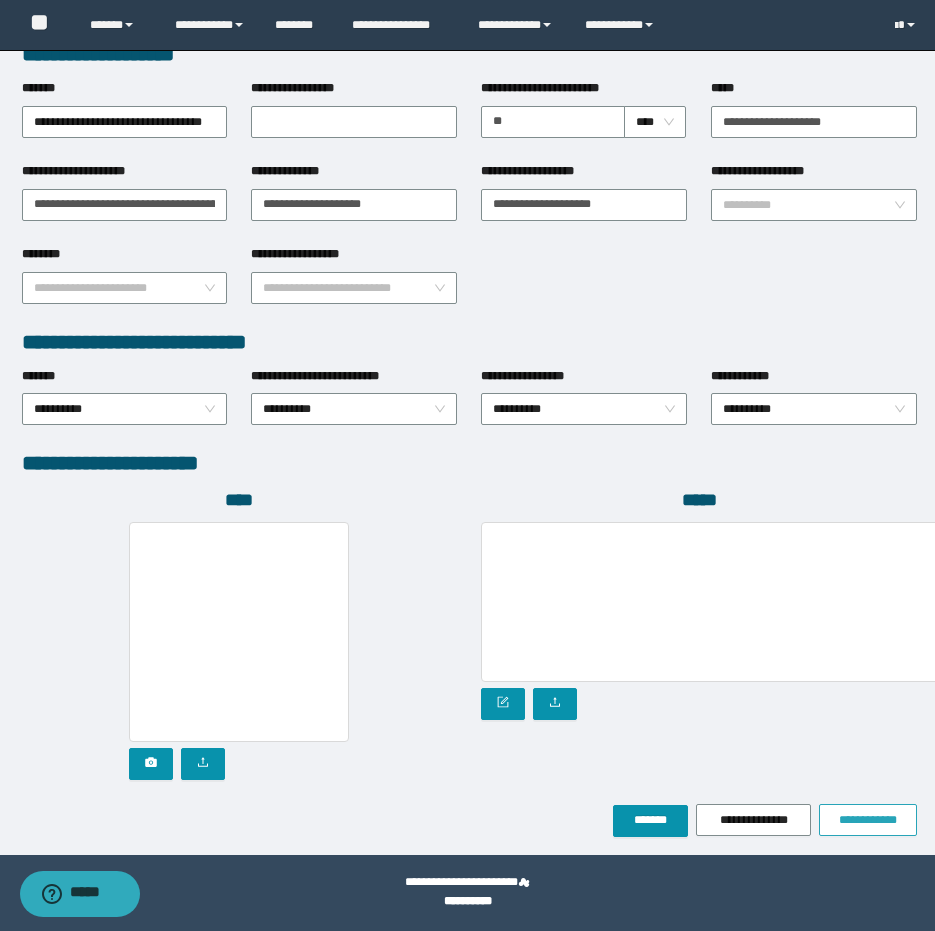 click on "**********" at bounding box center (868, 820) 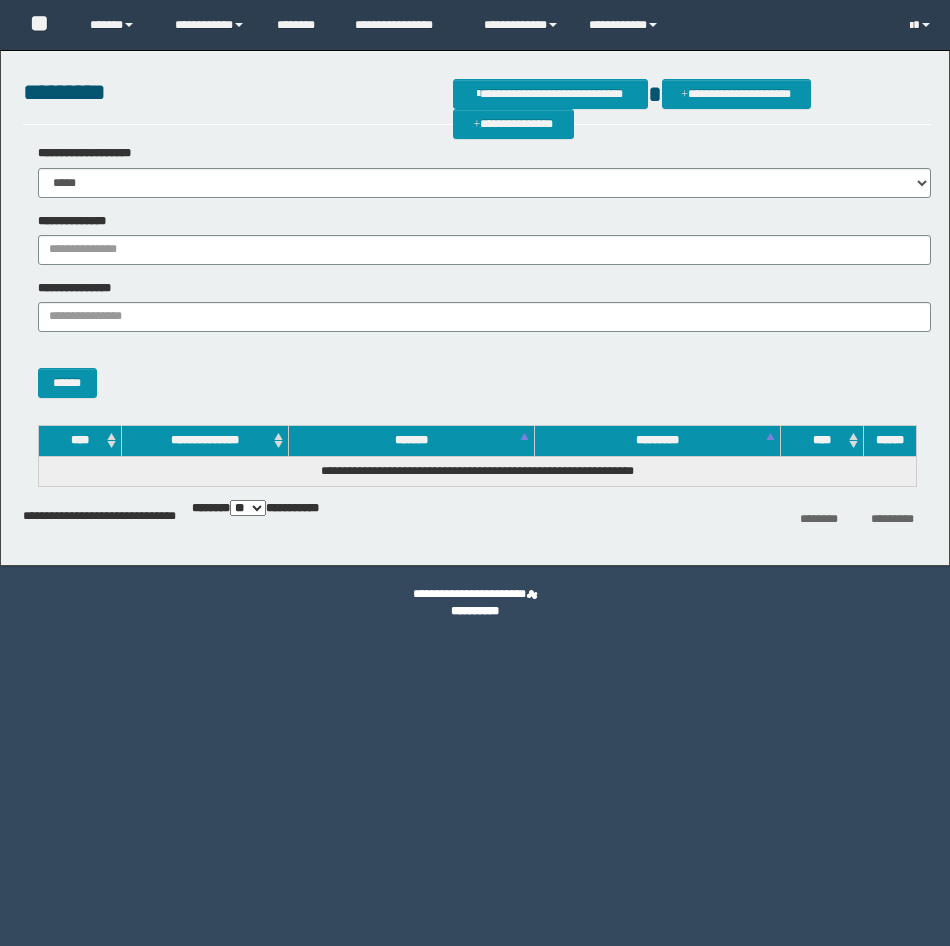 scroll, scrollTop: 0, scrollLeft: 0, axis: both 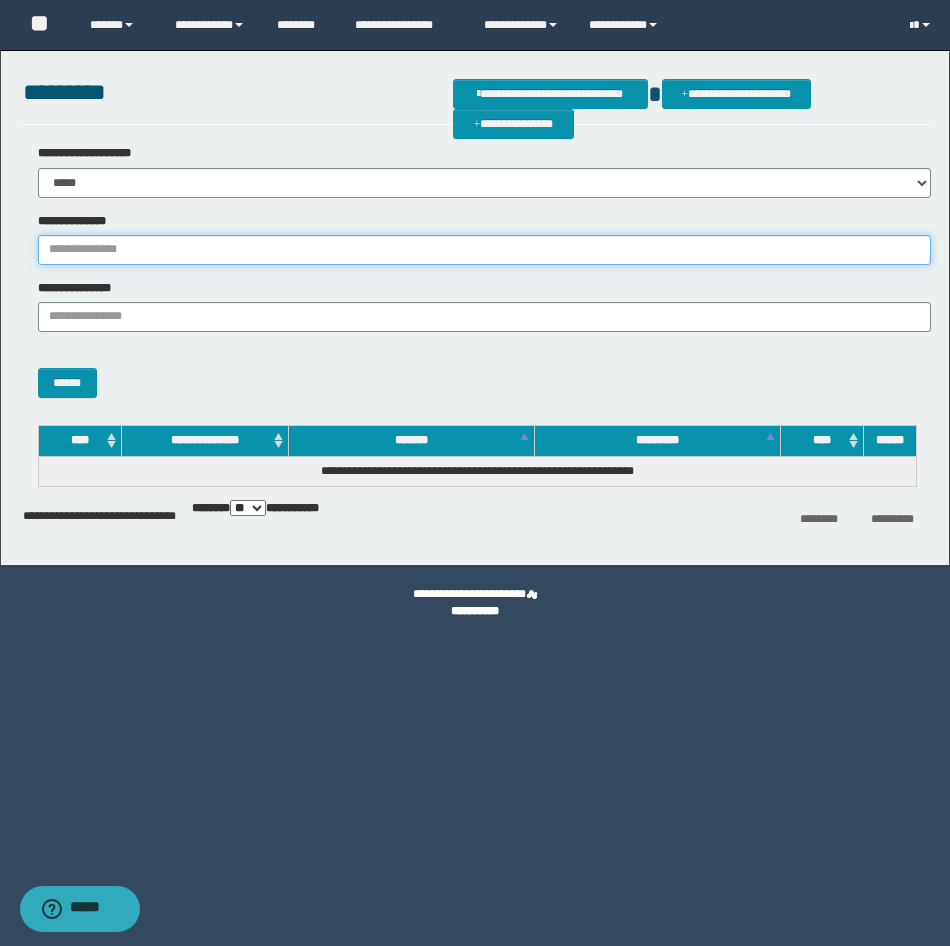 click on "**********" at bounding box center (484, 250) 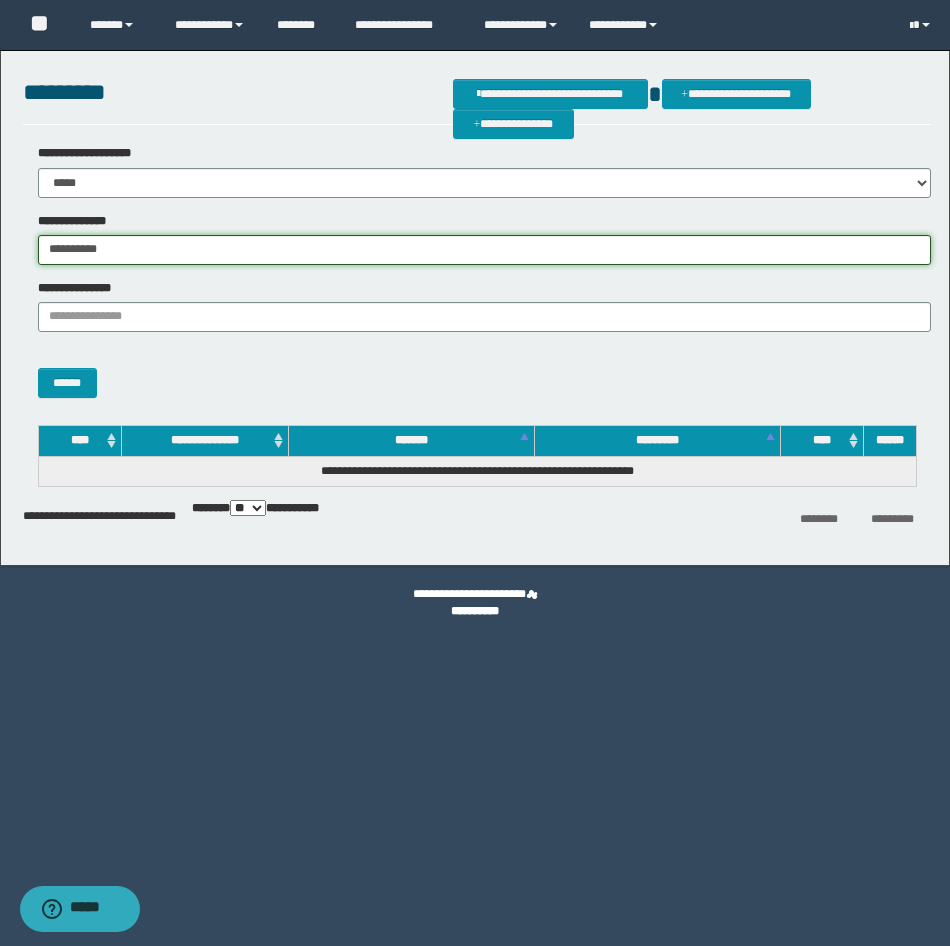 type on "**********" 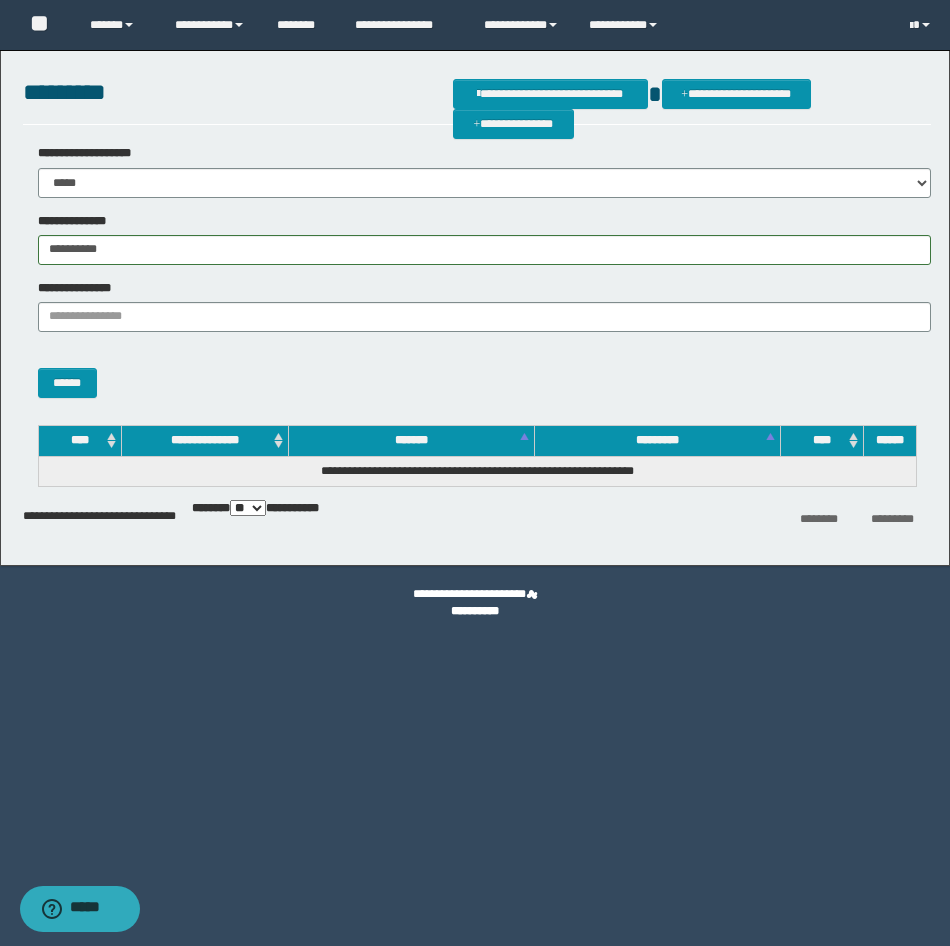 click on "******" at bounding box center (477, 373) 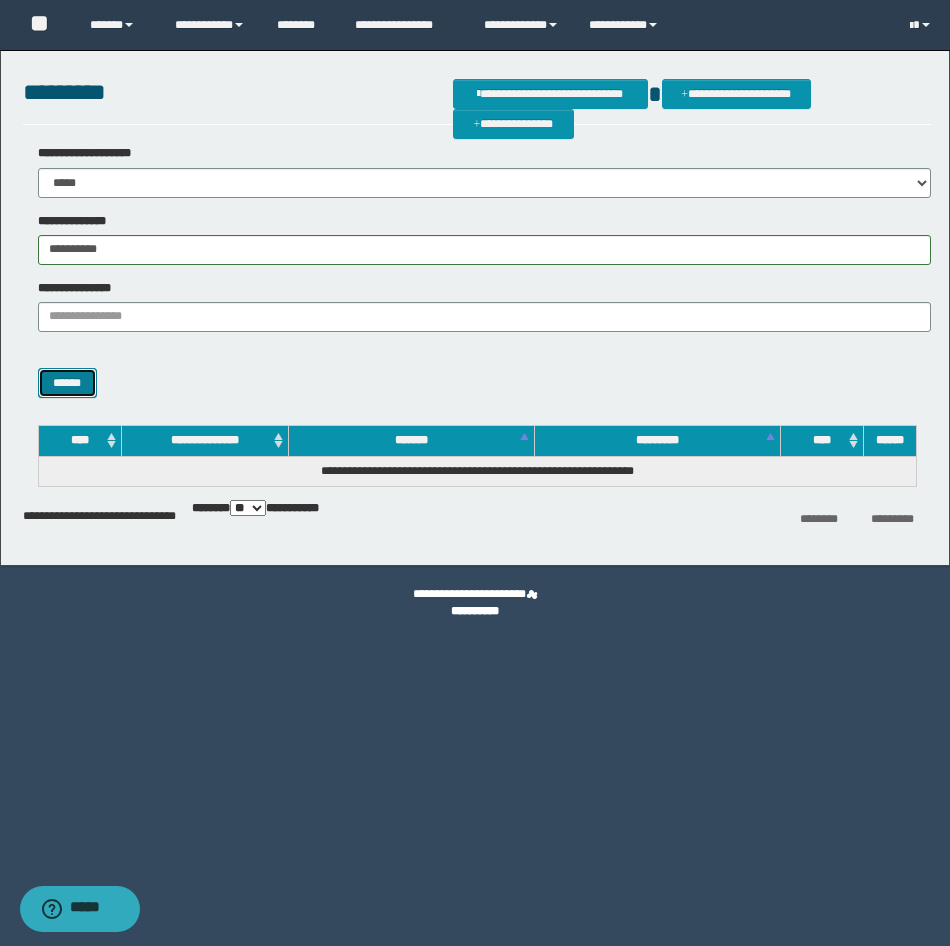 click on "******" at bounding box center [67, 383] 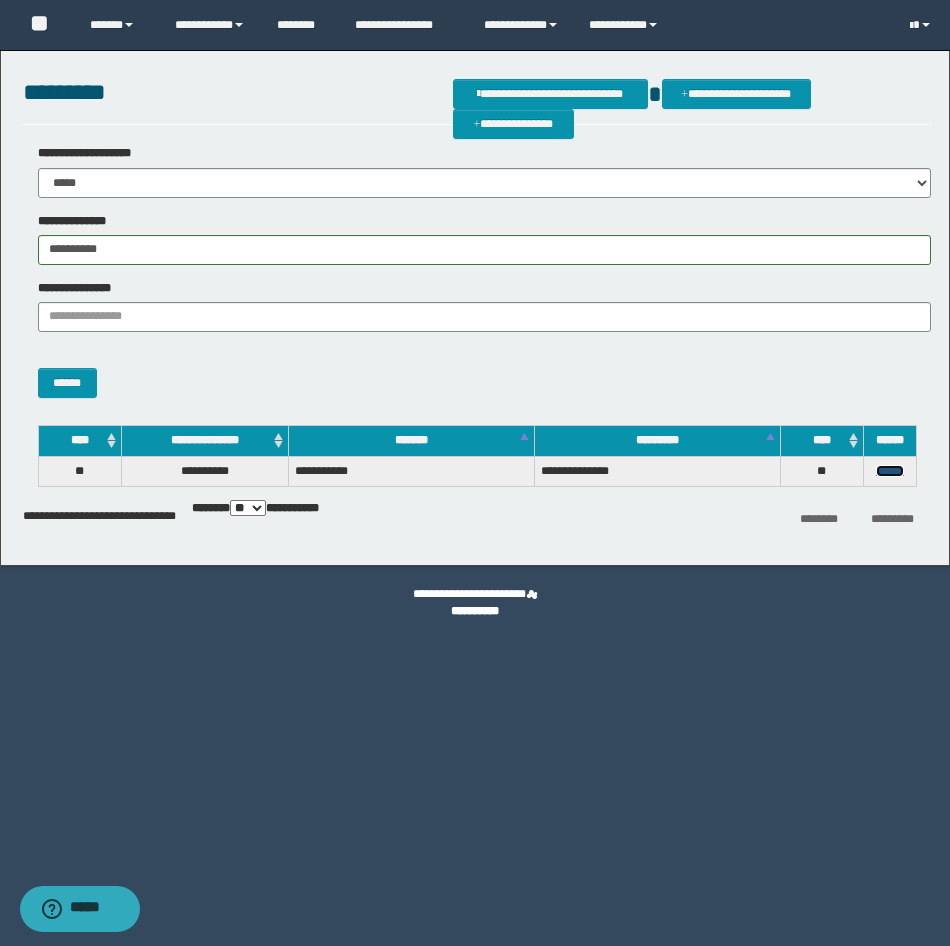click on "******" at bounding box center (890, 471) 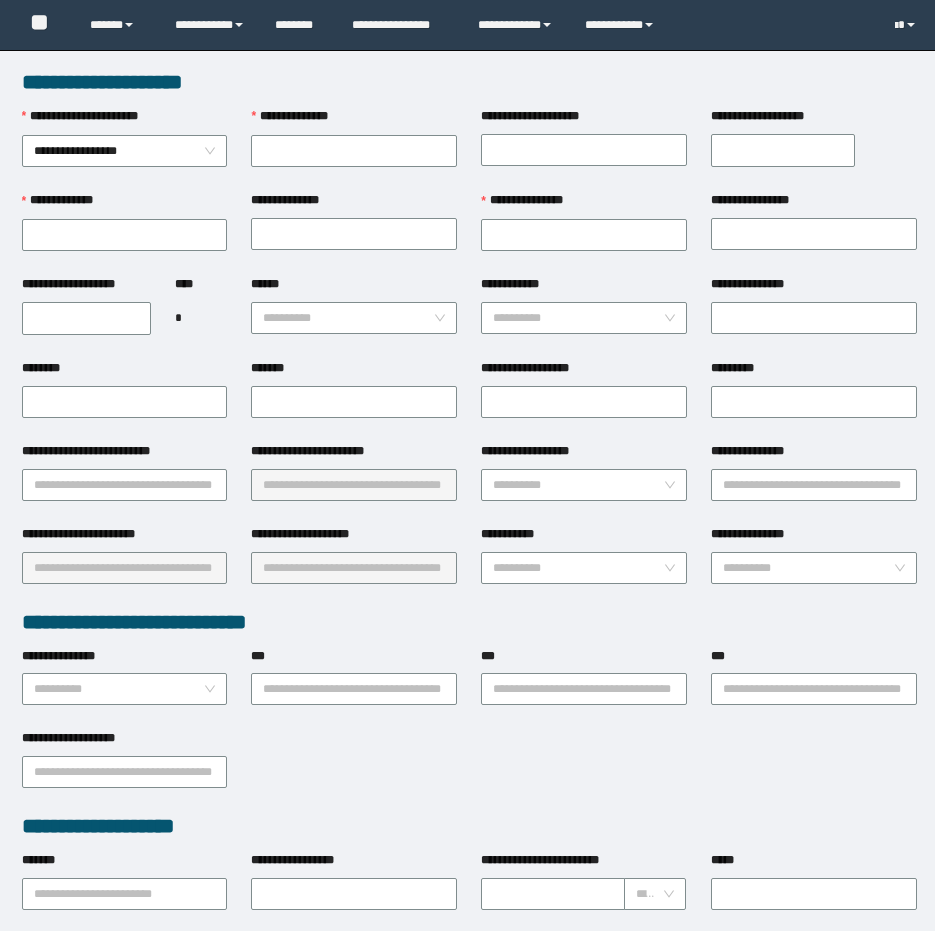 scroll, scrollTop: 0, scrollLeft: 0, axis: both 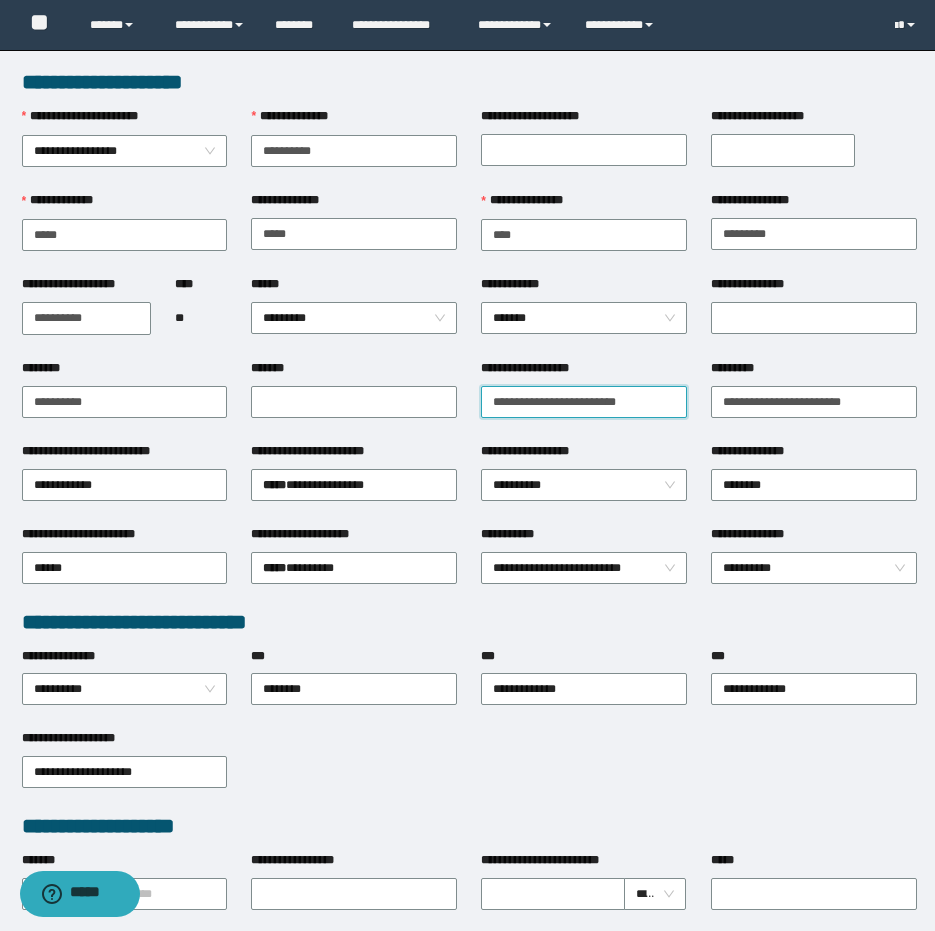 click on "**********" at bounding box center (584, 402) 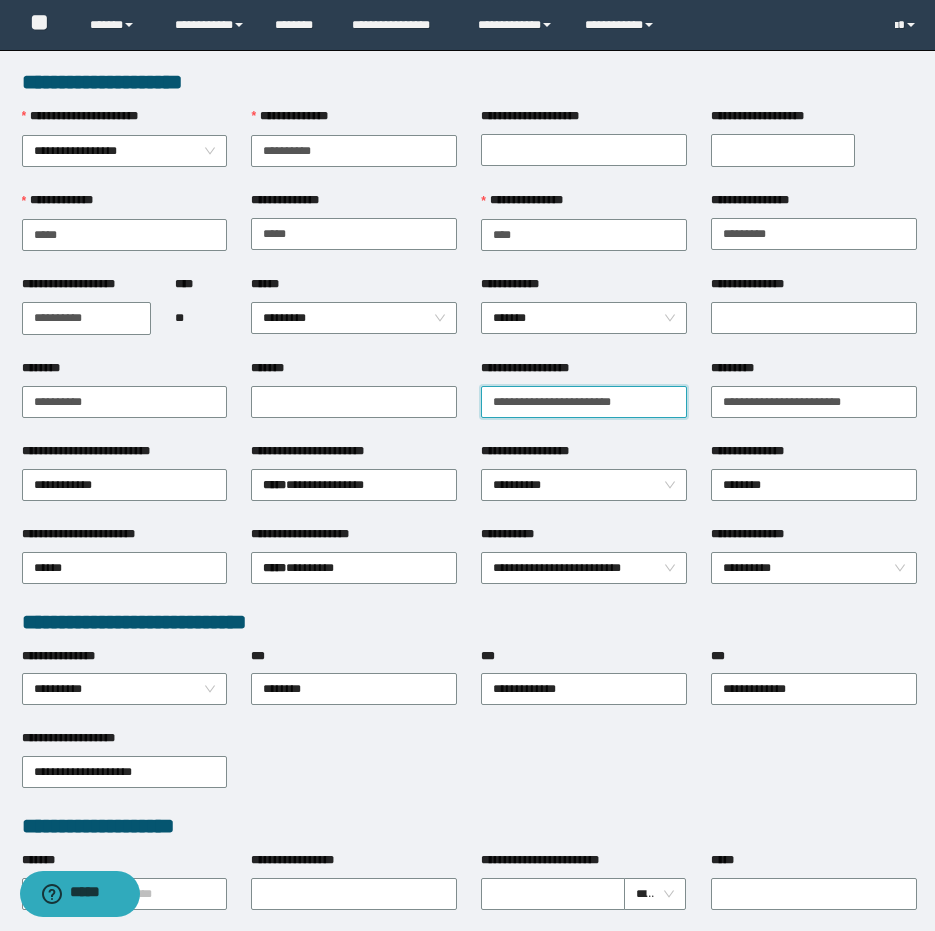 type on "**********" 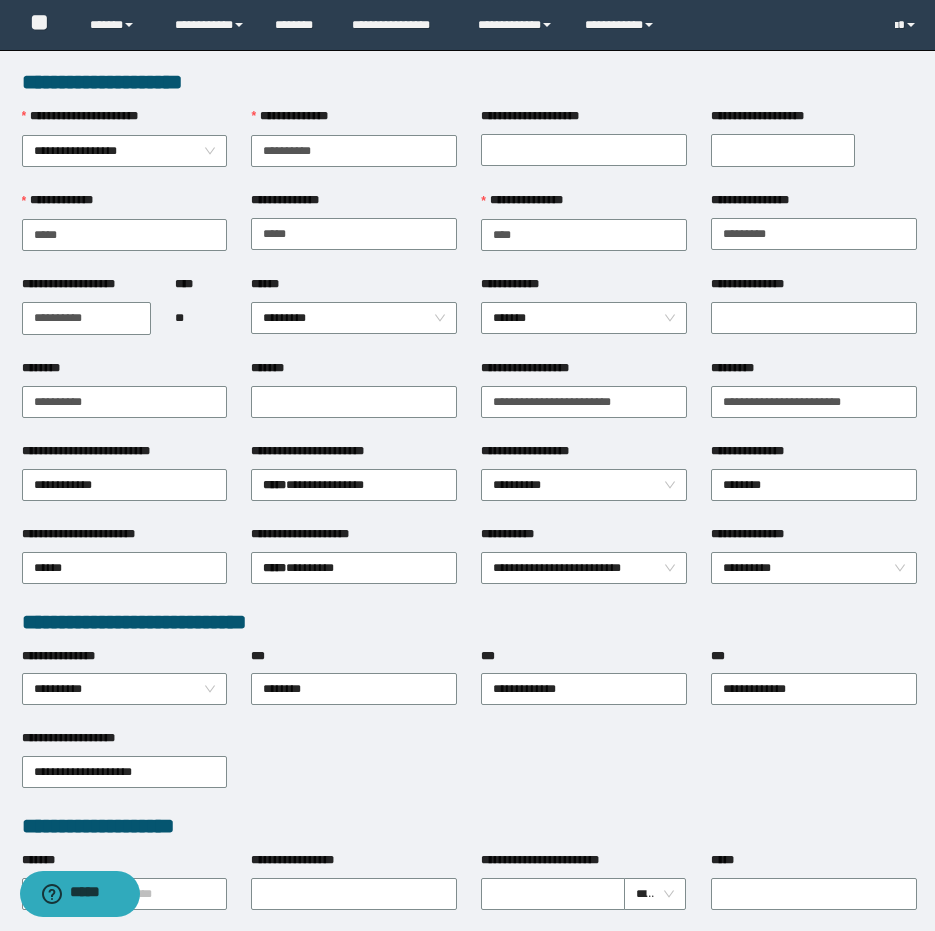 click on "**********" at bounding box center [469, 770] 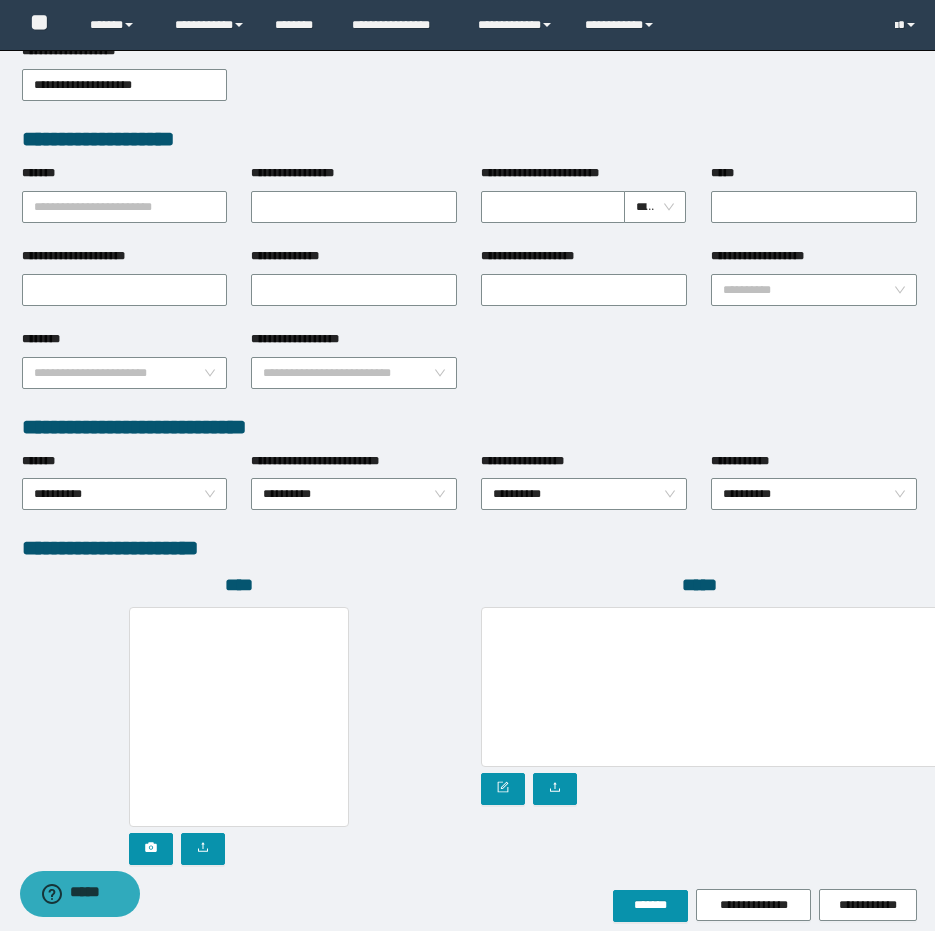scroll, scrollTop: 772, scrollLeft: 0, axis: vertical 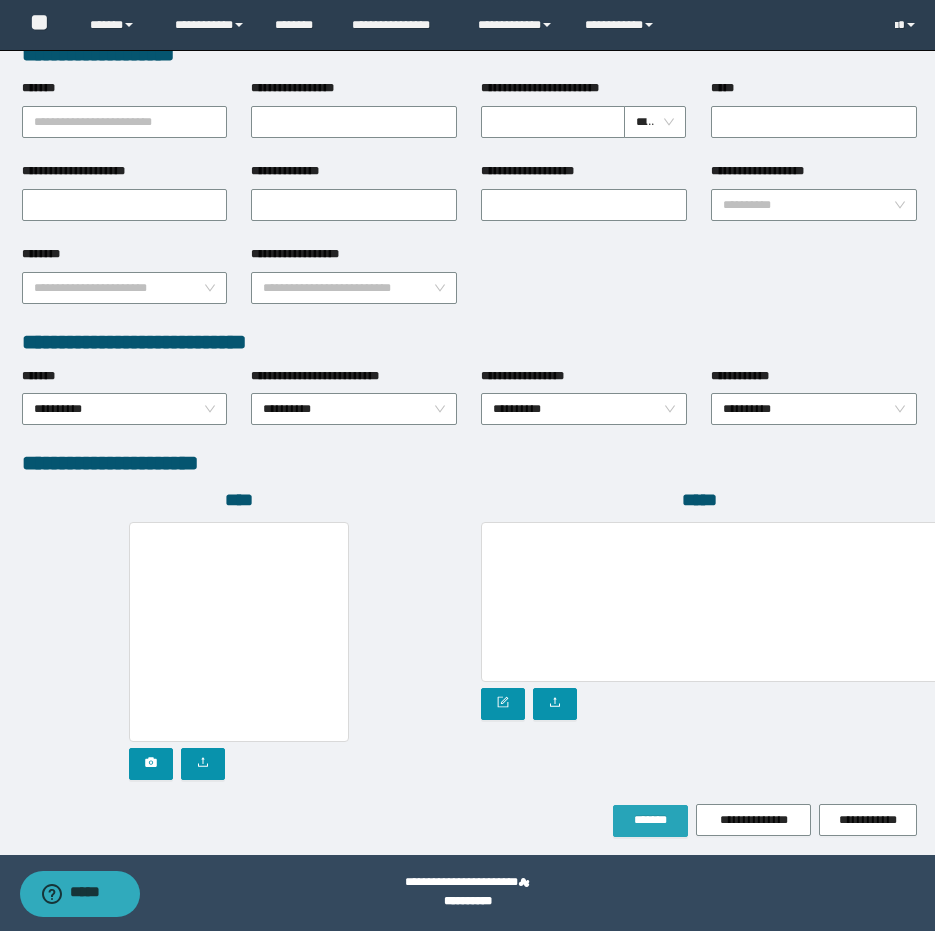 click on "*******" at bounding box center (650, 821) 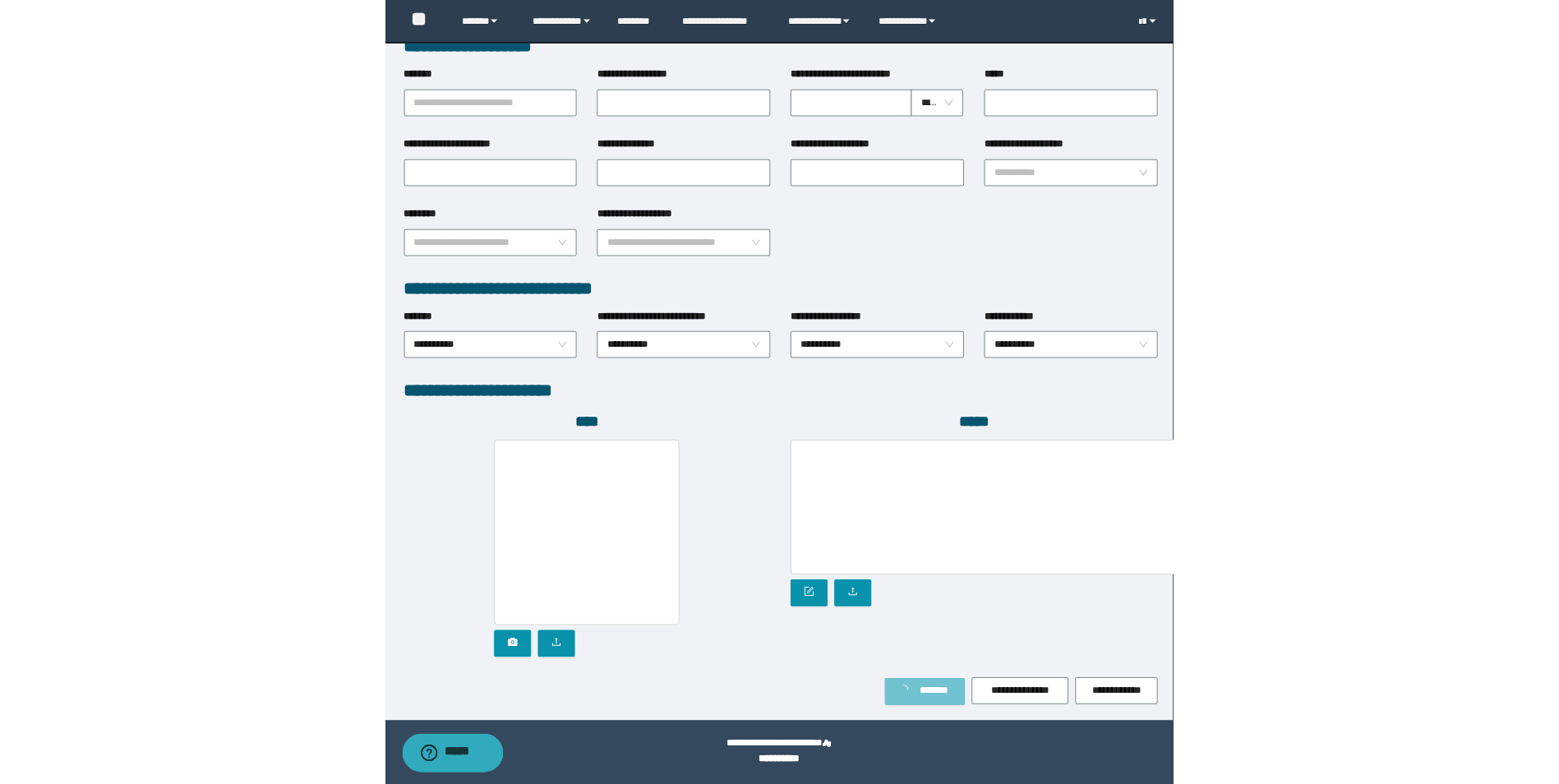 scroll, scrollTop: 678, scrollLeft: 0, axis: vertical 